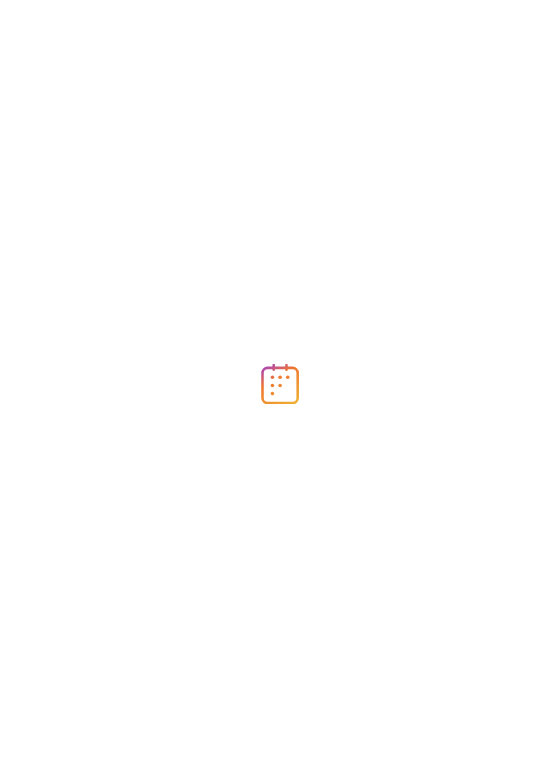 scroll, scrollTop: 0, scrollLeft: 0, axis: both 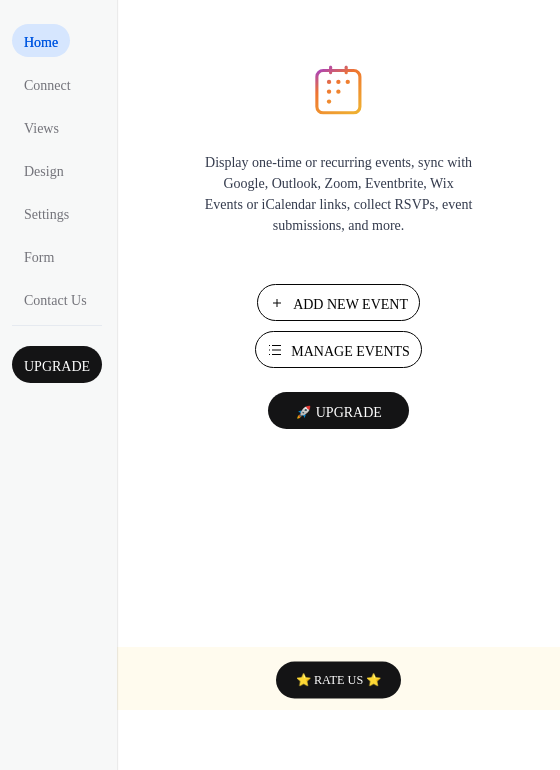 click on "Upgrade" at bounding box center [57, 366] 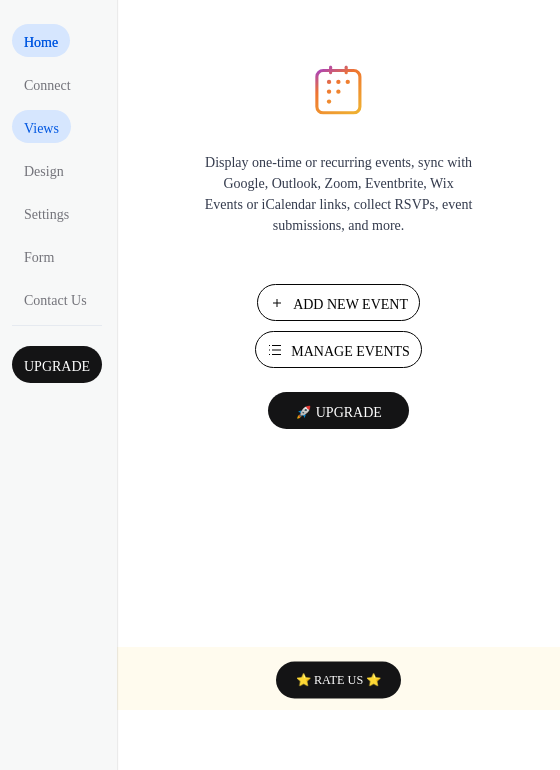 click on "Views" at bounding box center (41, 128) 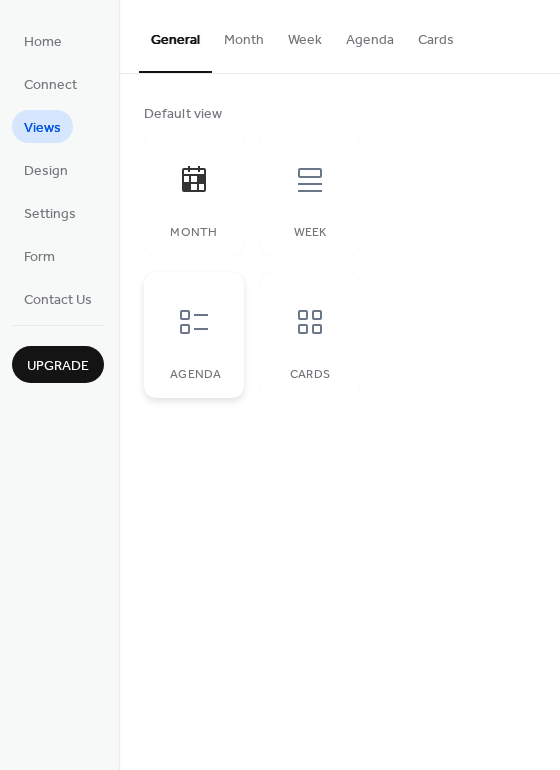 click 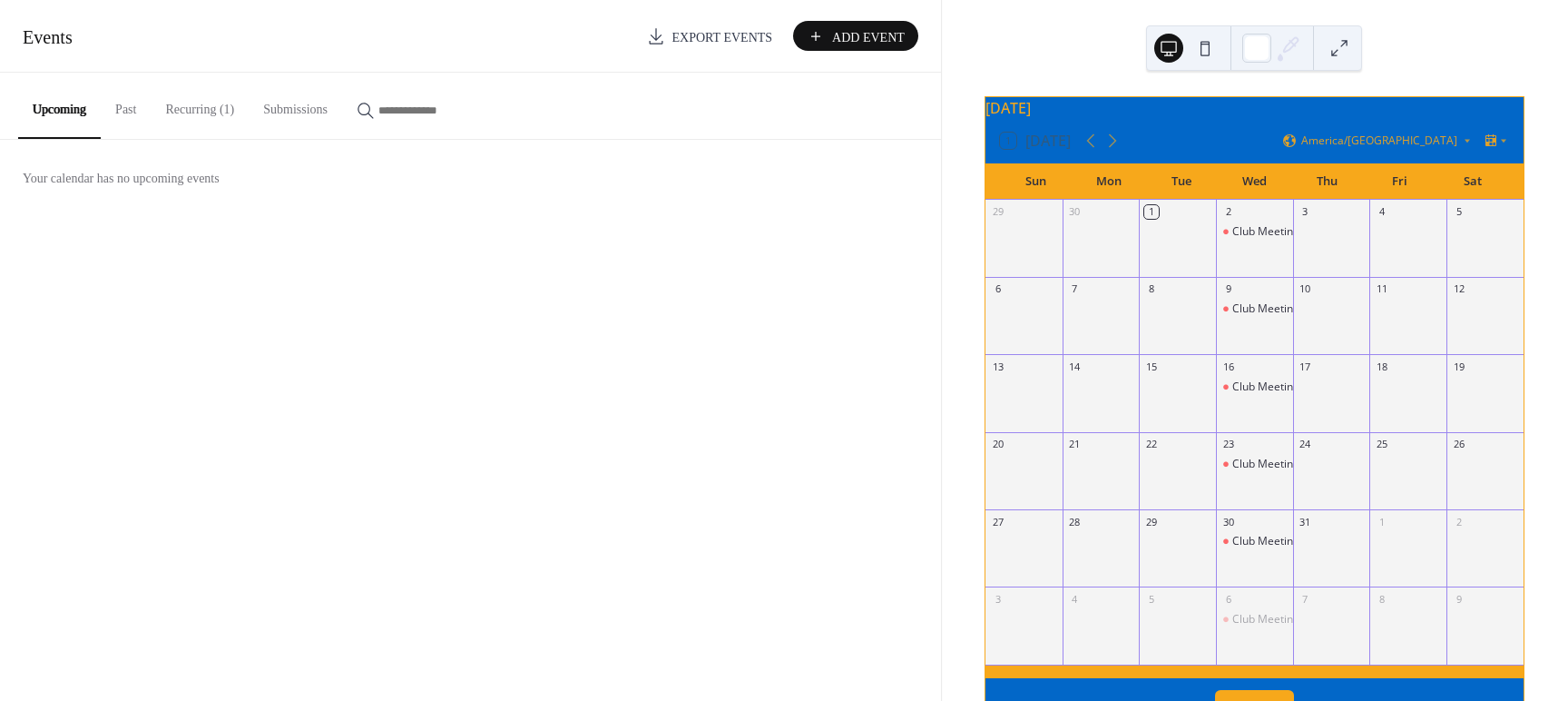 scroll, scrollTop: 0, scrollLeft: 0, axis: both 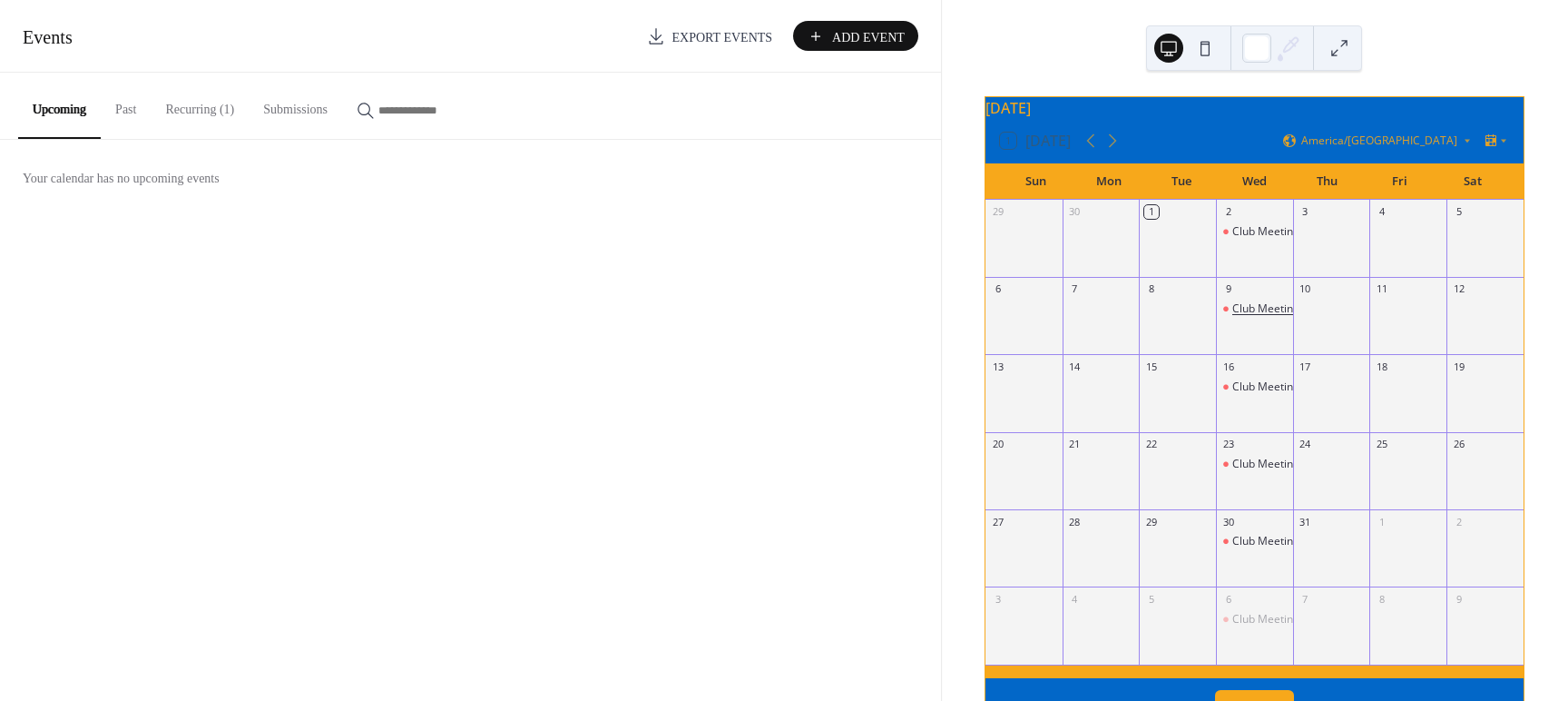 click on "Club Meeting" at bounding box center (1266, 309) 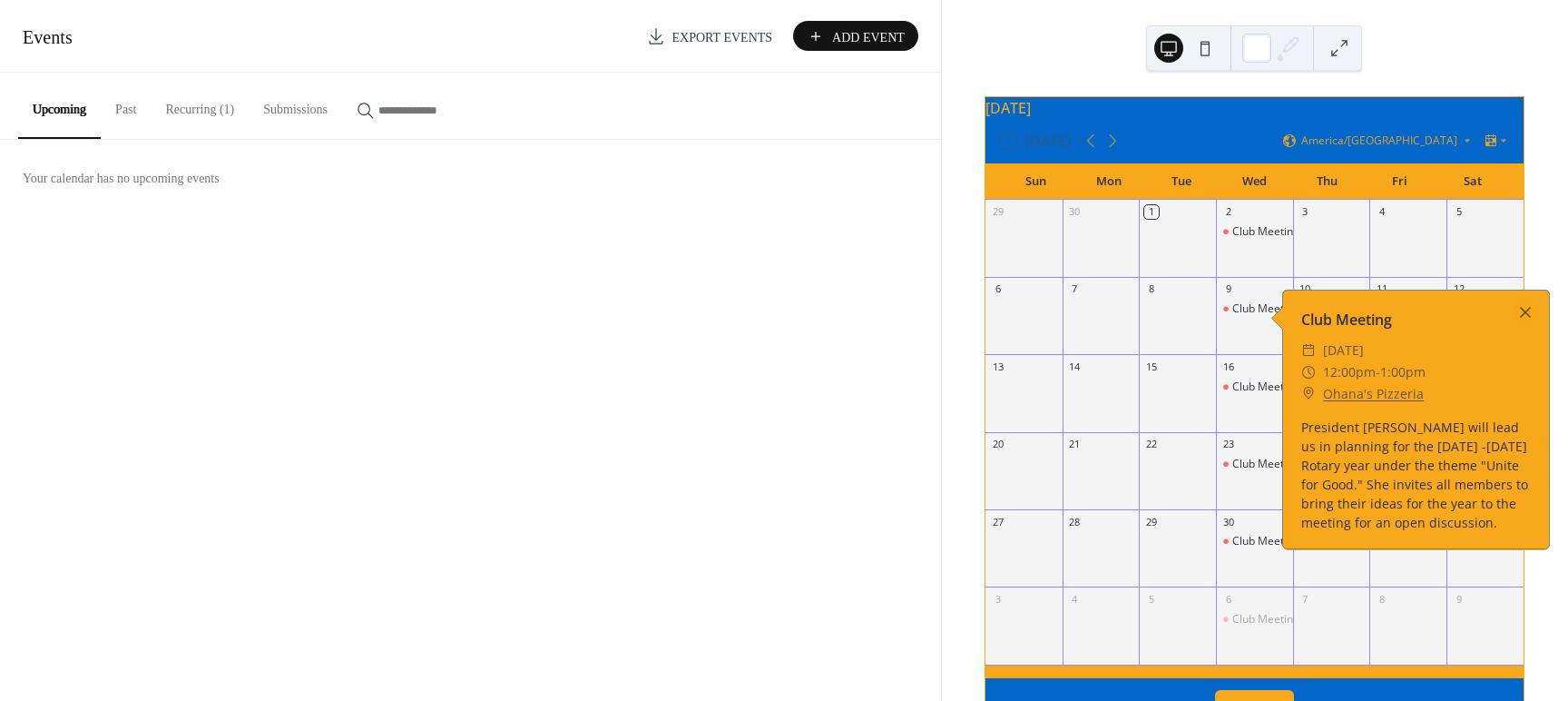 scroll, scrollTop: 0, scrollLeft: 0, axis: both 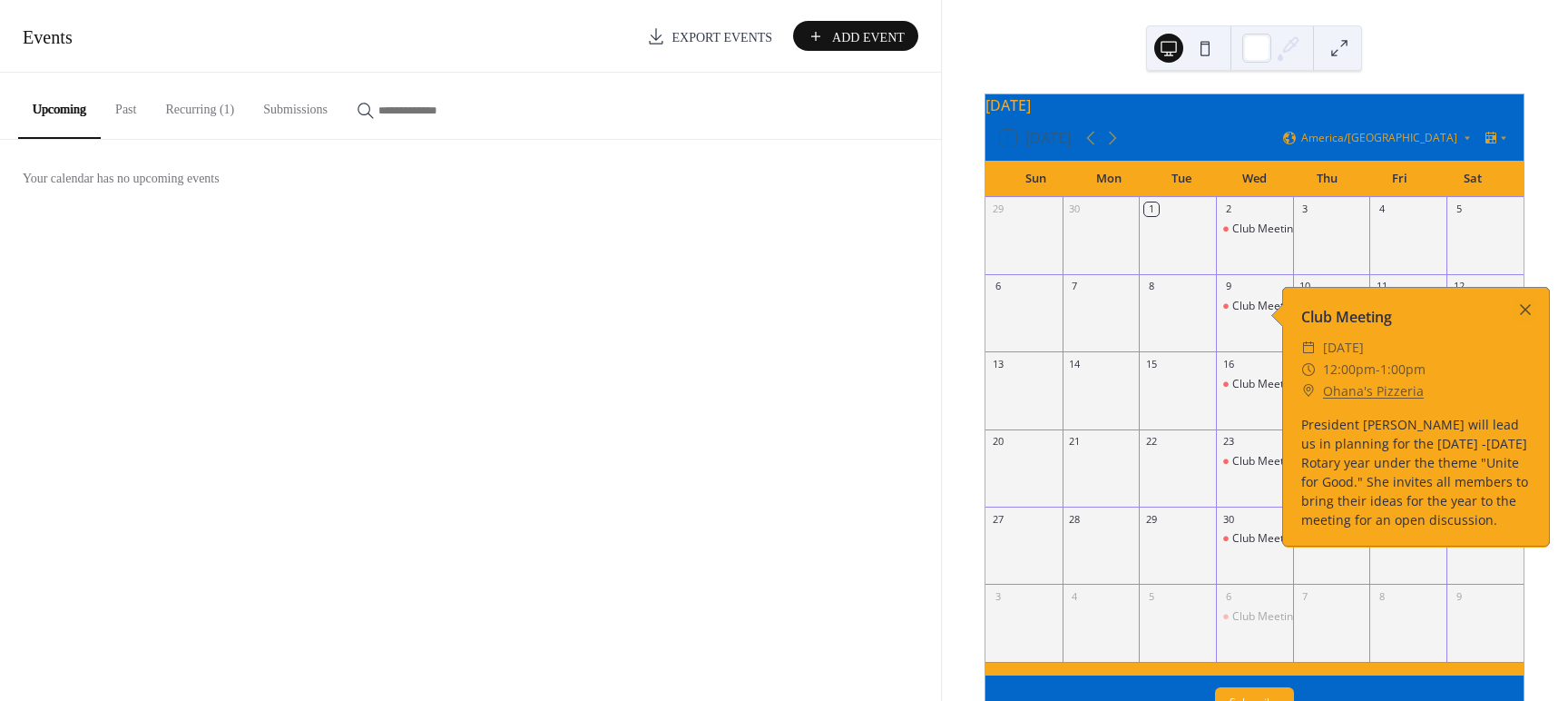 click on "President Amanda Gowin will lead us in planning for the 2025 -2026 Rotary year under the theme "Unite for Good." She invites all members to bring their ideas for the year to the meeting for an open discussion." at bounding box center (1416, 472) 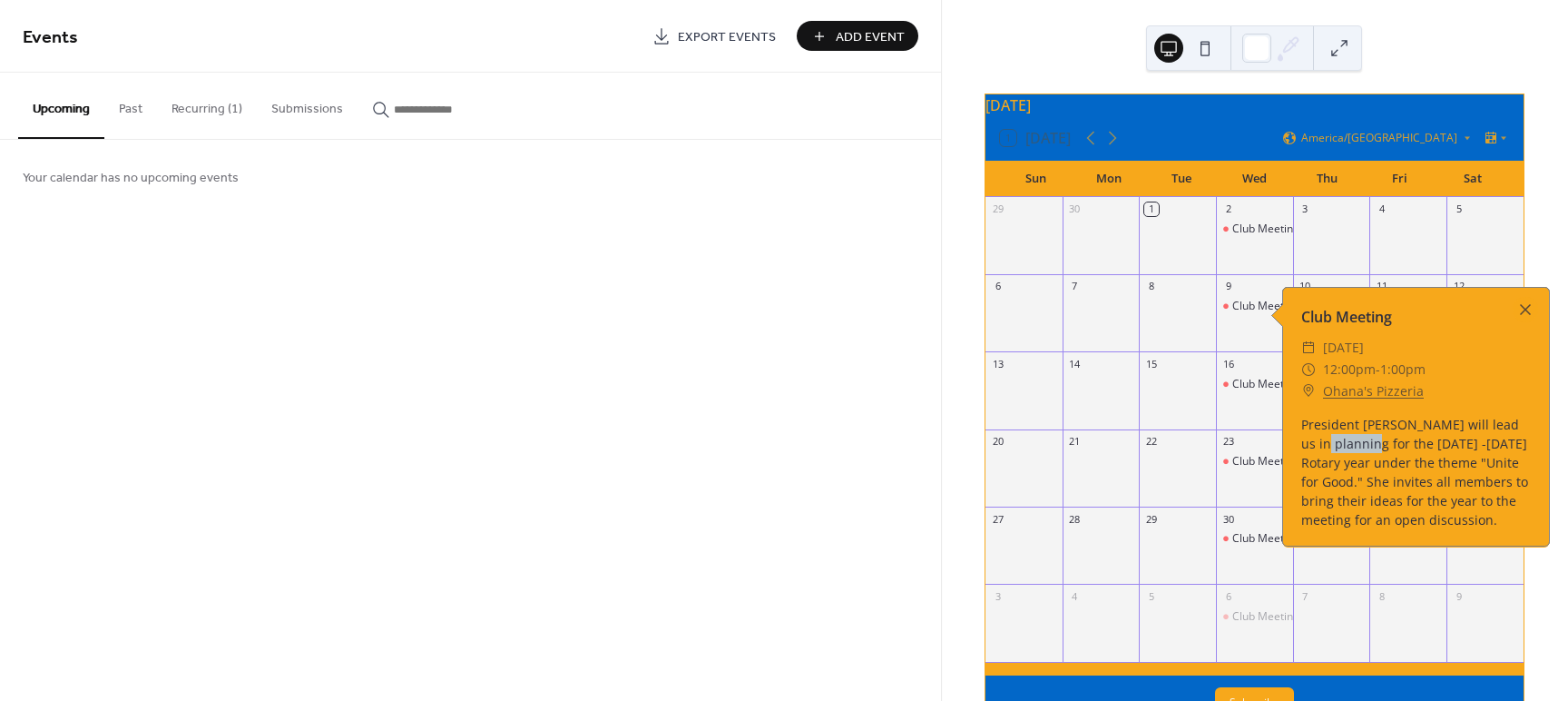 click on "President Amanda Gowin will lead us in planning for the 2025 -2026 Rotary year under the theme "Unite for Good." She invites all members to bring their ideas for the year to the meeting for an open discussion." at bounding box center [1416, 472] 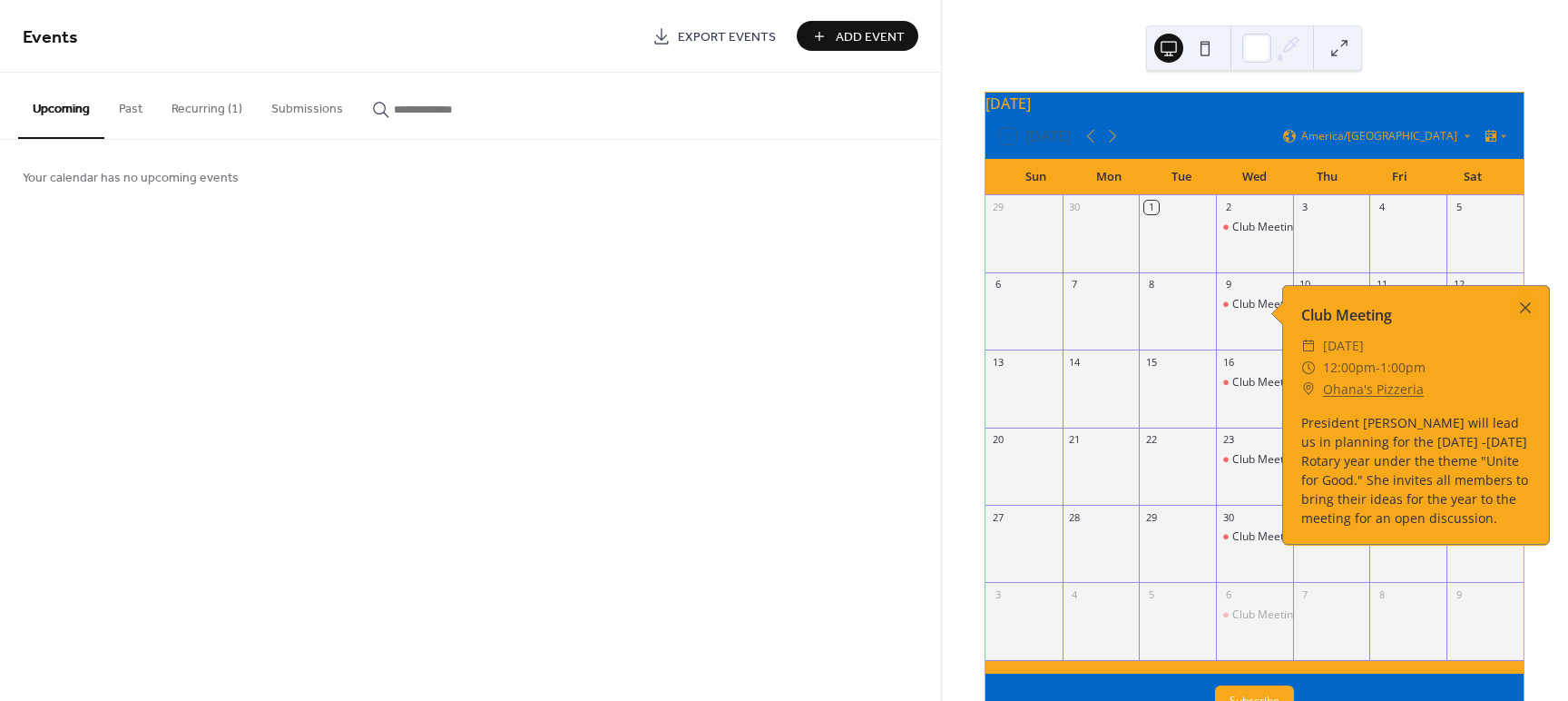 click on "President Amanda Gowin will lead us in planning for the 2025 -2026 Rotary year under the theme "Unite for Good." She invites all members to bring their ideas for the year to the meeting for an open discussion." at bounding box center (1416, 470) 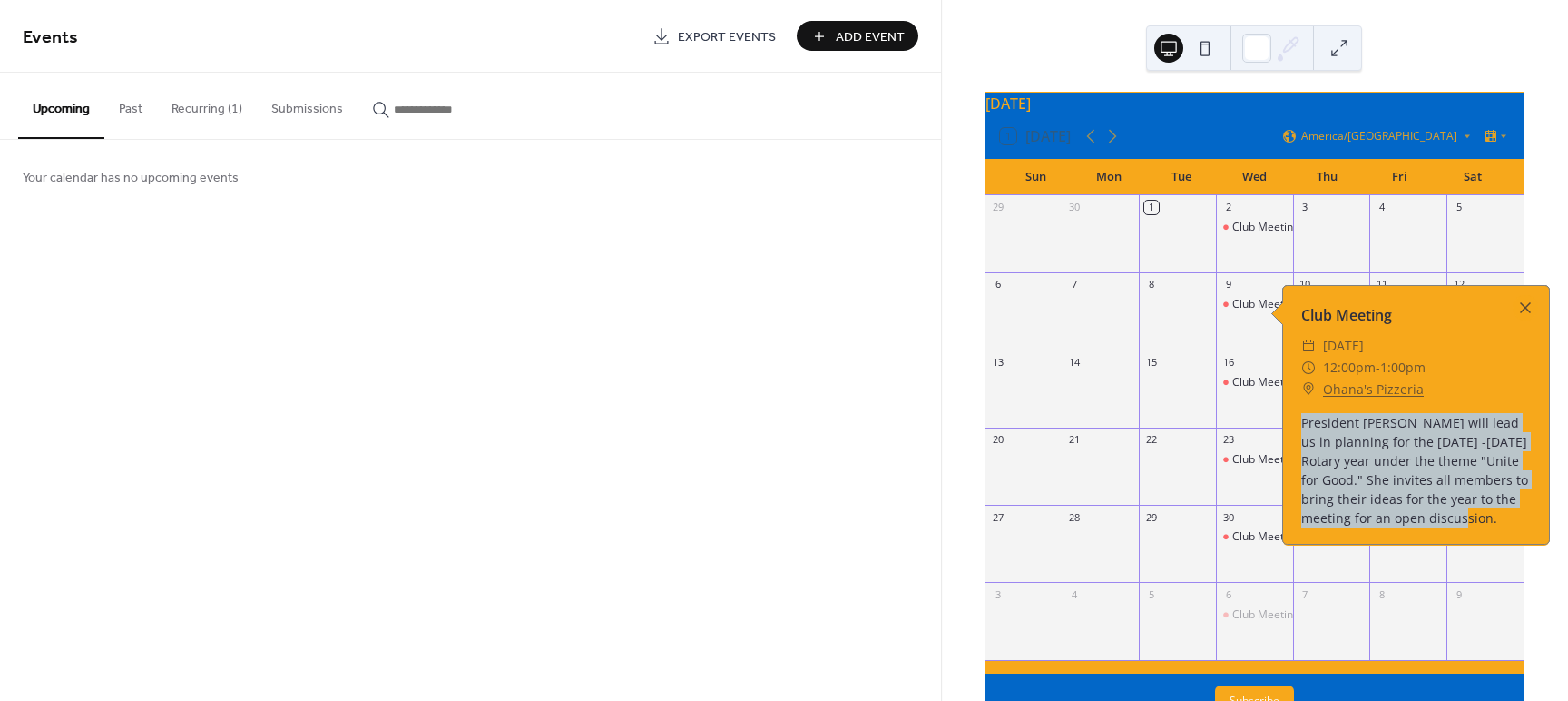 drag, startPoint x: 1300, startPoint y: 417, endPoint x: 1503, endPoint y: 519, distance: 227.185 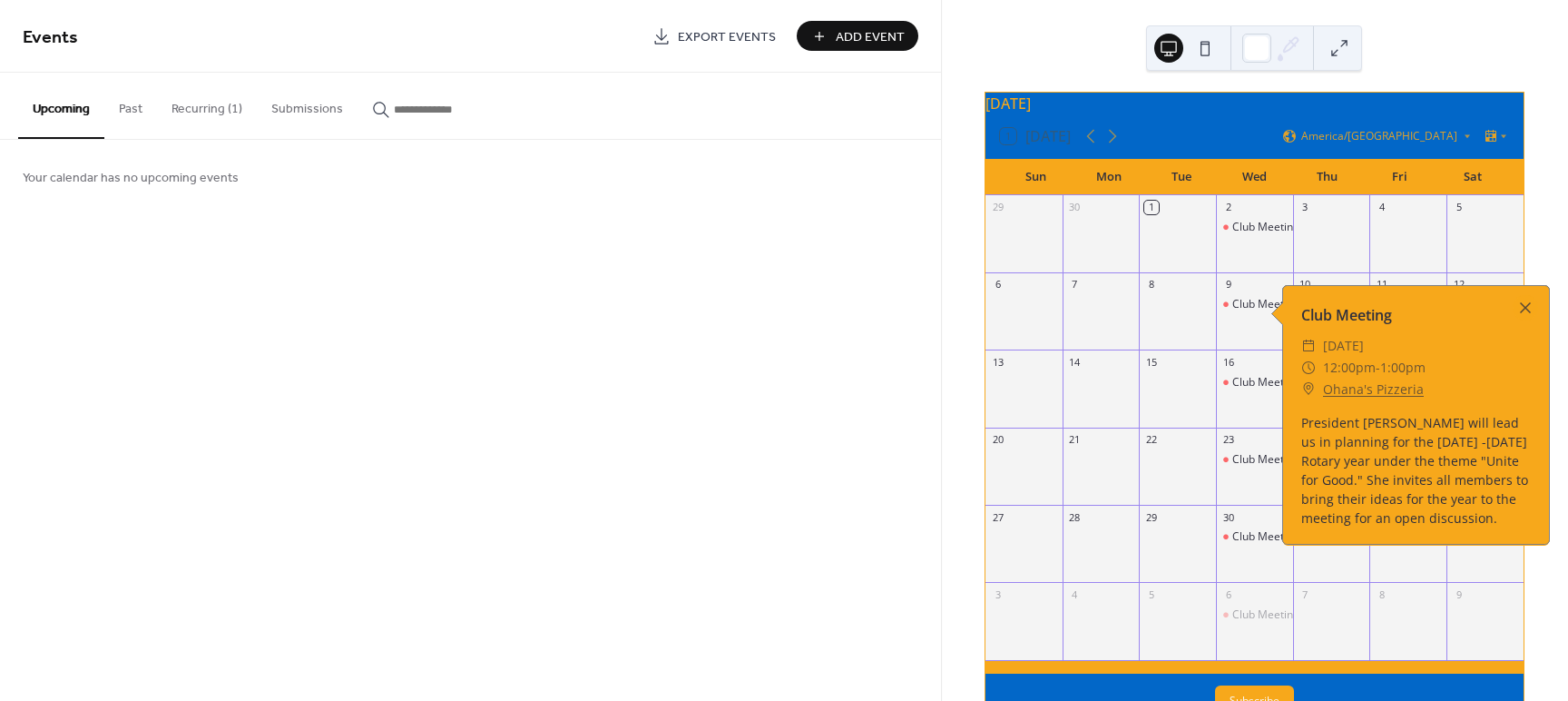 click on "President Amanda Gowin will lead us in planning for the 2025 -2026 Rotary year under the theme "Unite for Good." She invites all members to bring their ideas for the year to the meeting for an open discussion." at bounding box center [1416, 470] 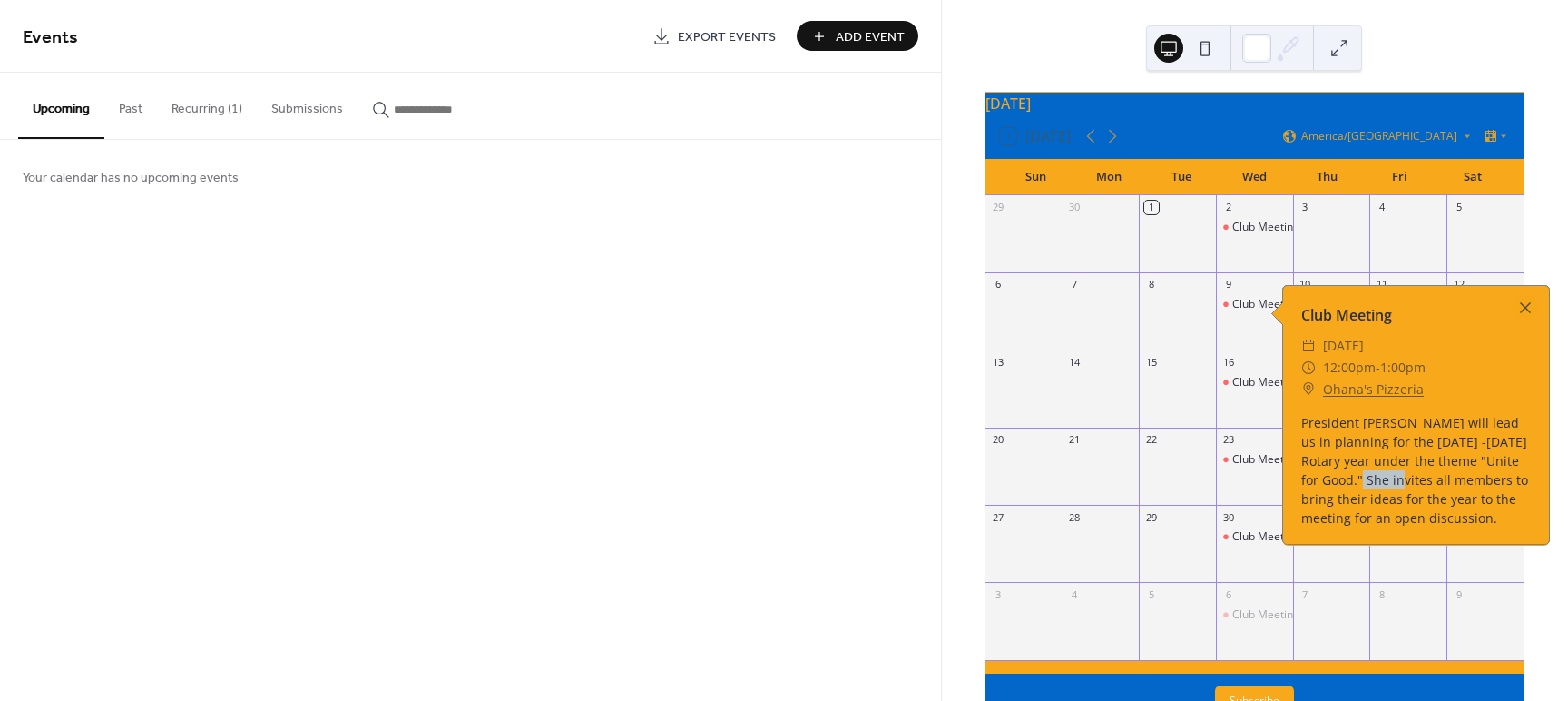 click on "President Amanda Gowin will lead us in planning for the 2025 -2026 Rotary year under the theme "Unite for Good." She invites all members to bring their ideas for the year to the meeting for an open discussion." at bounding box center [1416, 470] 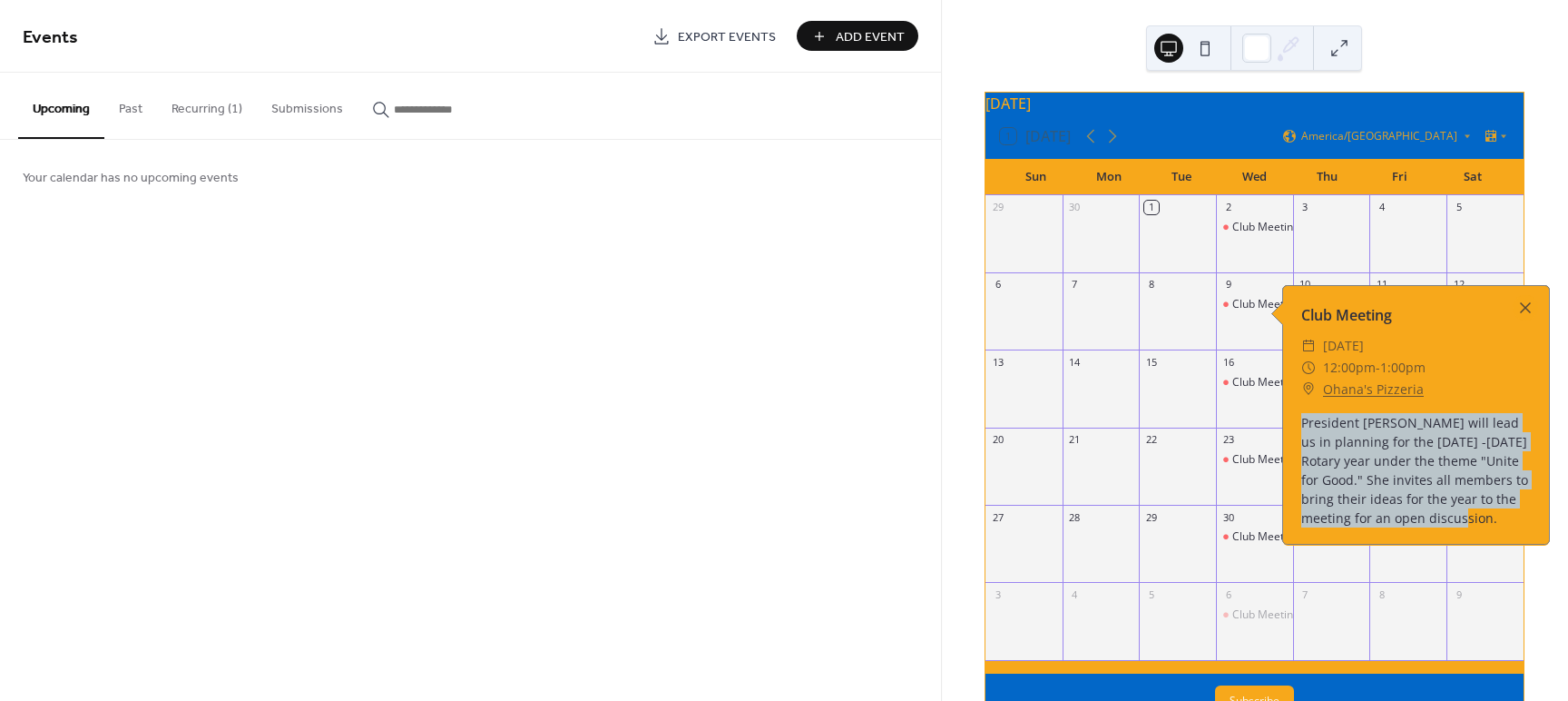 drag, startPoint x: 1494, startPoint y: 516, endPoint x: 1298, endPoint y: 425, distance: 216.0949 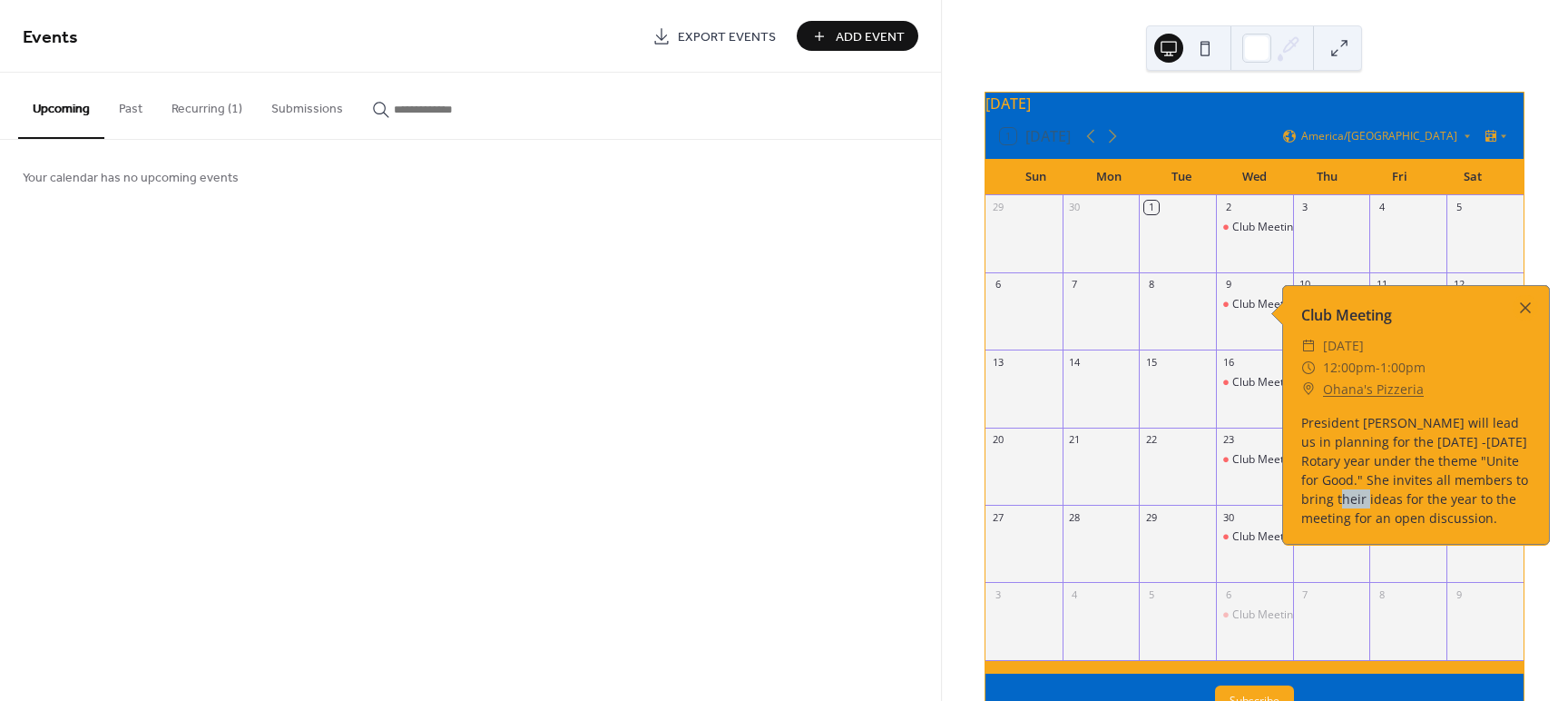click on "President Amanda Gowin will lead us in planning for the 2025 -2026 Rotary year under the theme "Unite for Good." She invites all members to bring their ideas for the year to the meeting for an open discussion." at bounding box center (1416, 470) 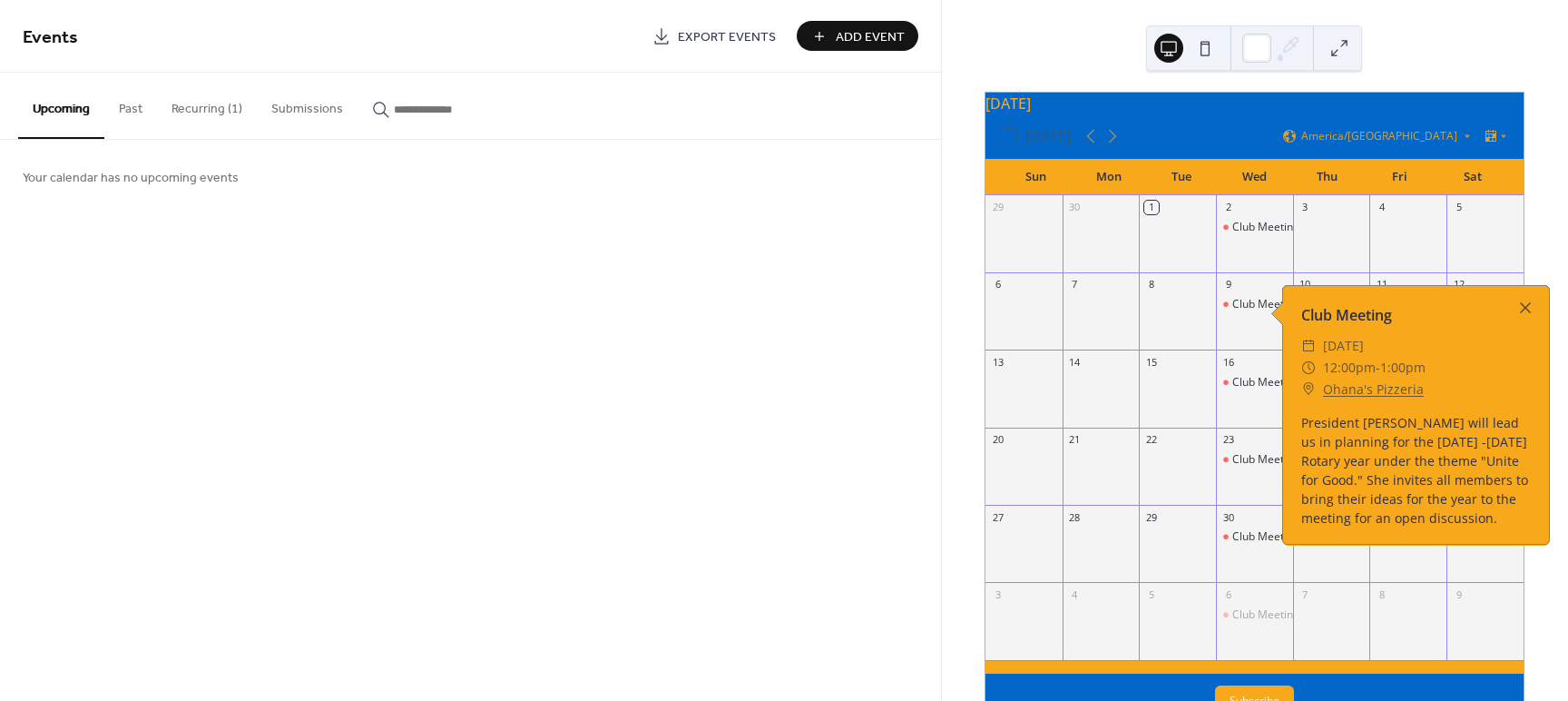 click on "President Amanda Gowin will lead us in planning for the 2025 -2026 Rotary year under the theme "Unite for Good." She invites all members to bring their ideas for the year to the meeting for an open discussion." at bounding box center [1416, 470] 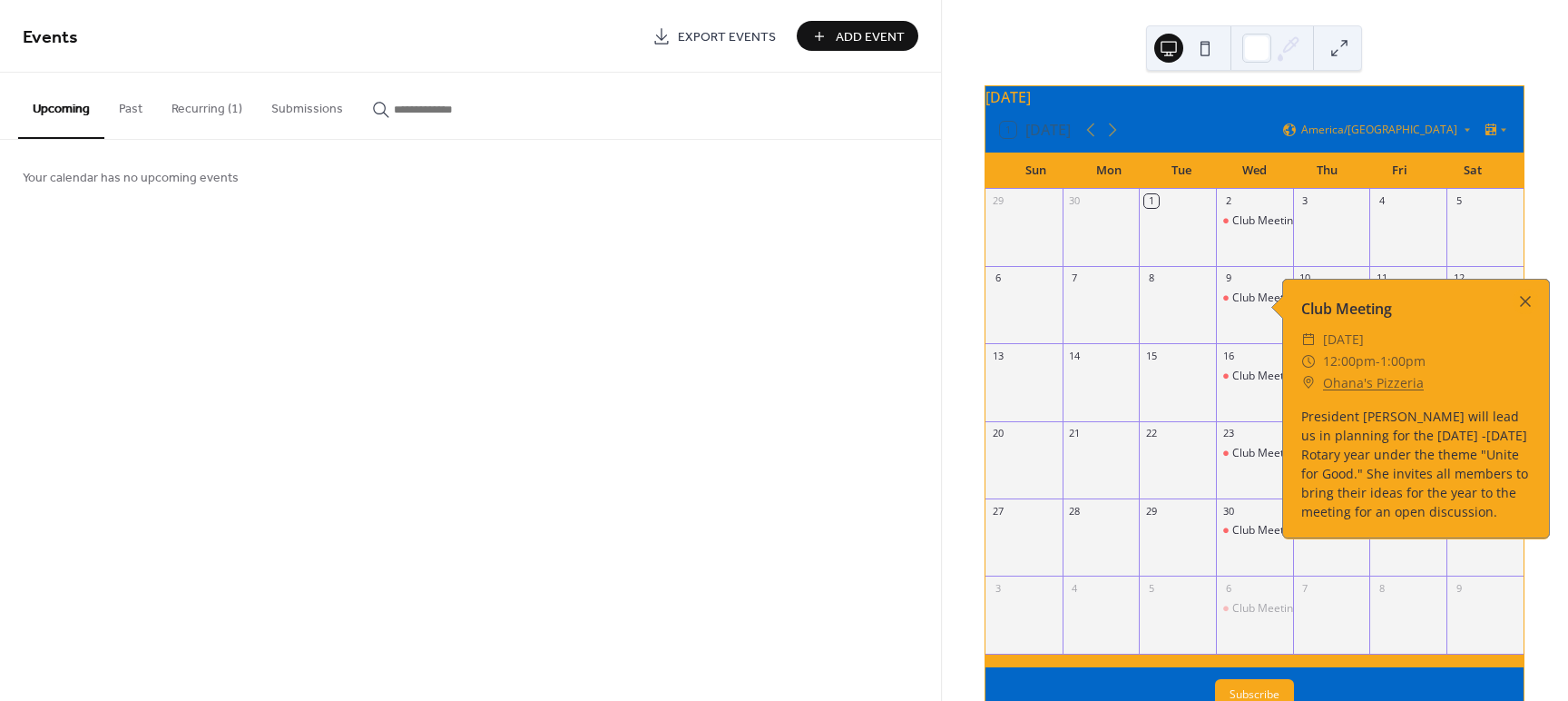 scroll, scrollTop: 9, scrollLeft: 0, axis: vertical 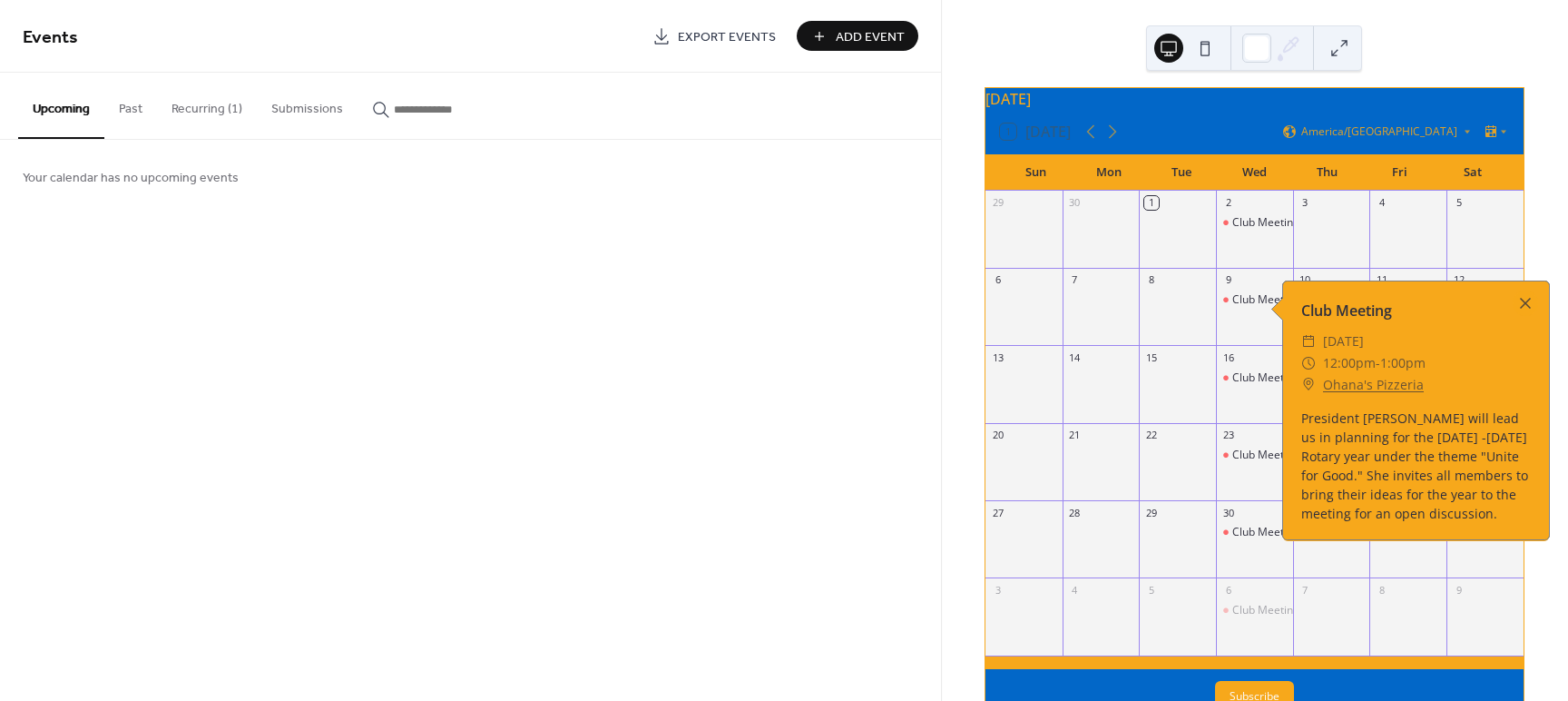 click on "President Amanda Gowin will lead us in planning for the 2025 -2026 Rotary year under the theme "Unite for Good." She invites all members to bring their ideas for the year to the meeting for an open discussion." at bounding box center (1416, 466) 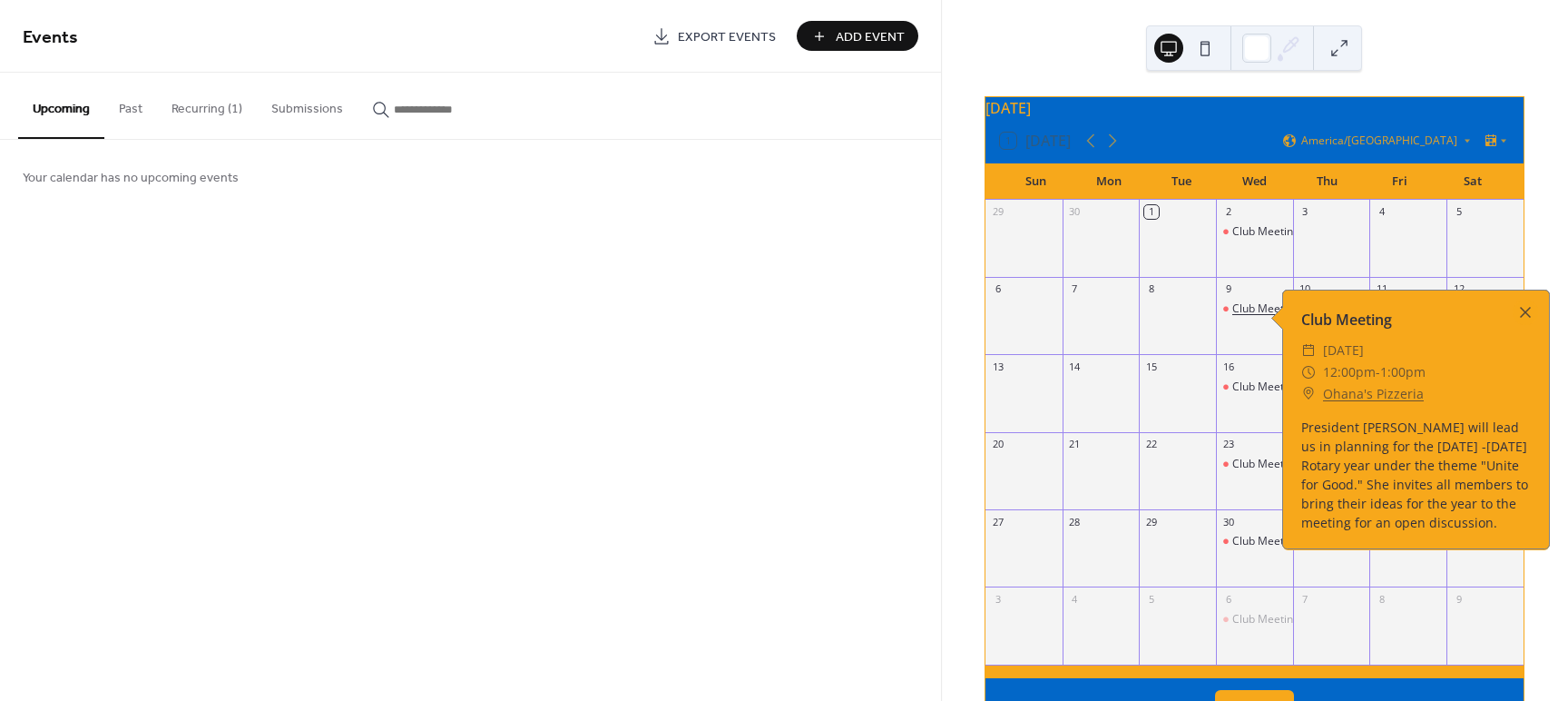 click on "Club Meeting" at bounding box center (1266, 309) 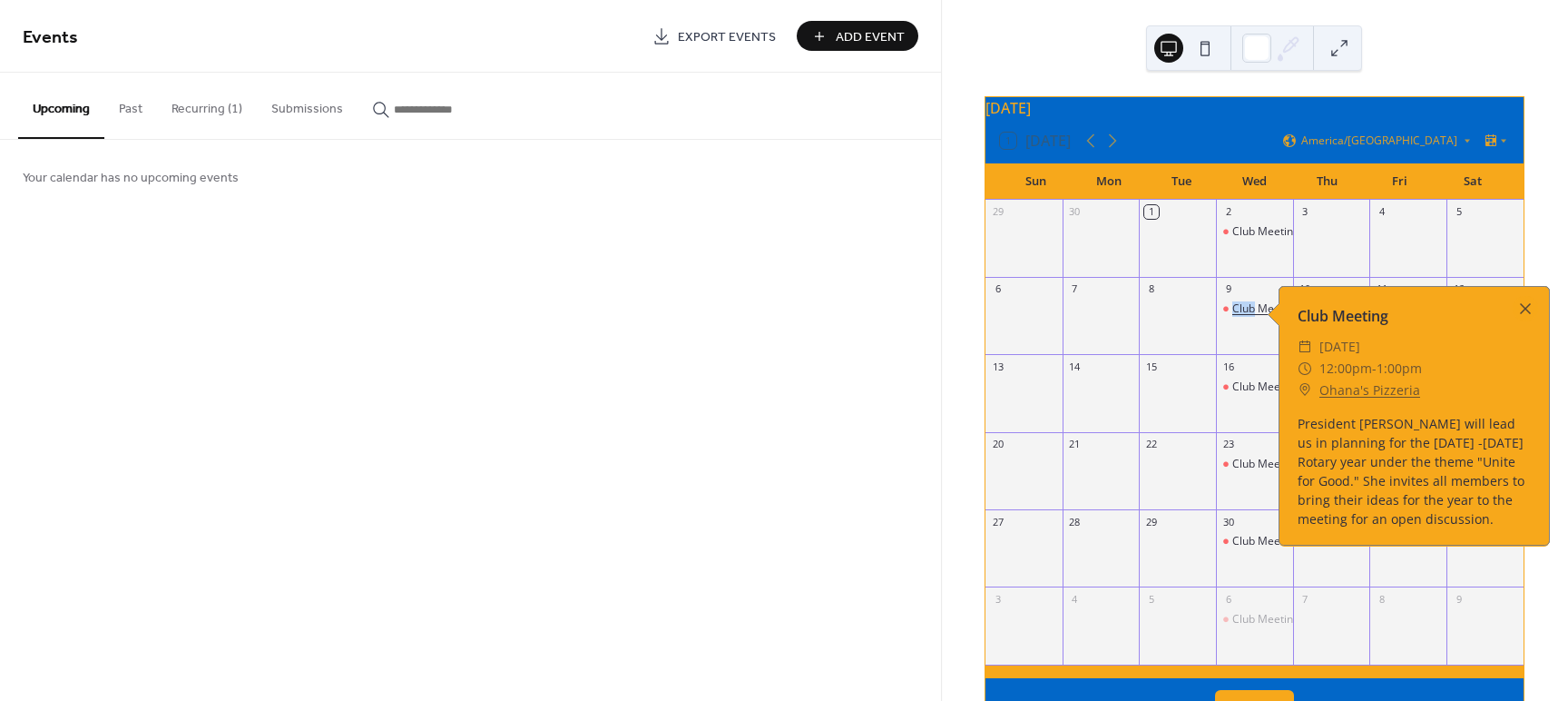 click on "Club Meeting" at bounding box center (1266, 309) 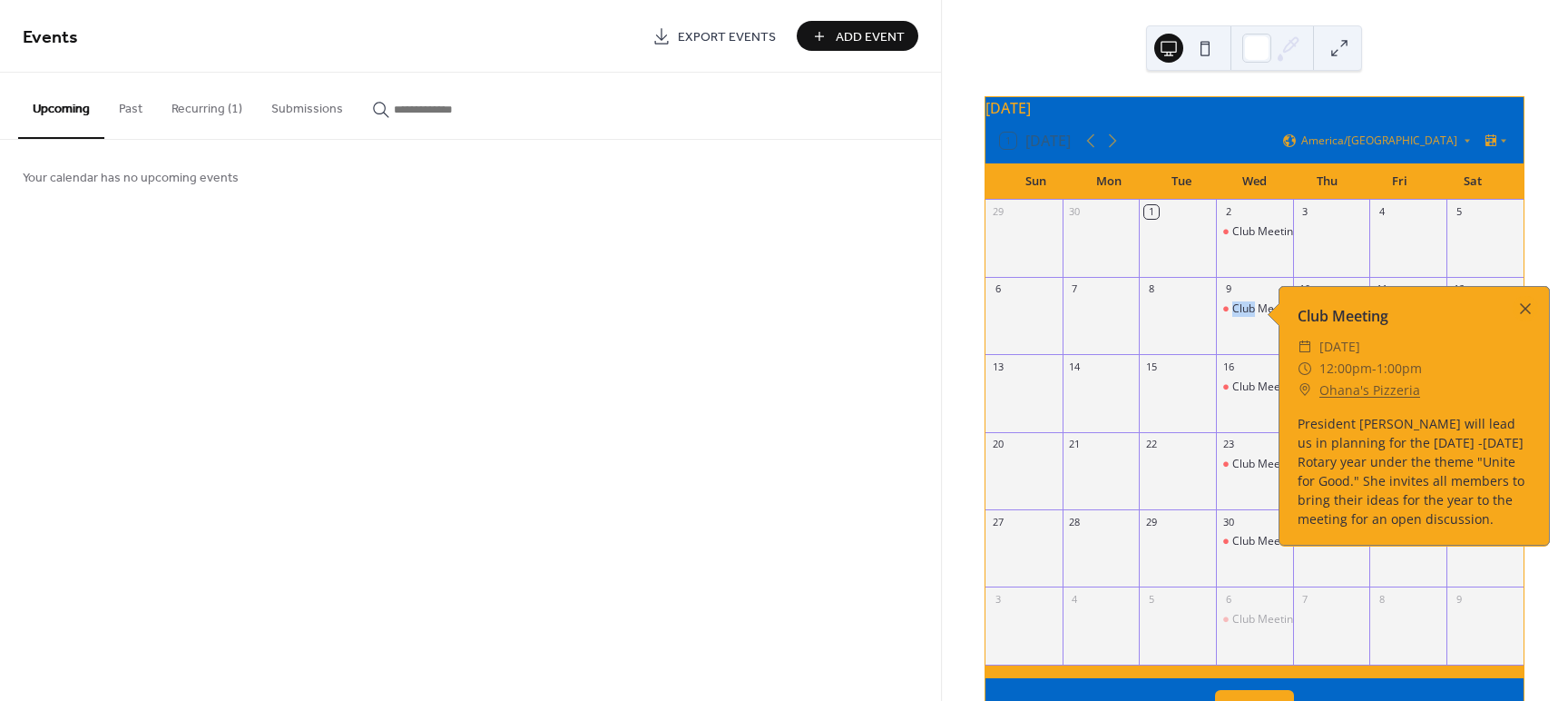 scroll, scrollTop: 1, scrollLeft: 0, axis: vertical 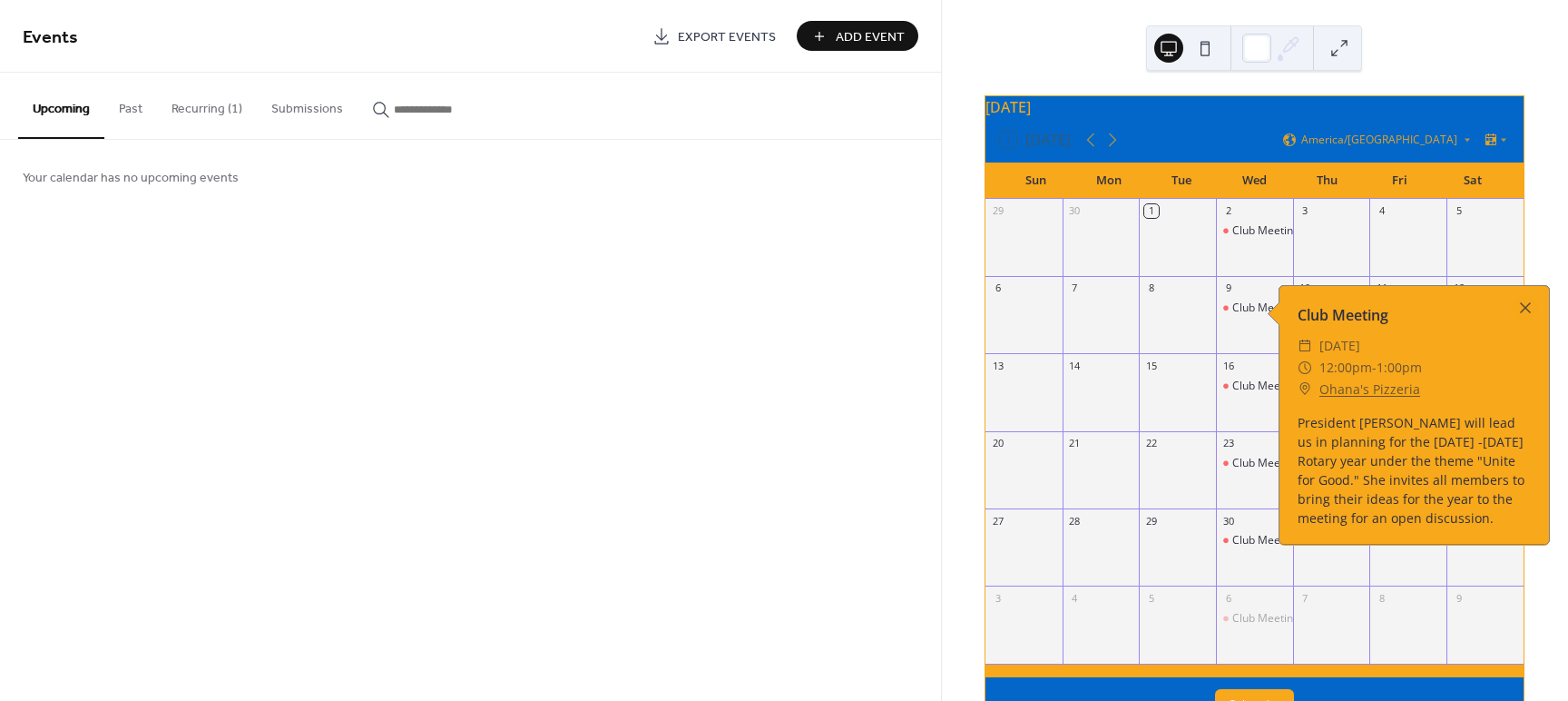 click on "President Amanda Gowin will lead us in planning for the 2025 -2026 Rotary year under the theme "Unite for Good." She invites all members to bring their ideas for the year to the meeting for an open discussion." at bounding box center [1414, 470] 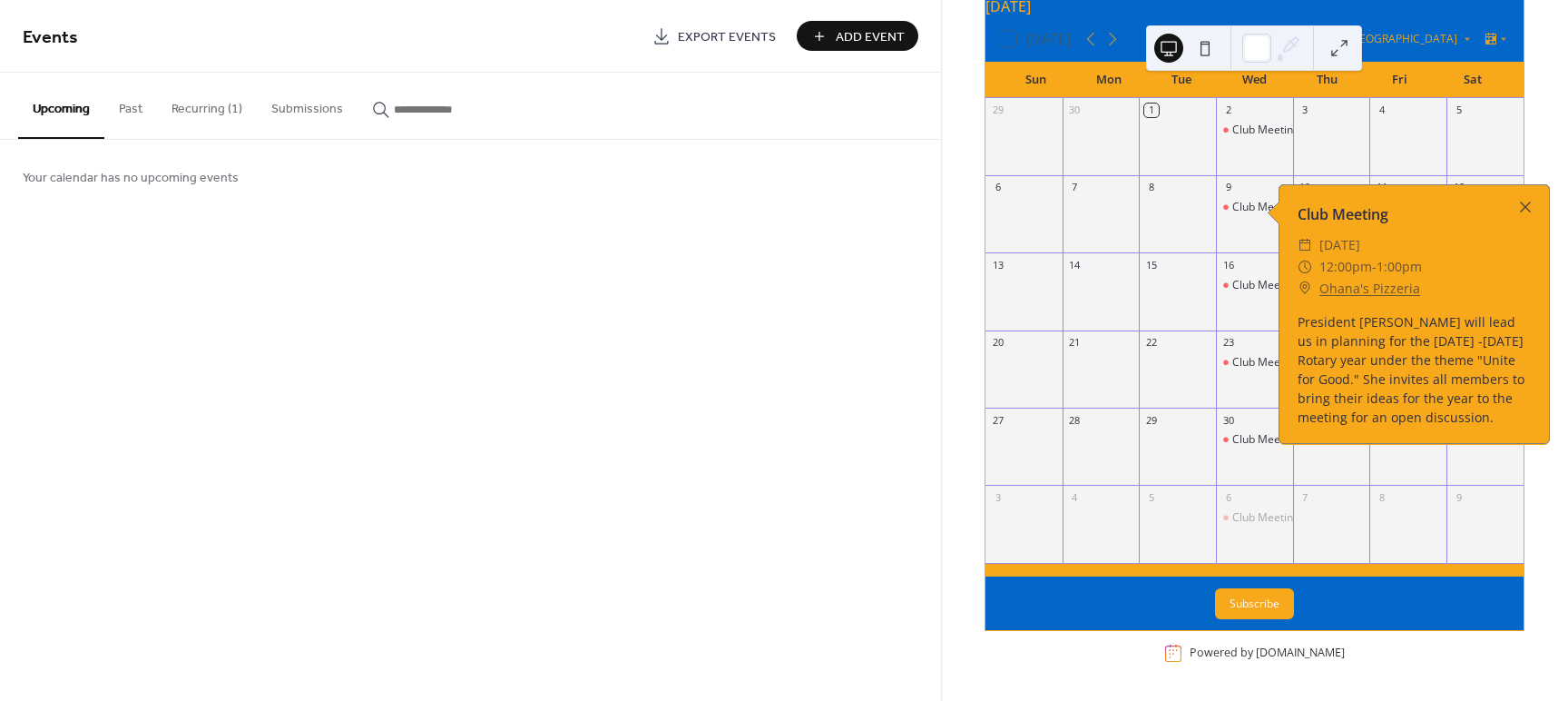 scroll, scrollTop: 112, scrollLeft: 0, axis: vertical 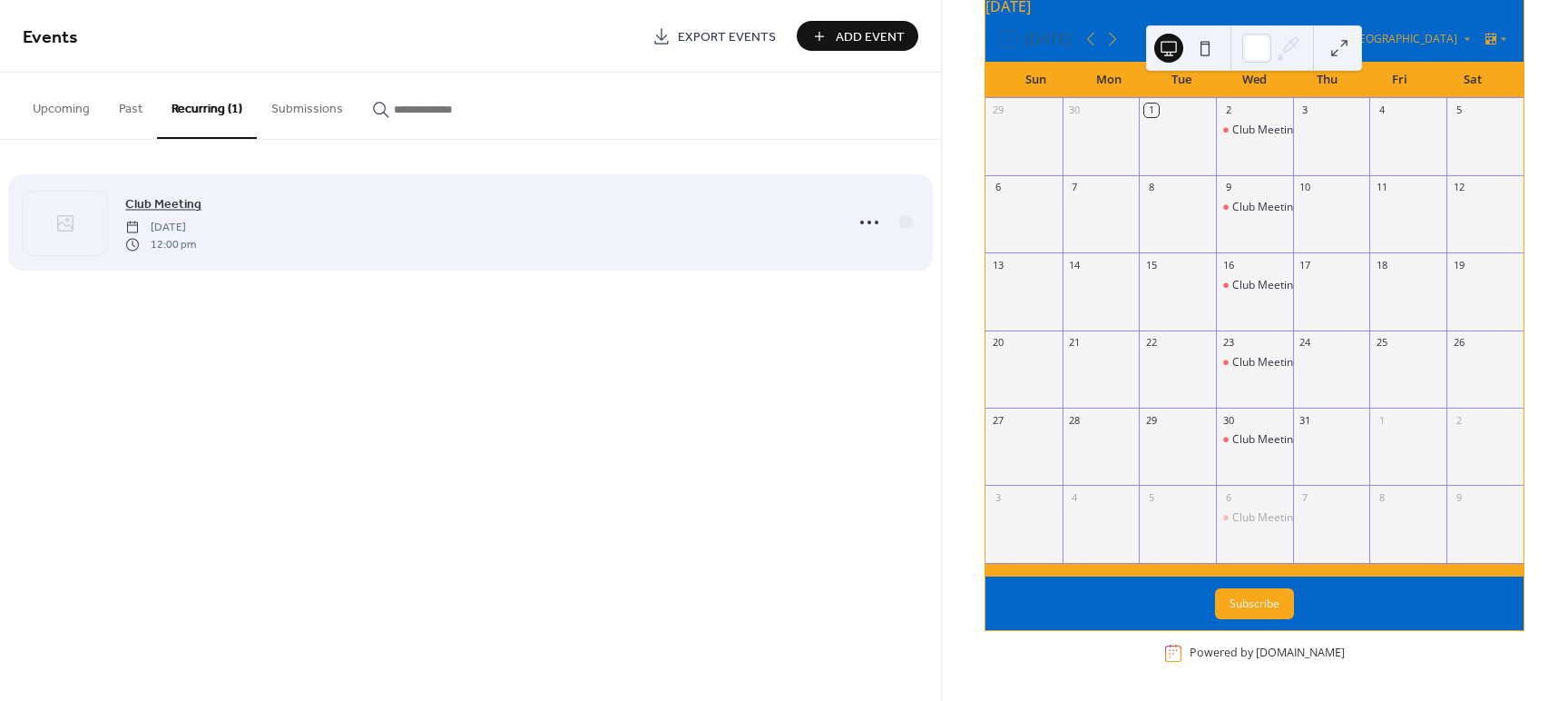 click on "Club Meeting" at bounding box center (163, 204) 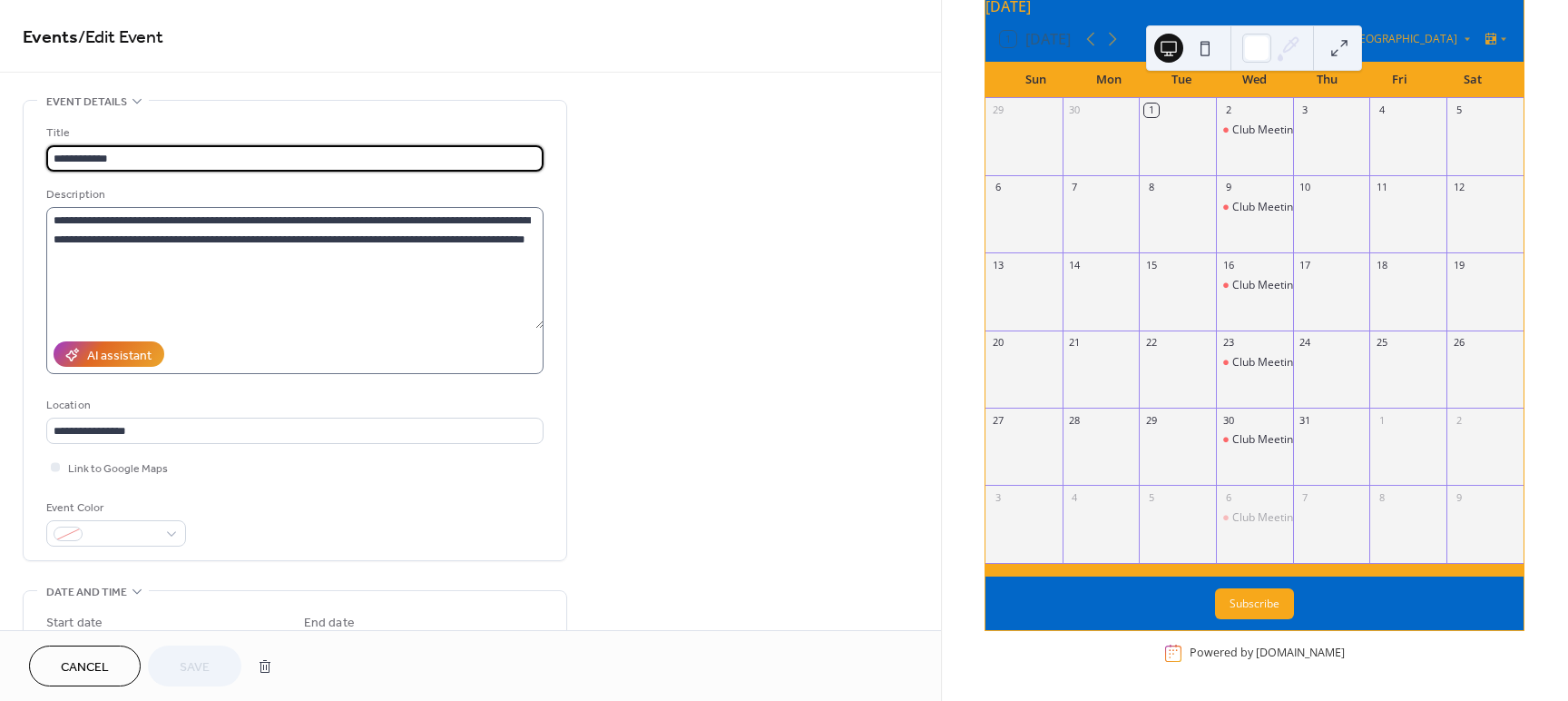 scroll, scrollTop: 58, scrollLeft: 0, axis: vertical 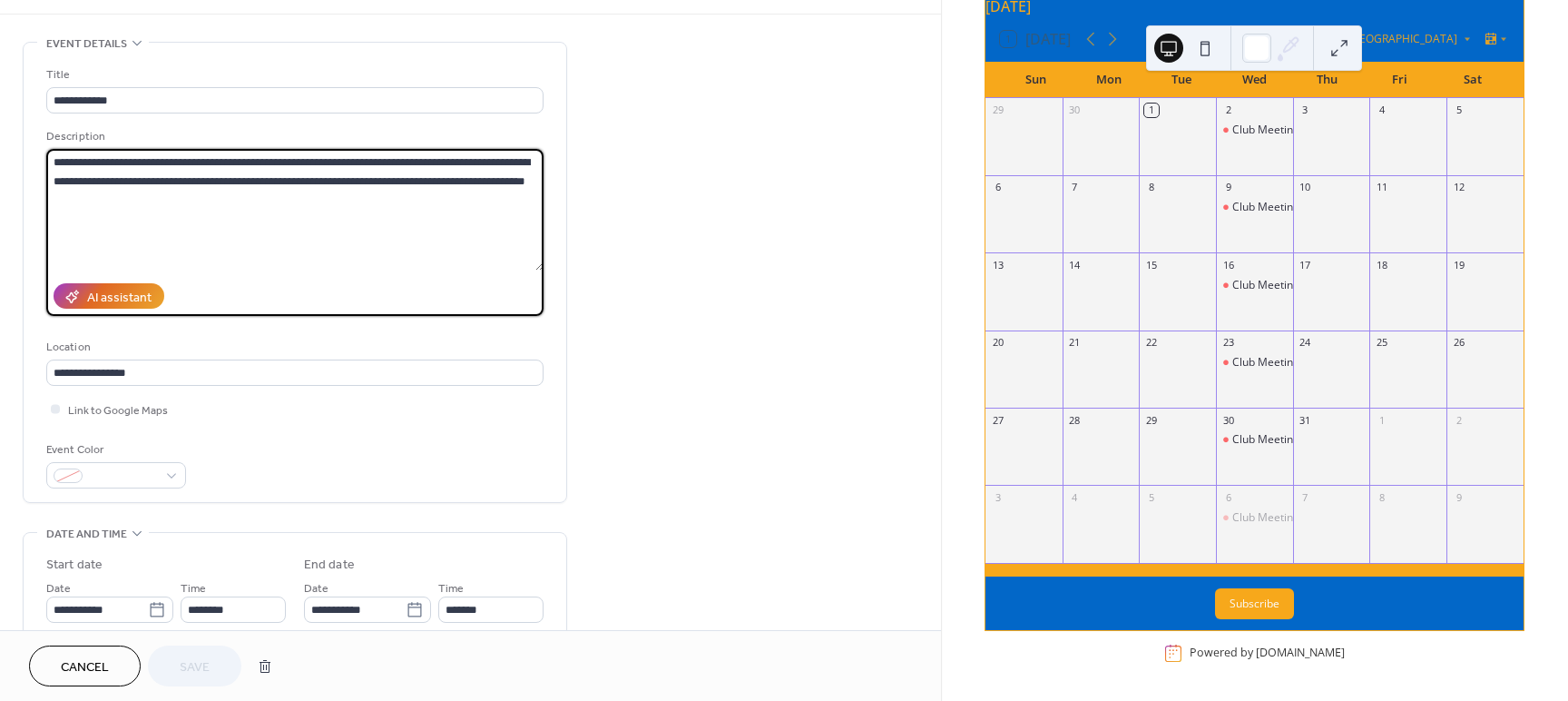 drag, startPoint x: 87, startPoint y: 195, endPoint x: 30, endPoint y: 153, distance: 70.80254 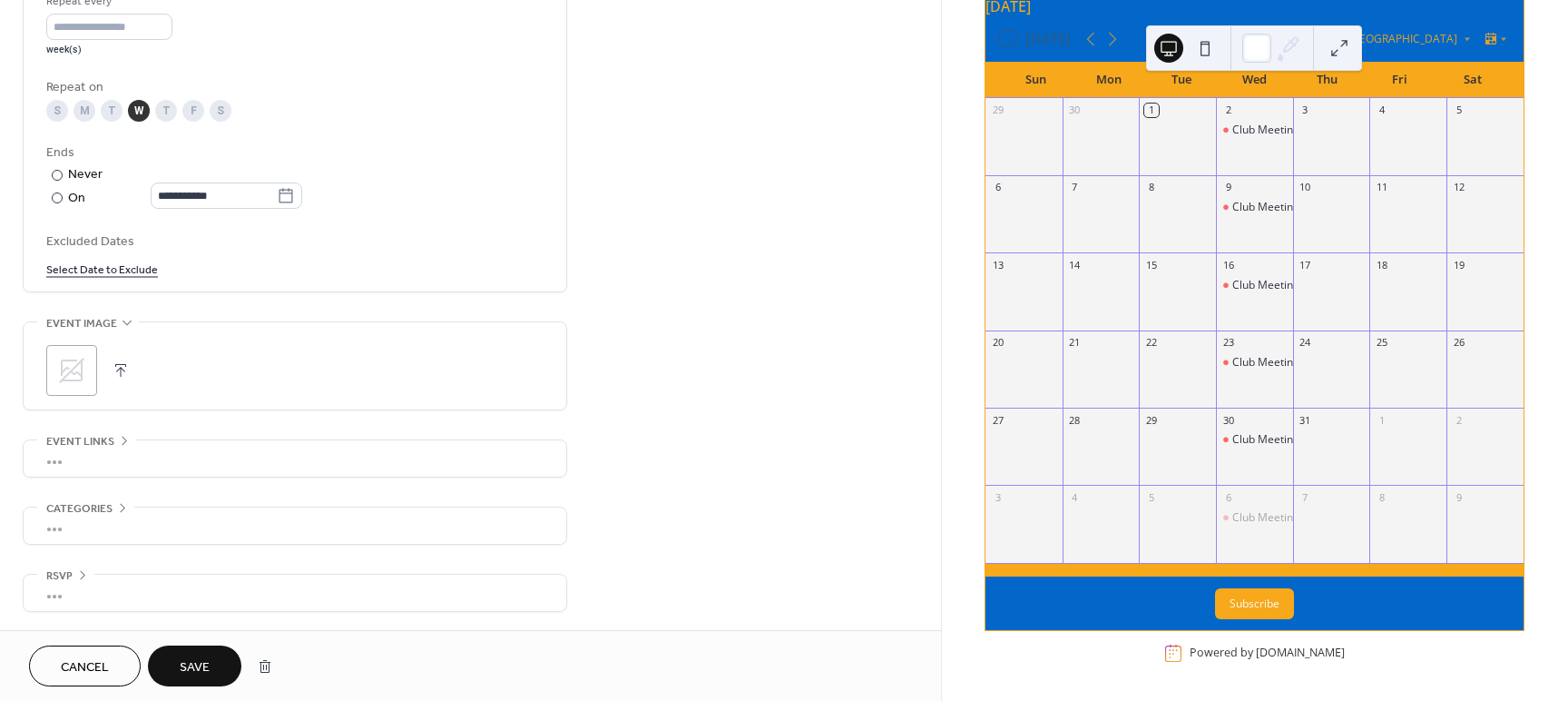 scroll, scrollTop: 893, scrollLeft: 0, axis: vertical 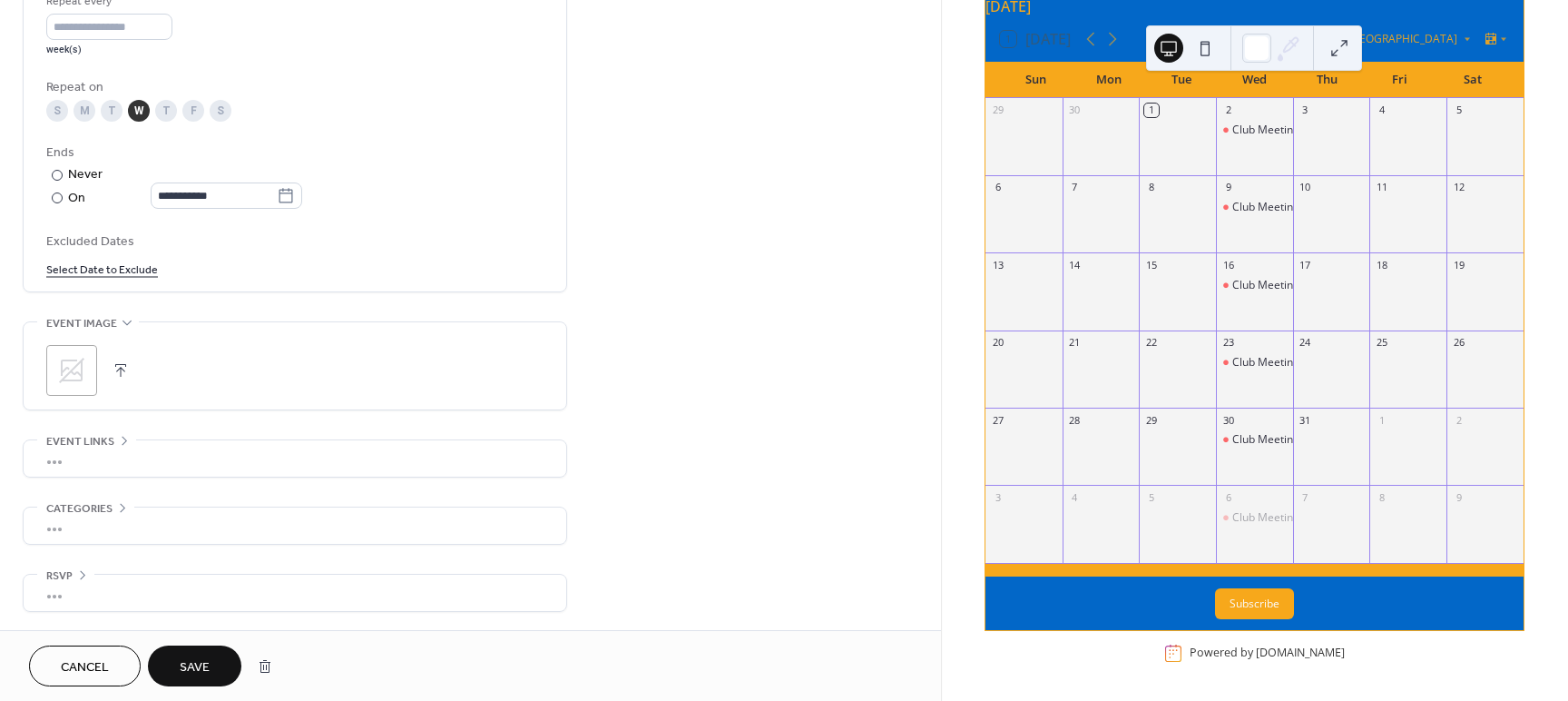 click on "Save" at bounding box center [194, 667] 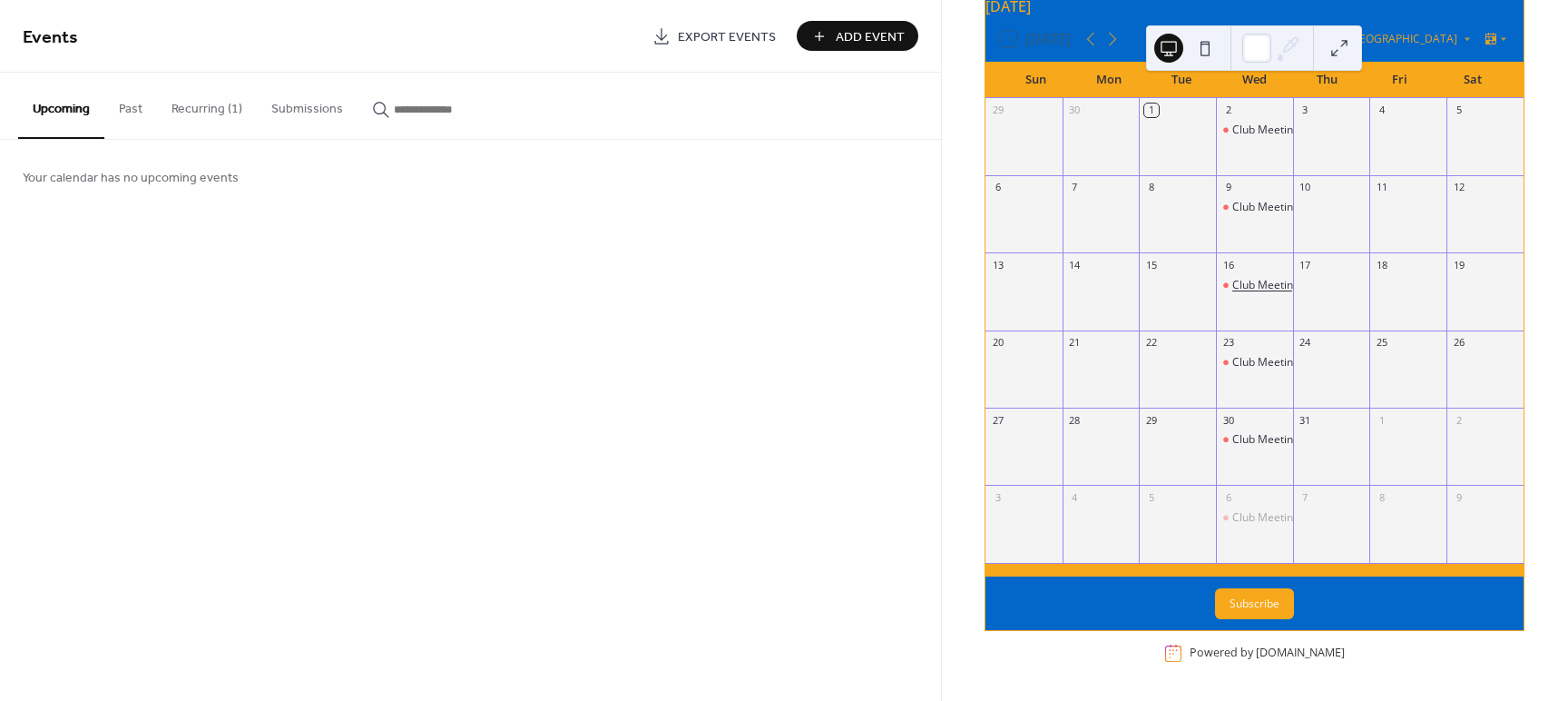 click on "Club Meeting" at bounding box center [1266, 285] 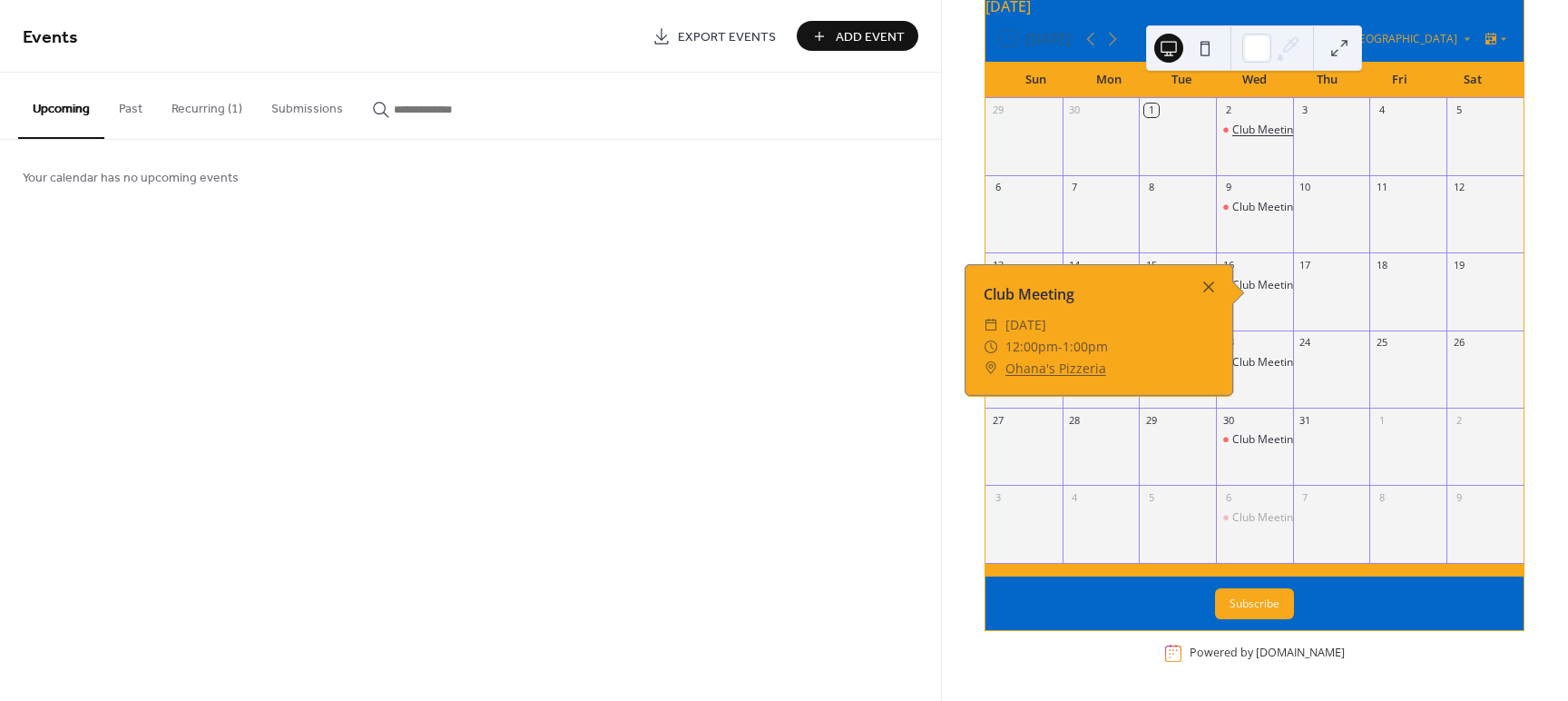 click on "Club Meeting" at bounding box center (1266, 130) 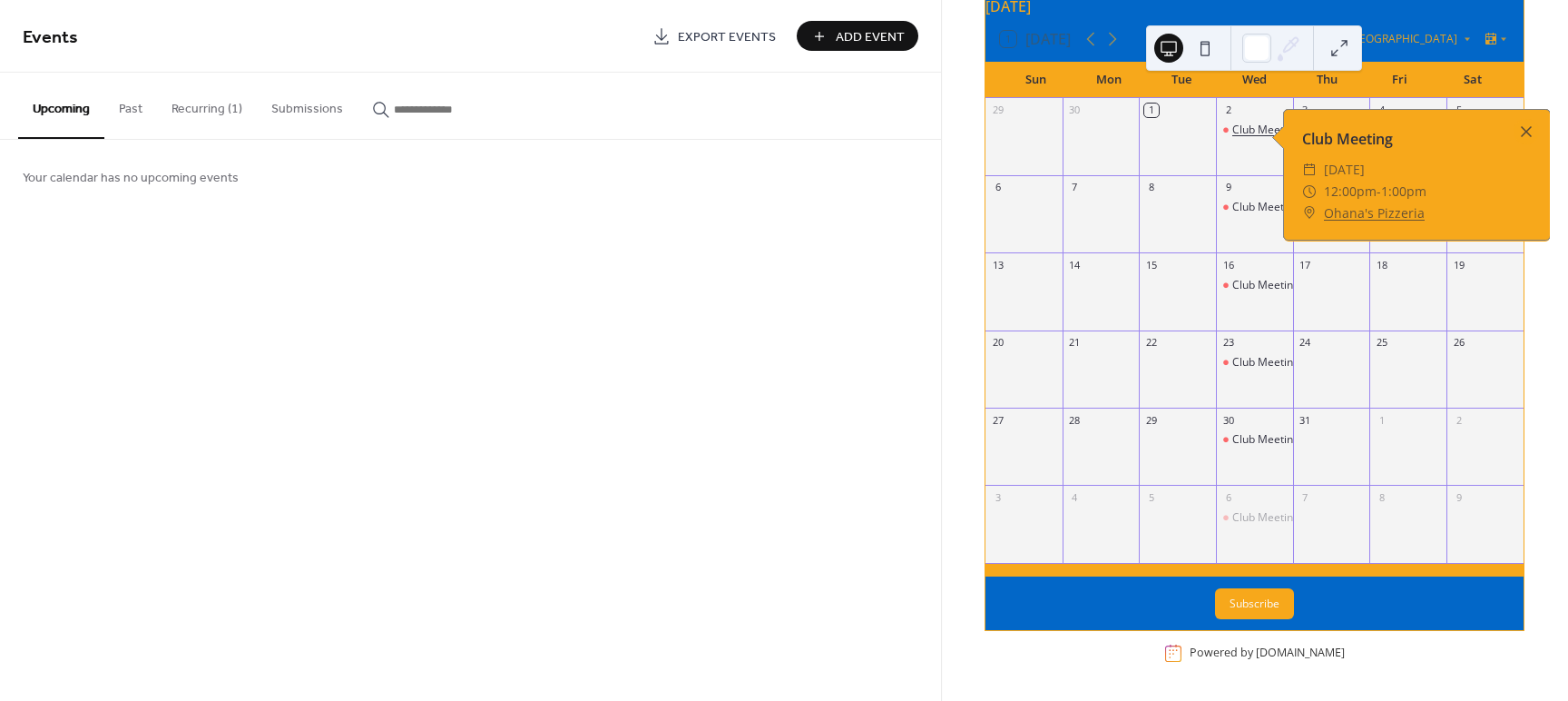 click on "Club Meeting" at bounding box center (1266, 130) 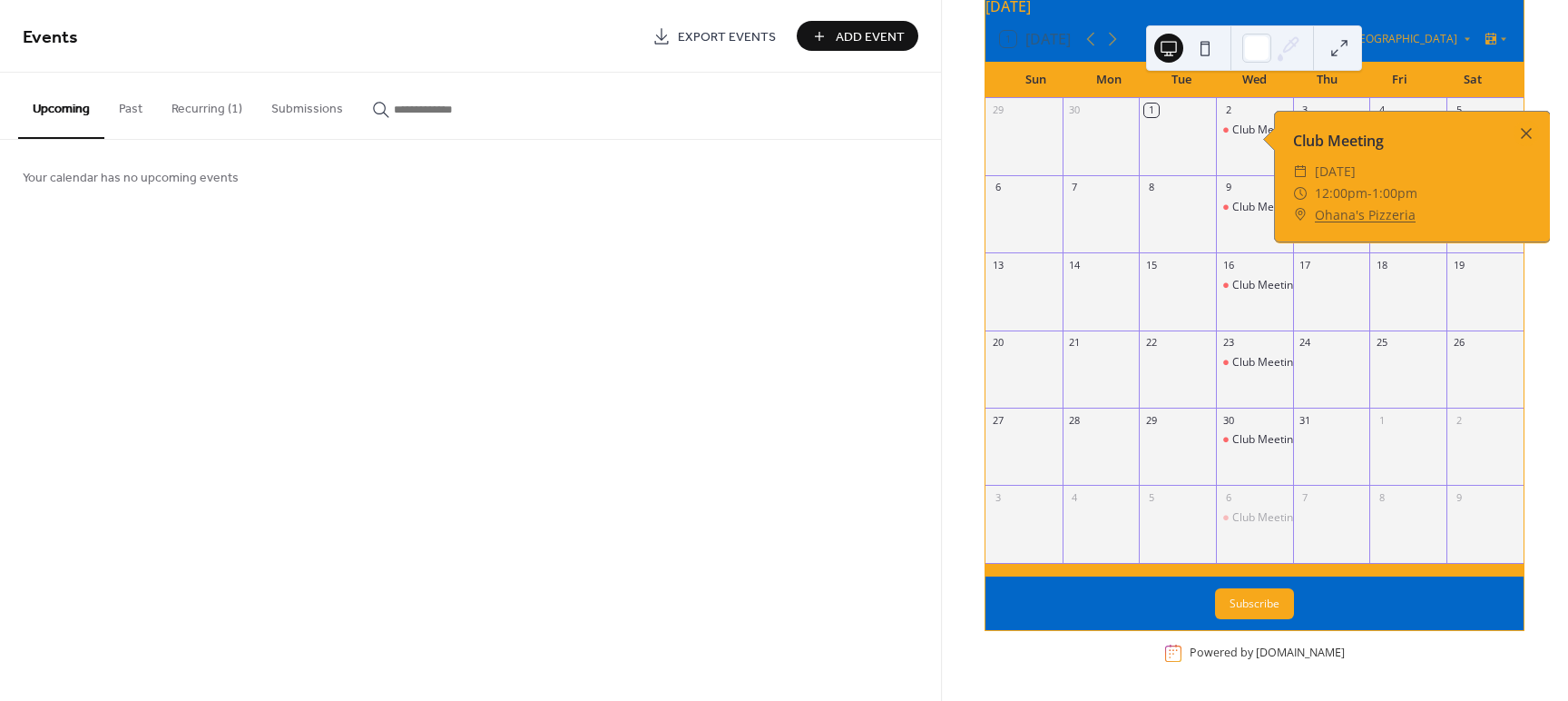 click on "Recurring  (1)" at bounding box center (207, 104) 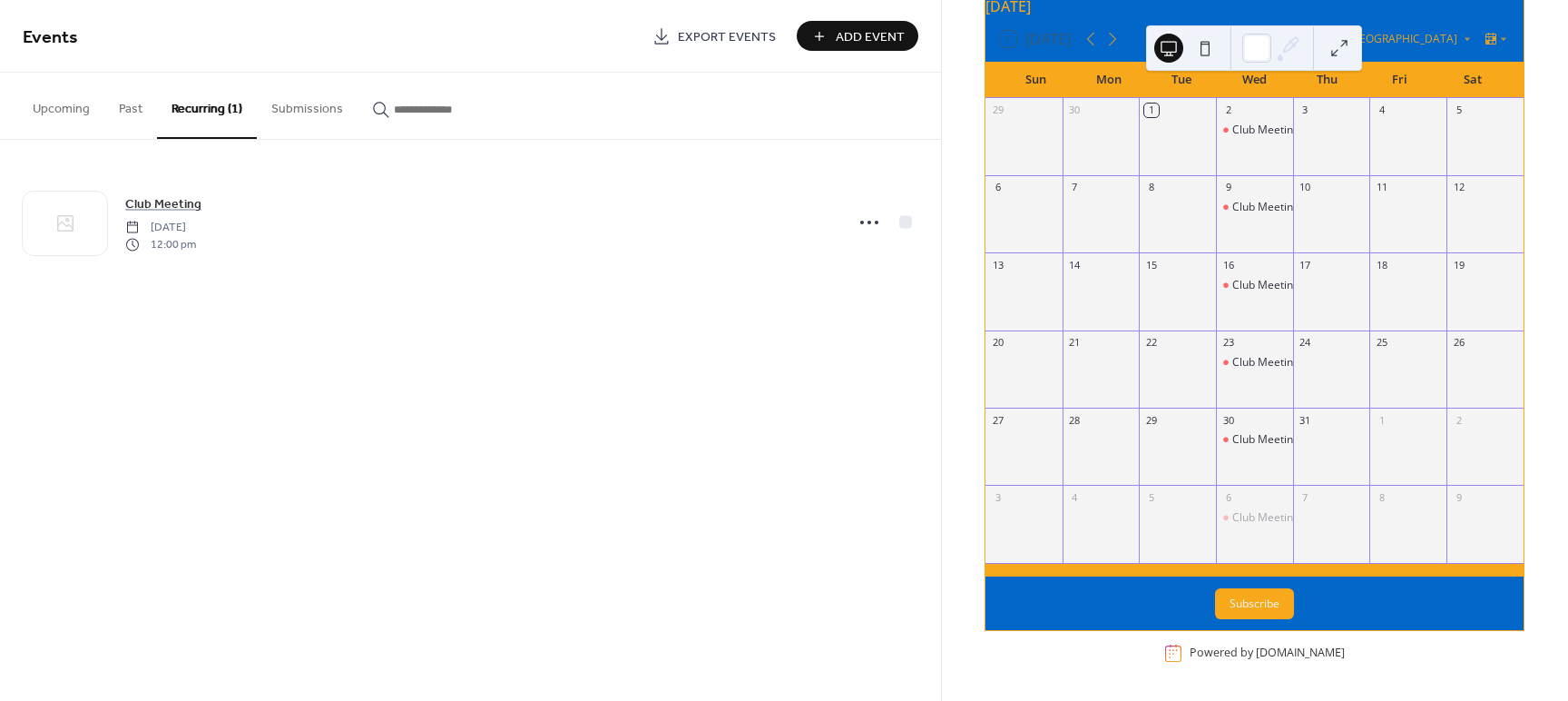 scroll, scrollTop: 110, scrollLeft: 0, axis: vertical 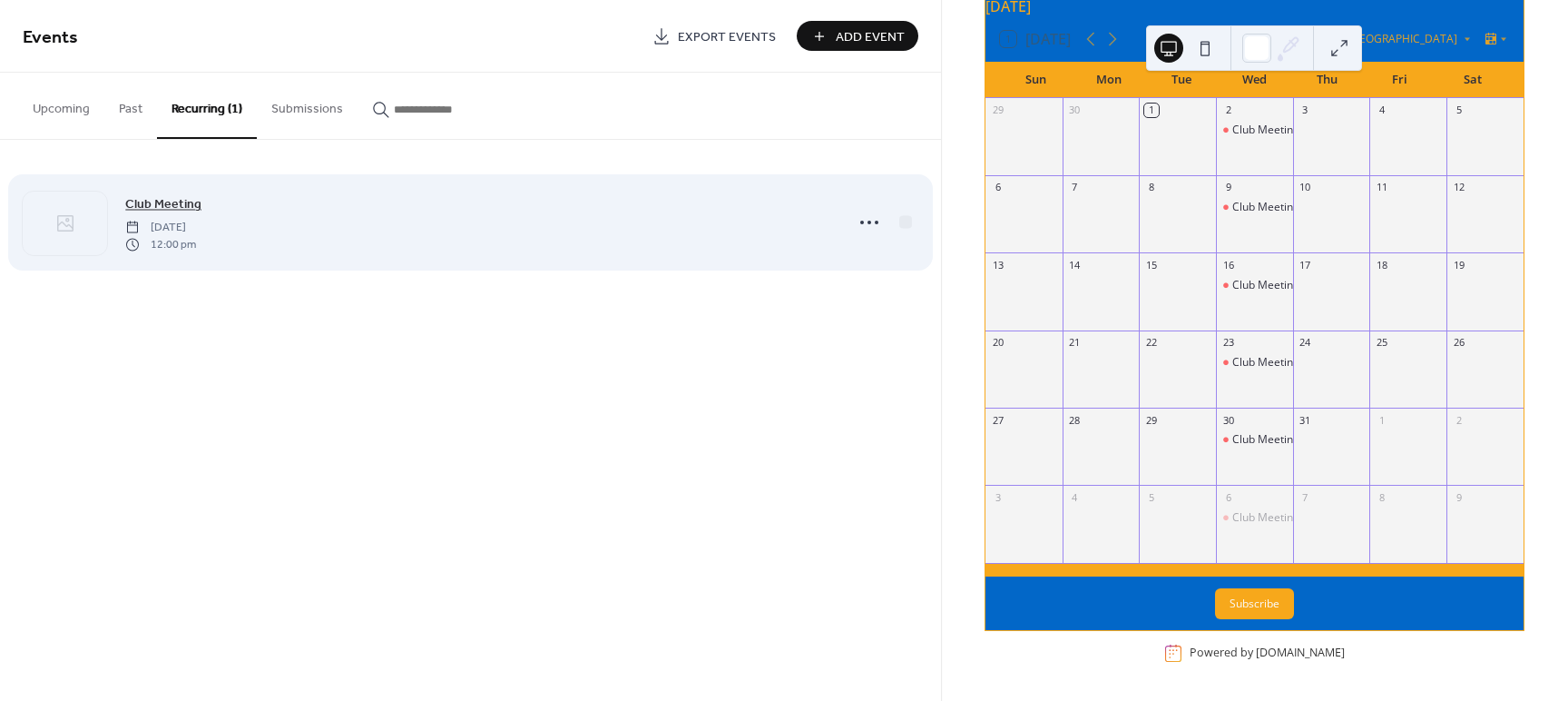 click on "Club Meeting" at bounding box center [163, 204] 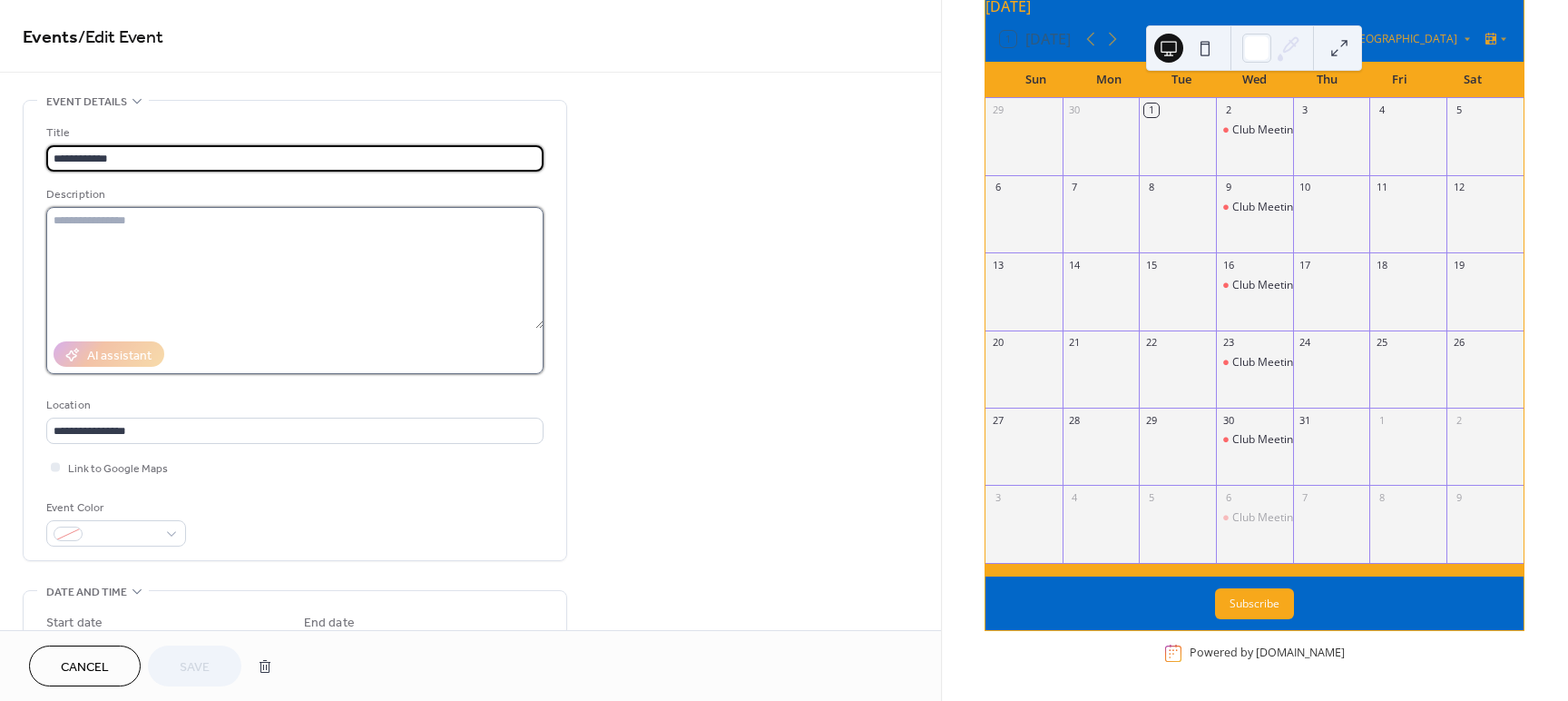 click at bounding box center (295, 268) 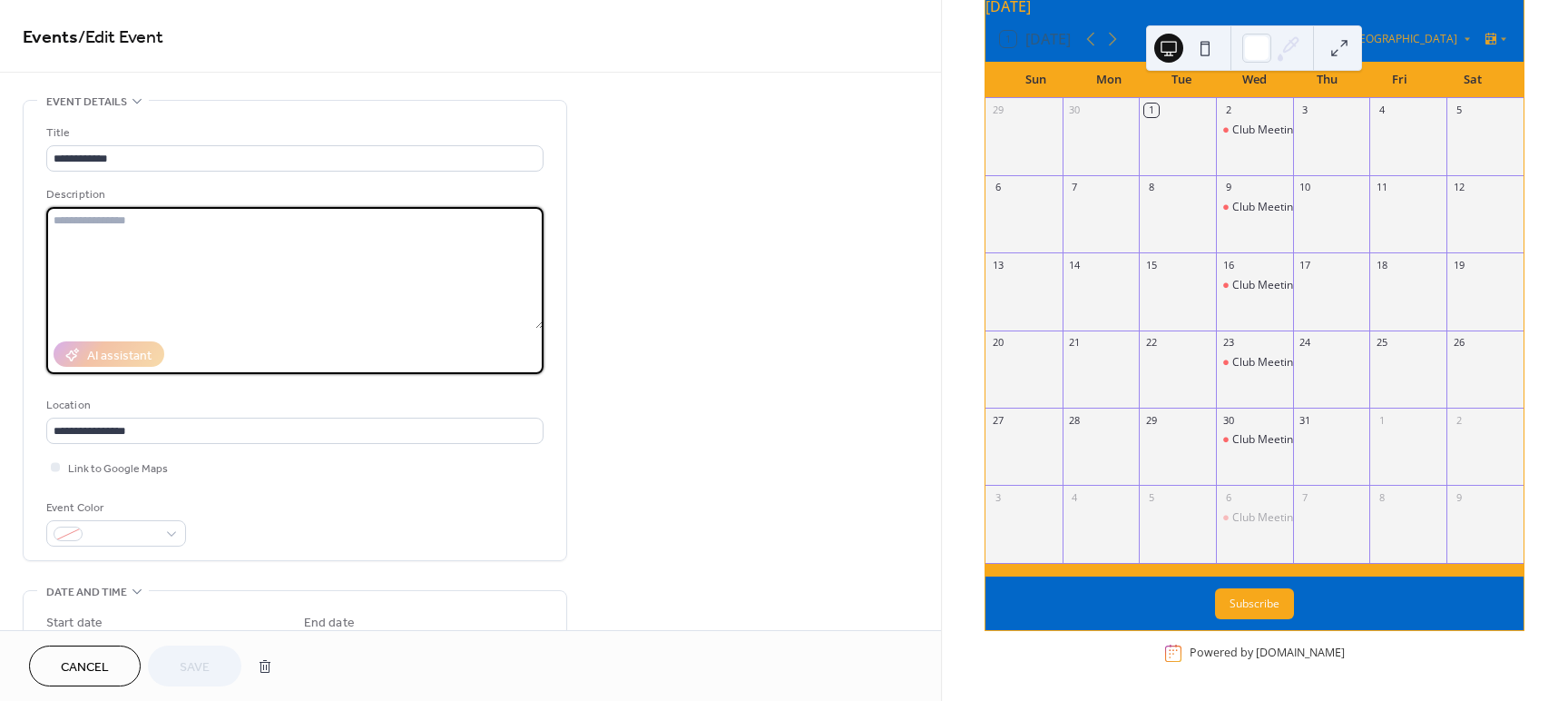 paste on "**********" 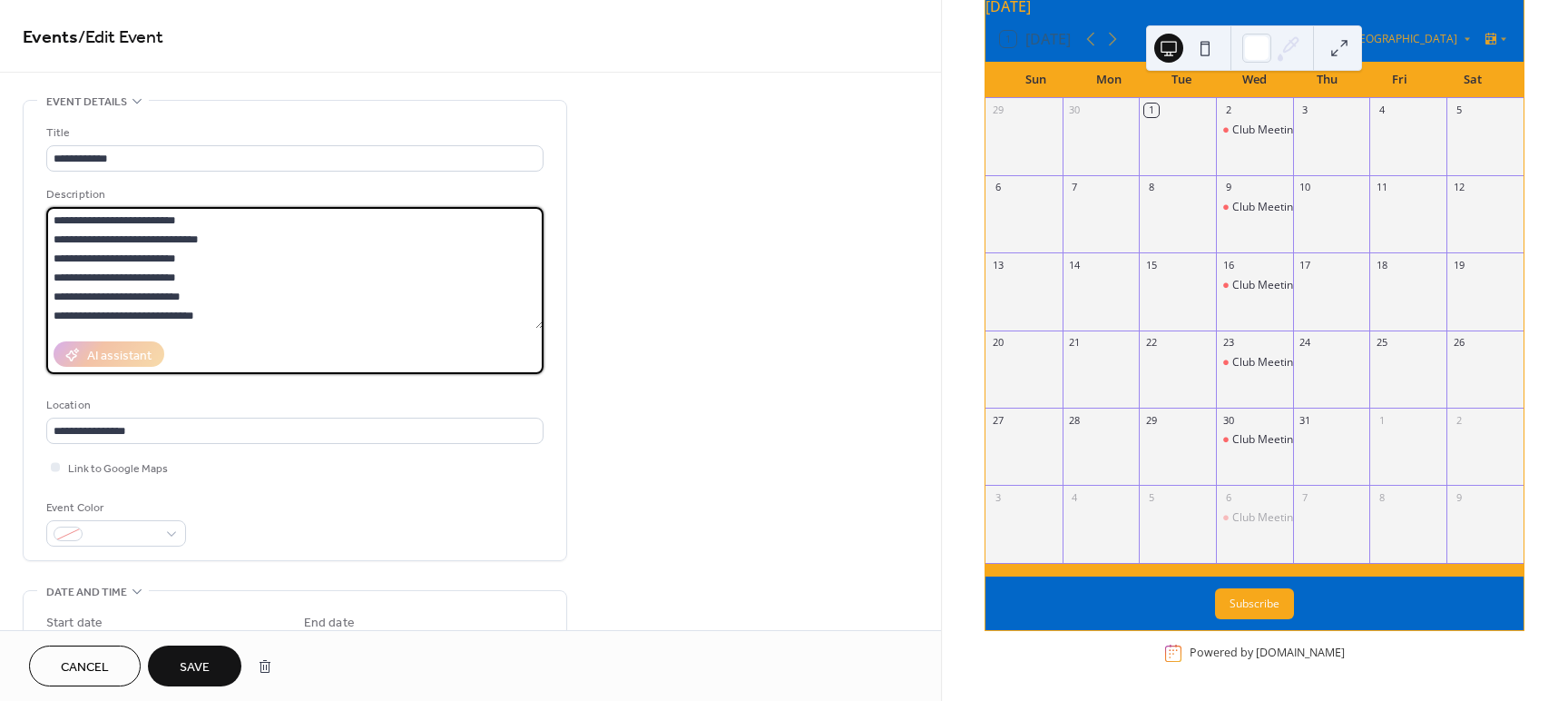 scroll, scrollTop: -5, scrollLeft: 0, axis: vertical 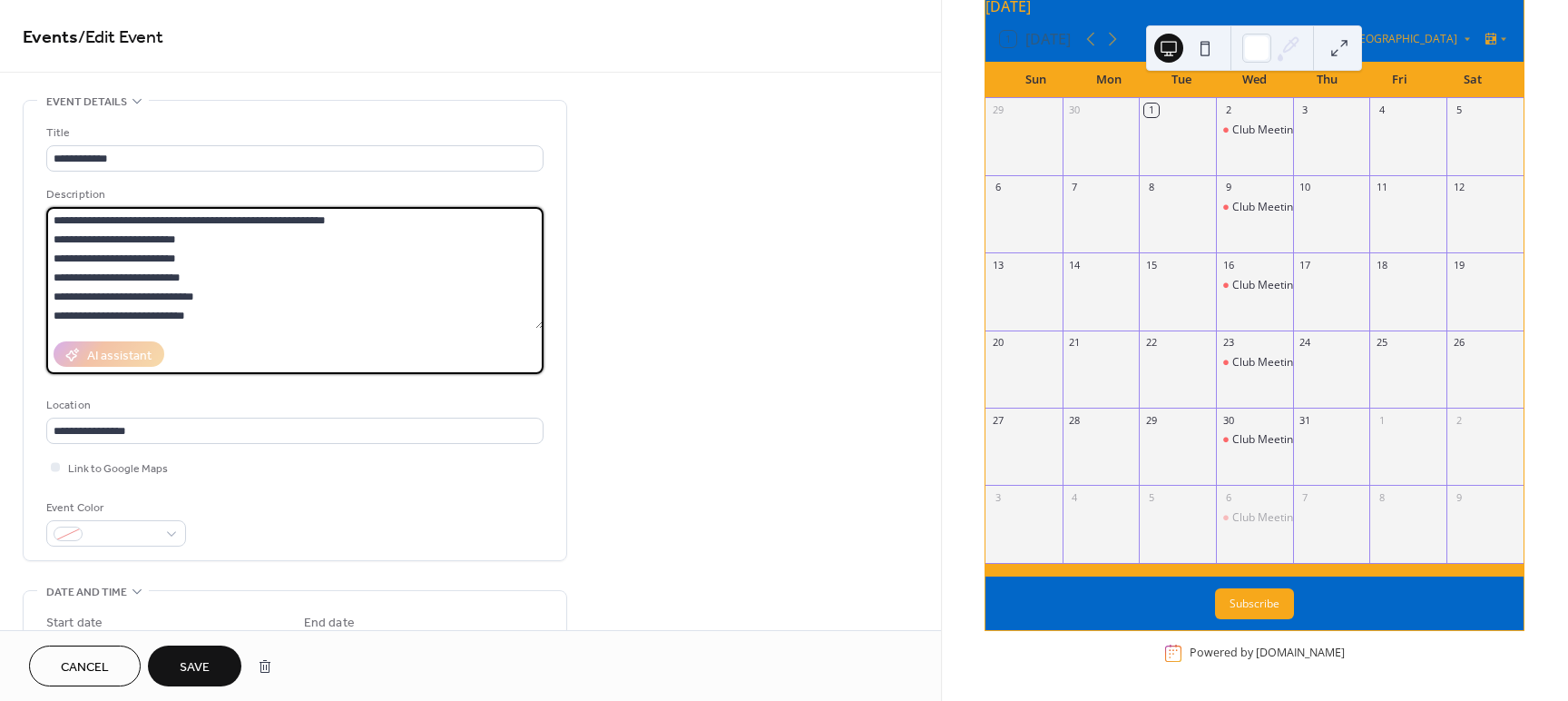 click on "**********" at bounding box center (295, 268) 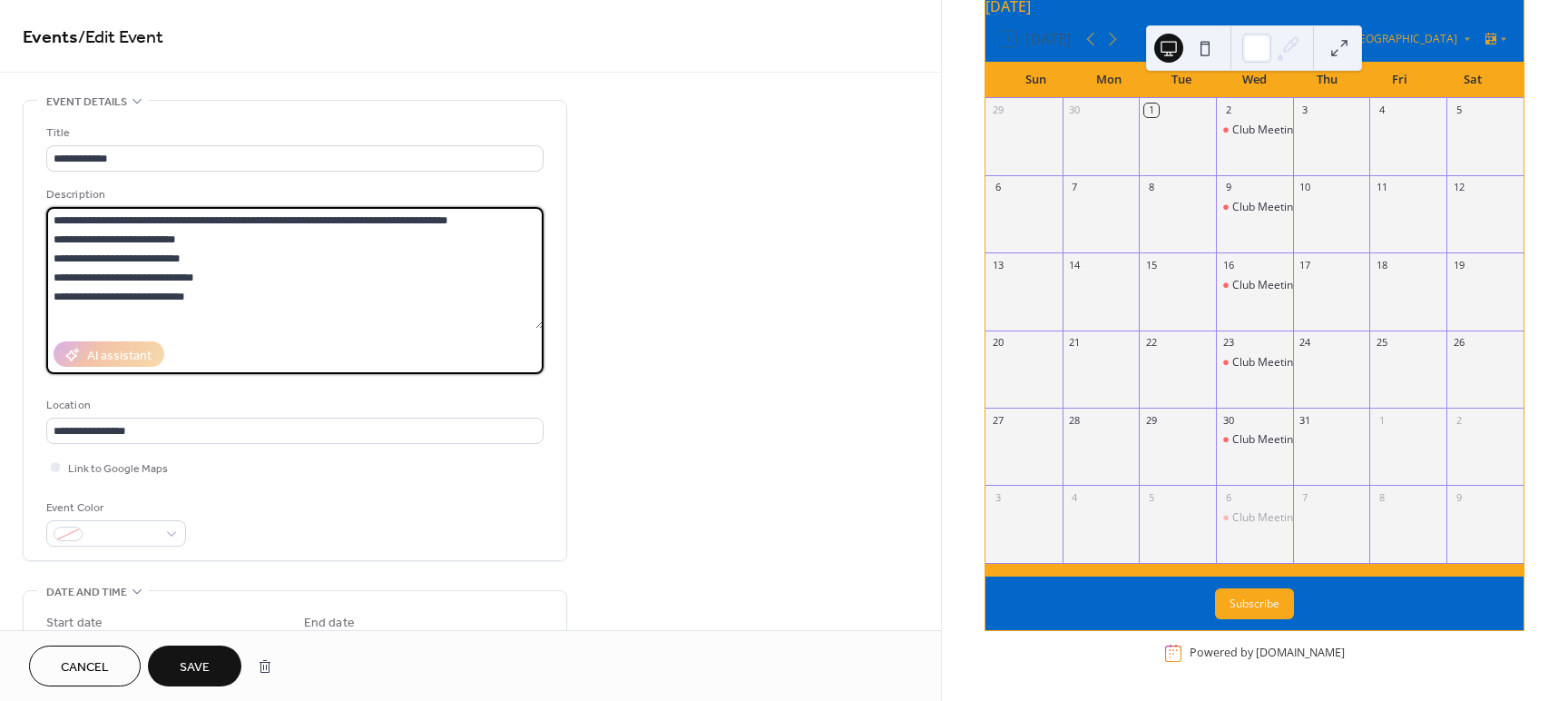 click on "**********" at bounding box center [295, 268] 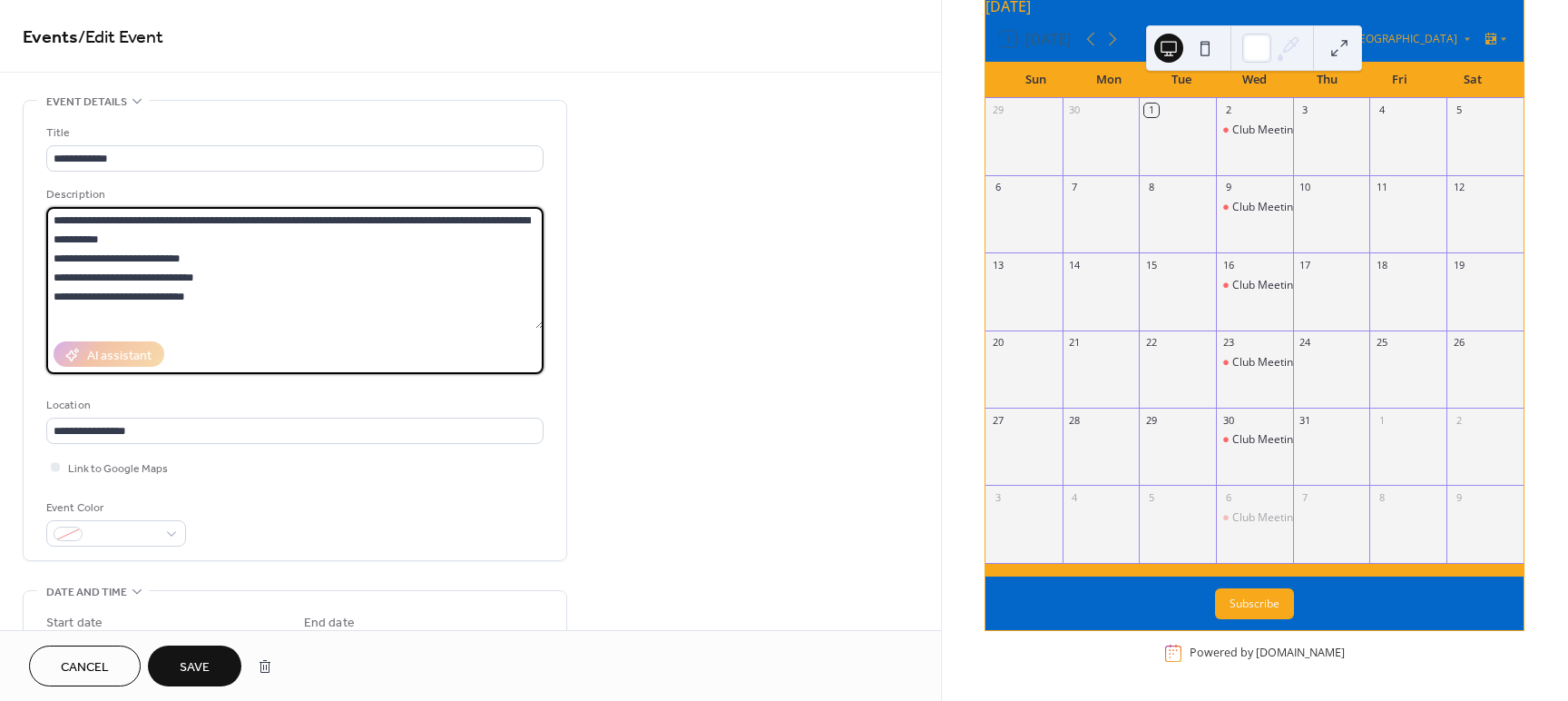 click on "**********" at bounding box center (295, 268) 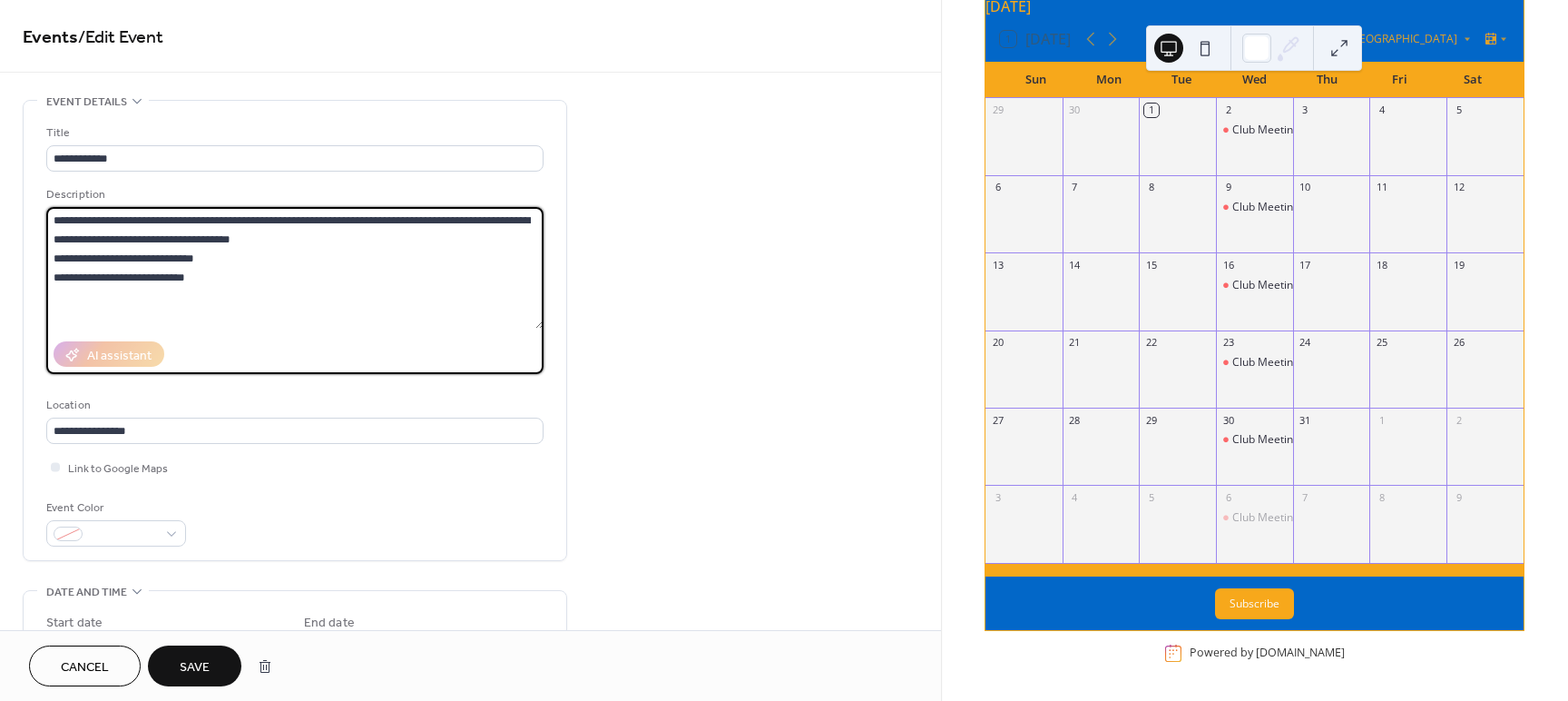 click on "**********" at bounding box center [295, 268] 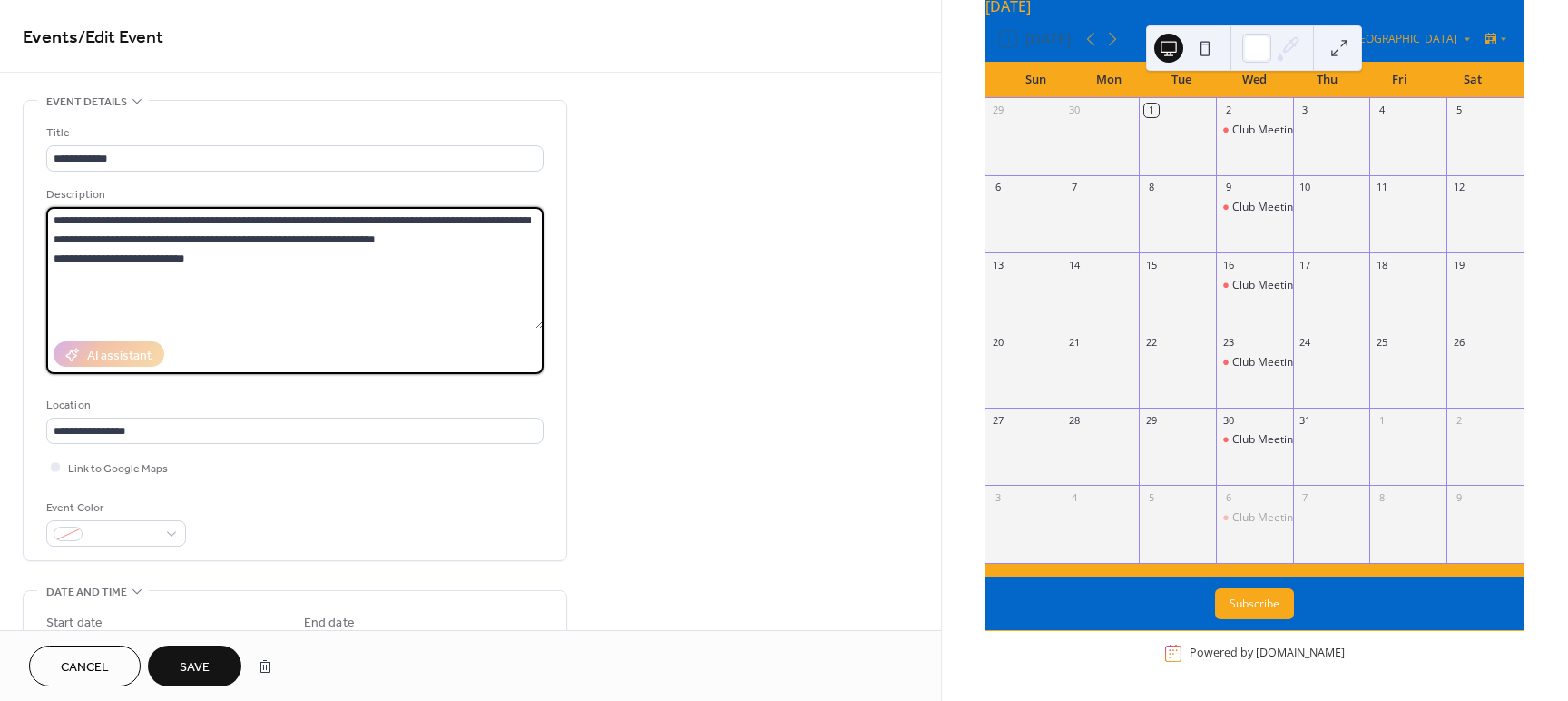 click on "**********" at bounding box center [295, 268] 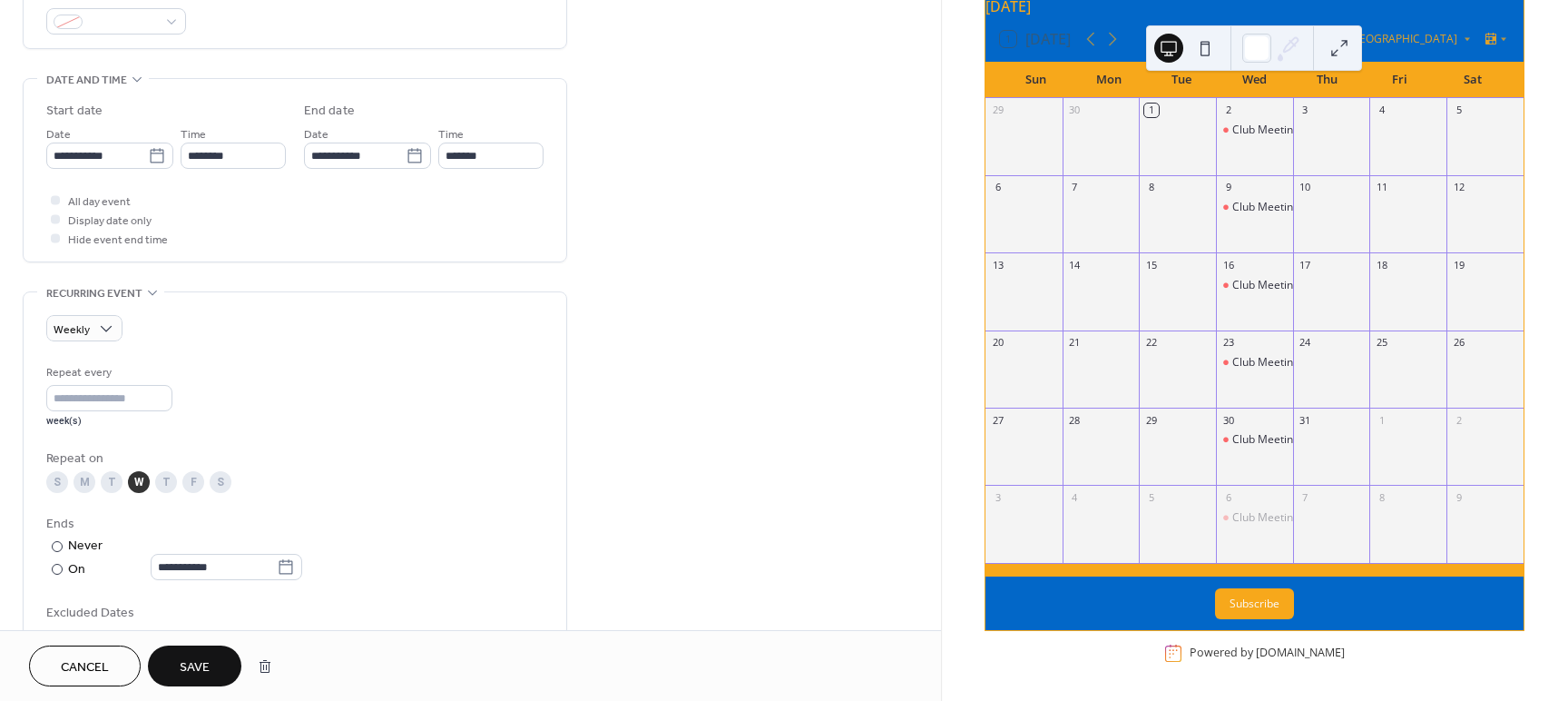 scroll, scrollTop: 517, scrollLeft: 0, axis: vertical 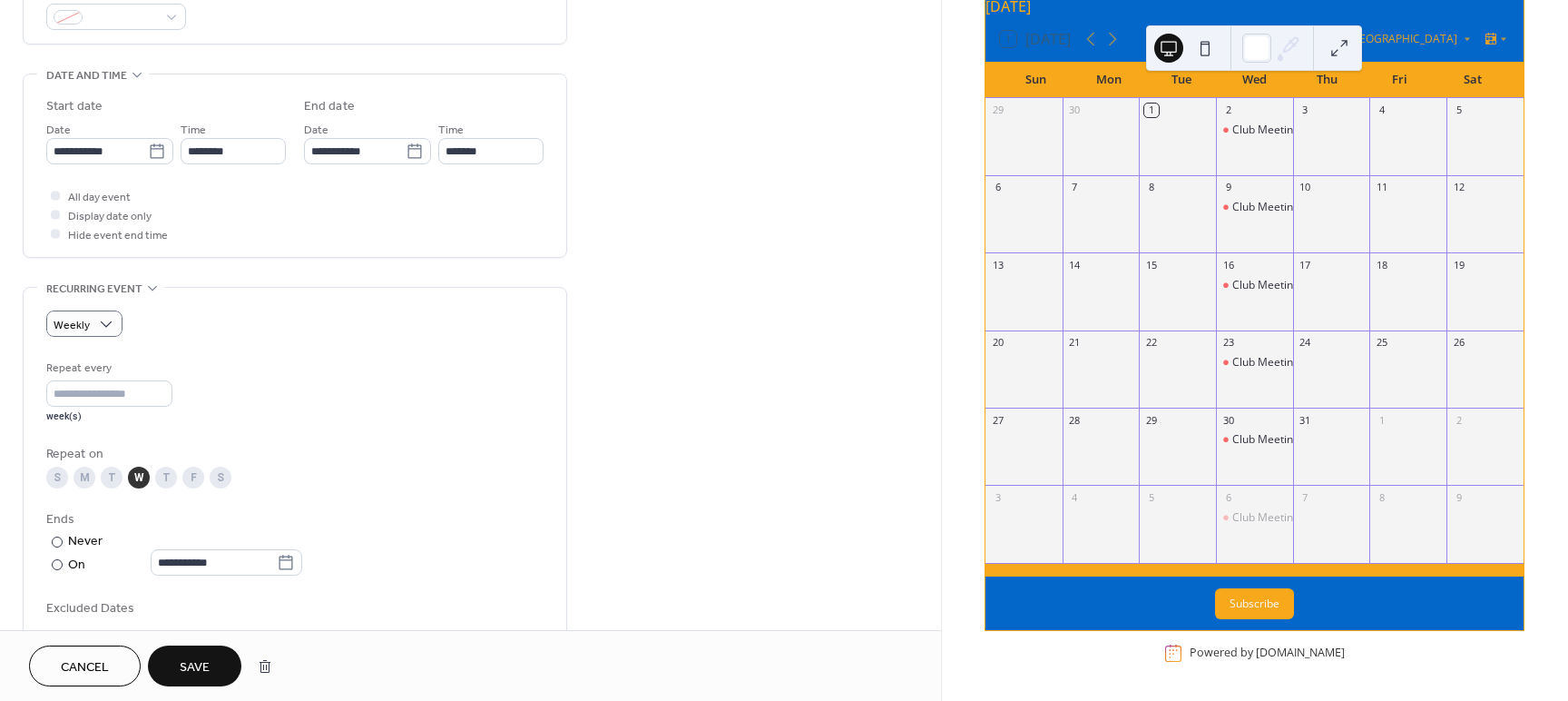 type on "**********" 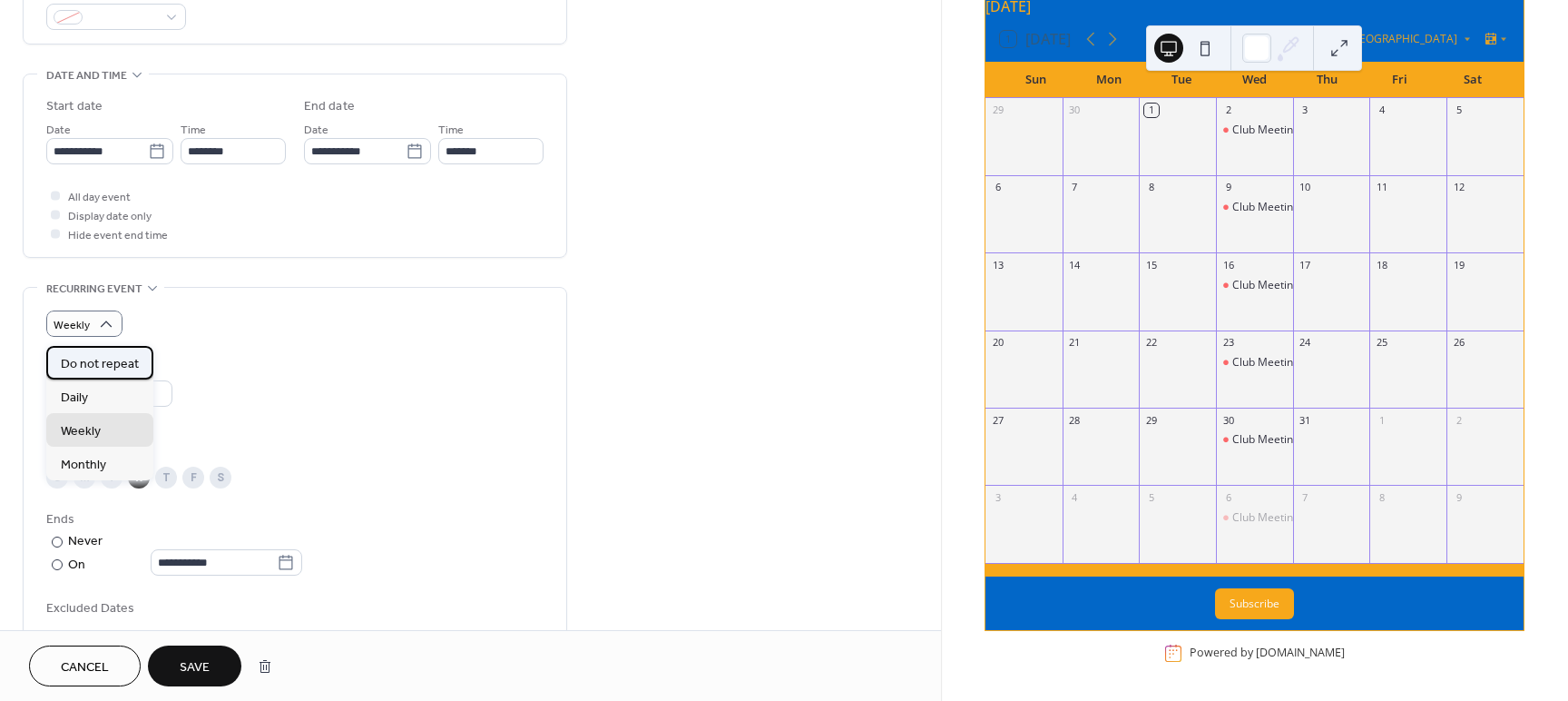 click on "Do not repeat" at bounding box center [100, 364] 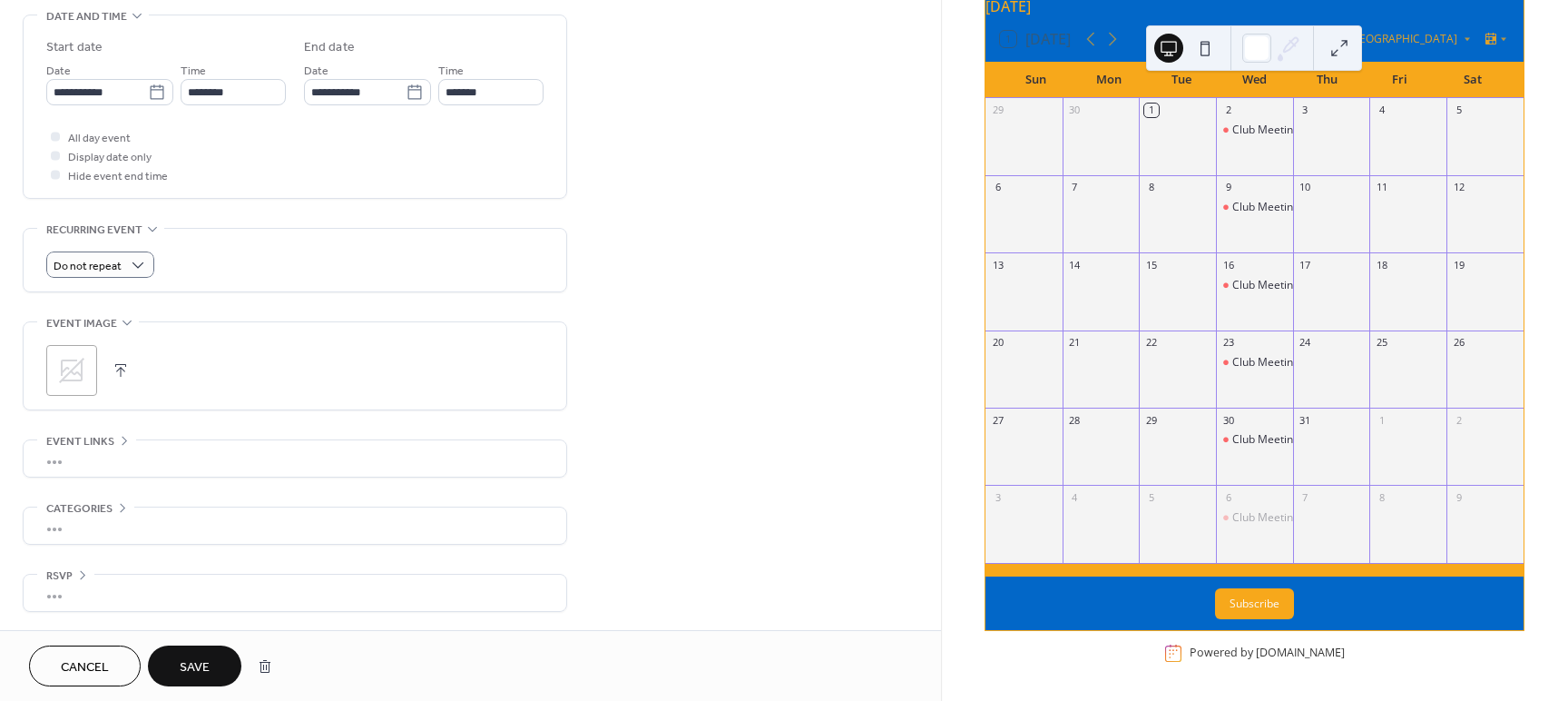 scroll, scrollTop: 581, scrollLeft: 0, axis: vertical 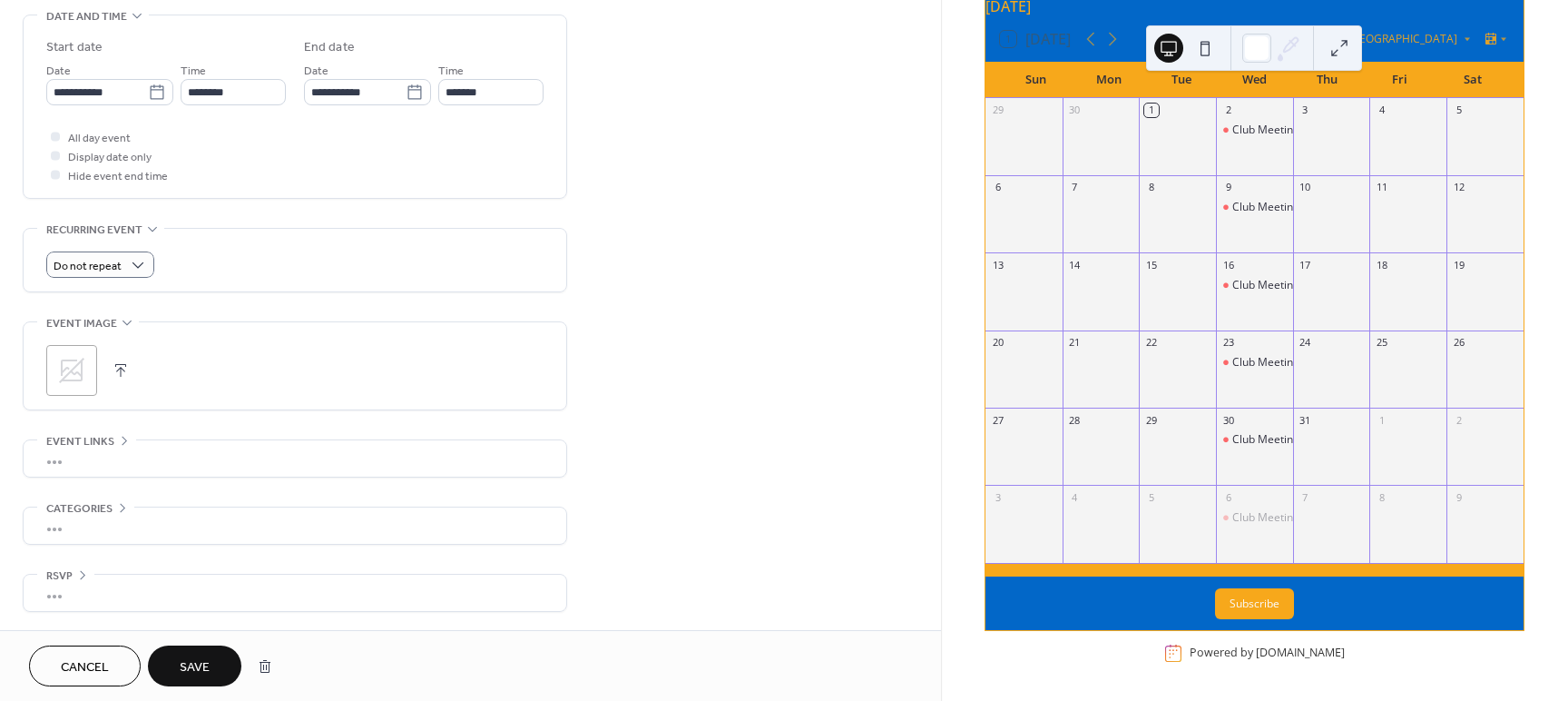 click on "•••" at bounding box center [295, 526] 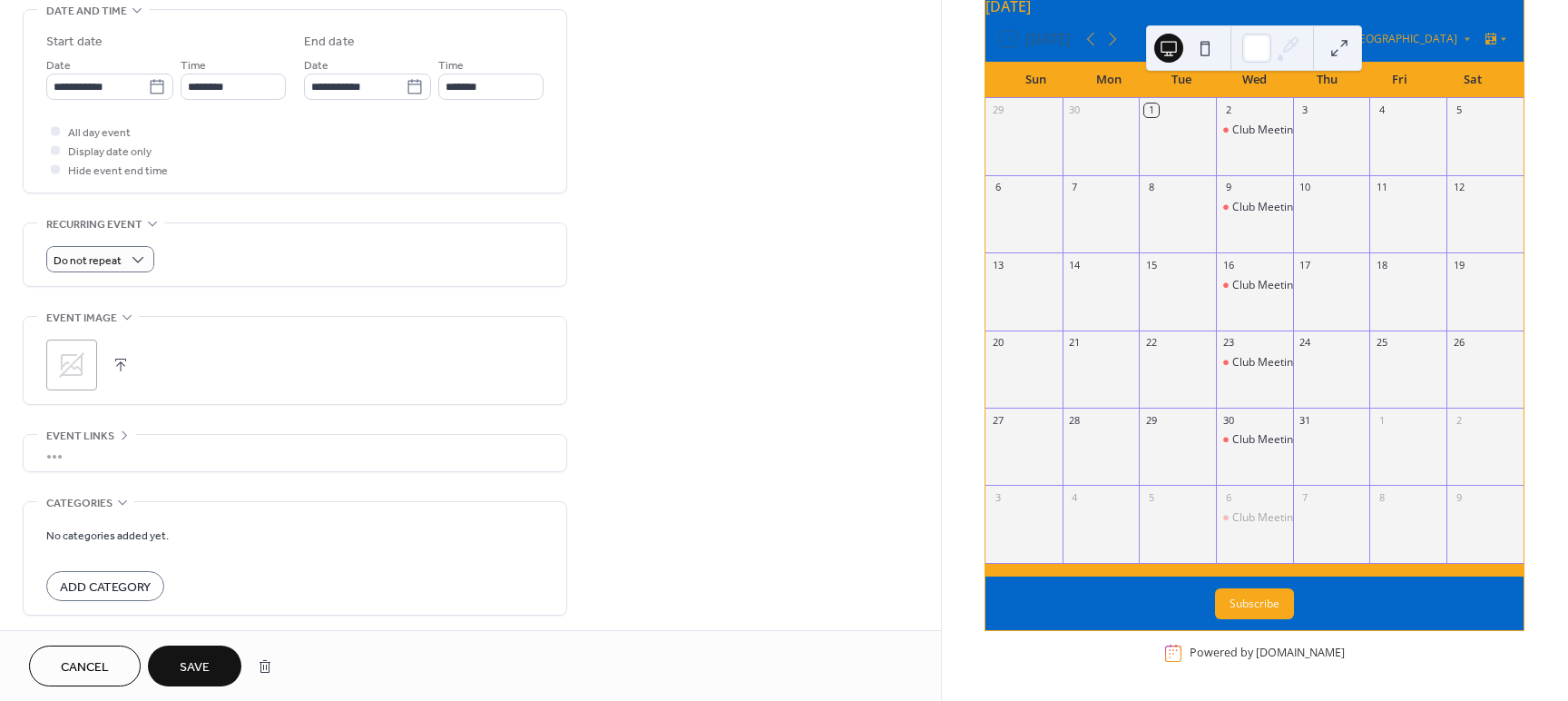 scroll, scrollTop: 580, scrollLeft: 0, axis: vertical 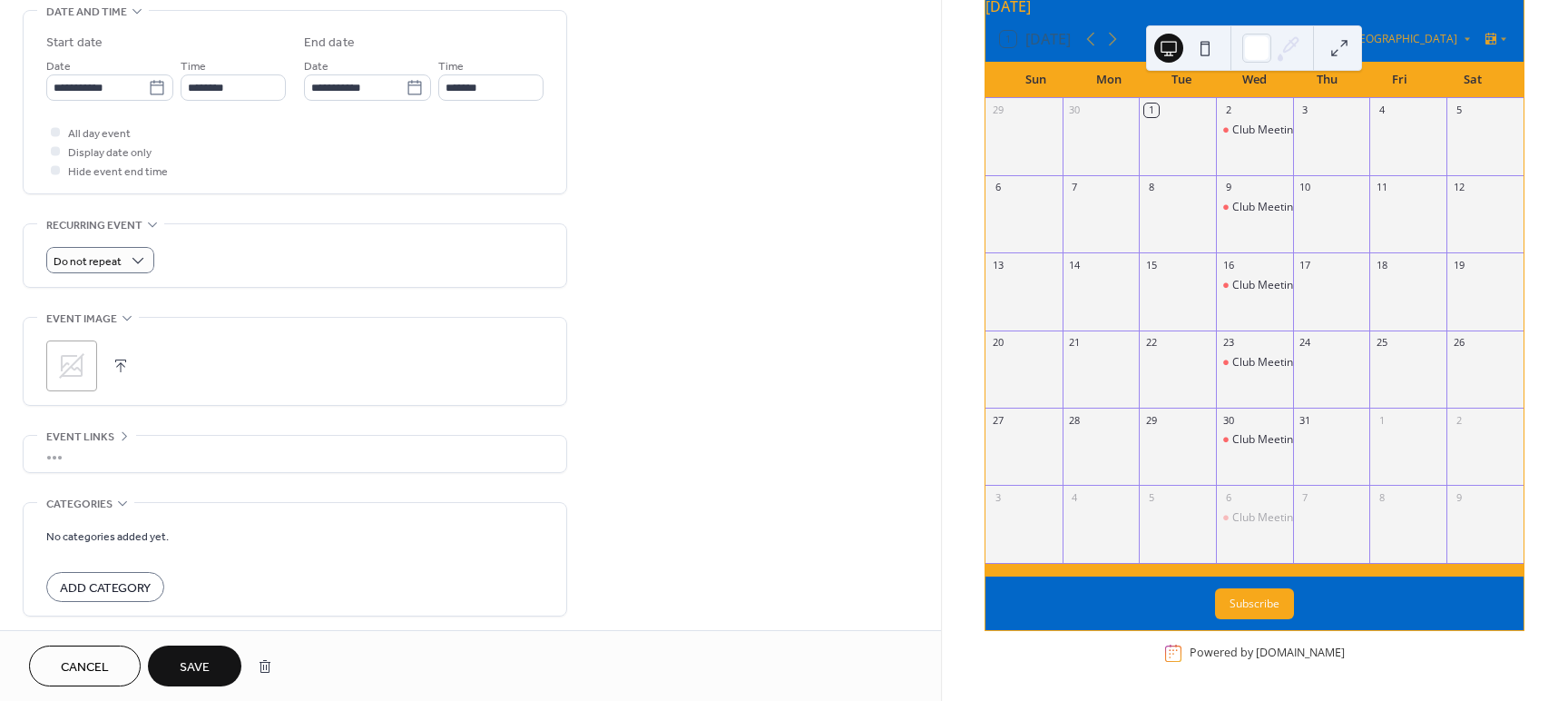 drag, startPoint x: 123, startPoint y: 509, endPoint x: 161, endPoint y: 535, distance: 46.043458 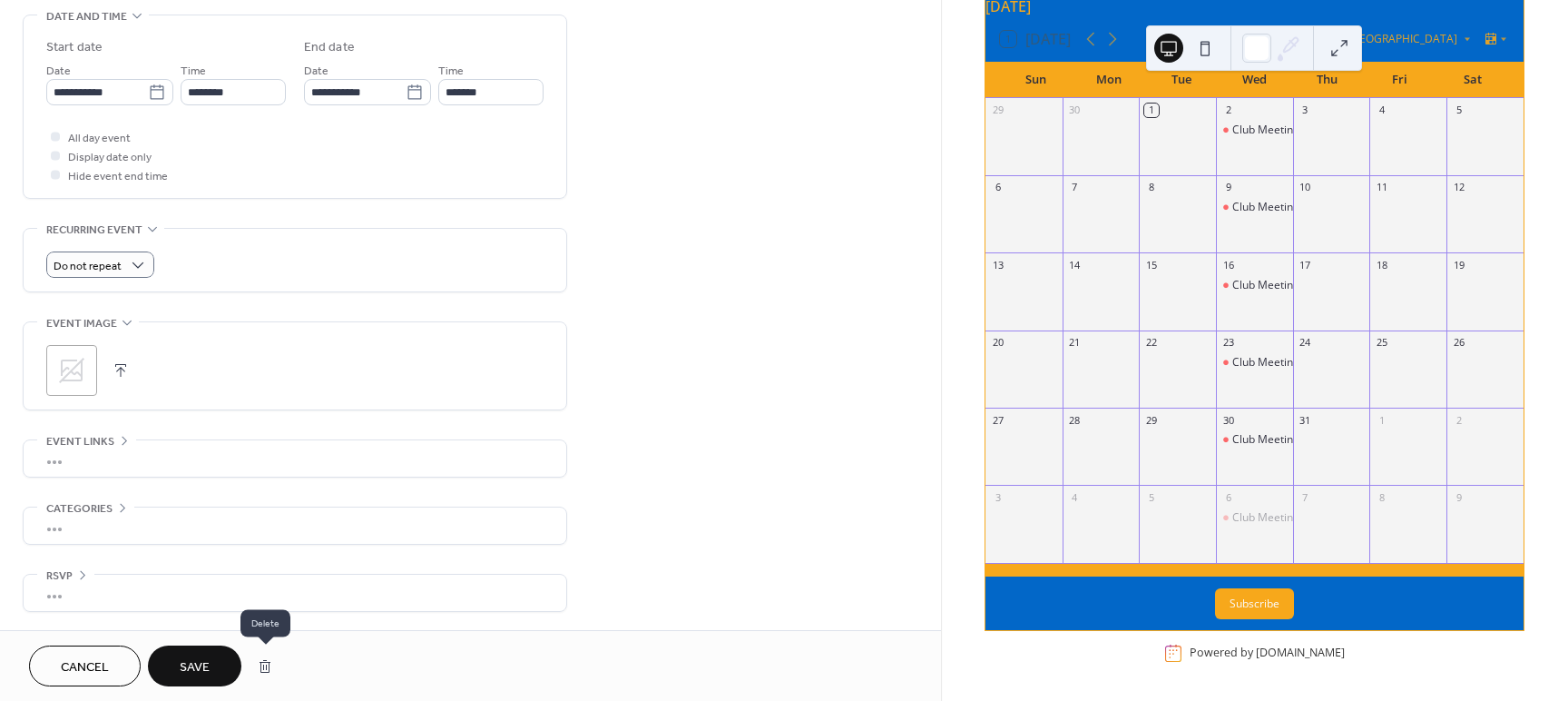 scroll, scrollTop: 578, scrollLeft: 0, axis: vertical 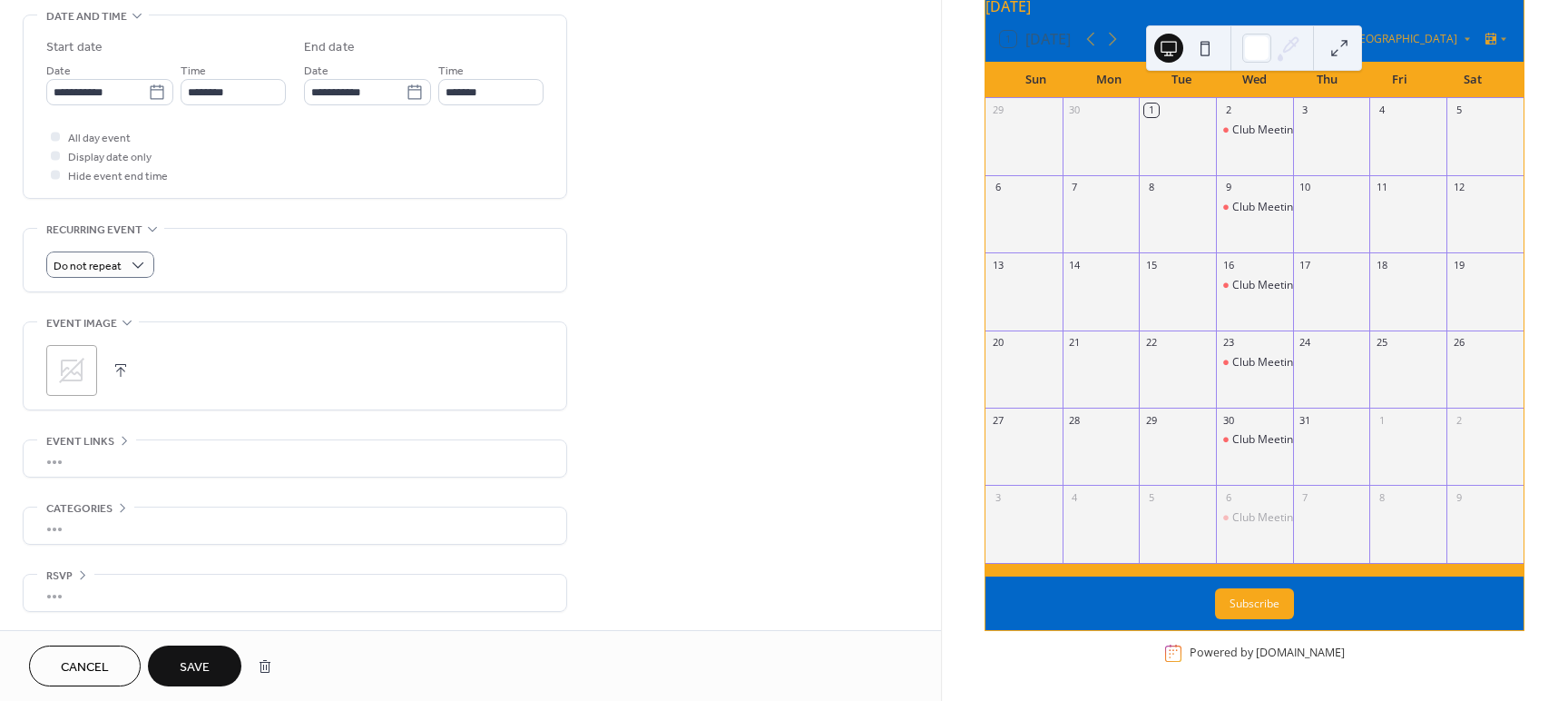 click on "Save" at bounding box center [194, 667] 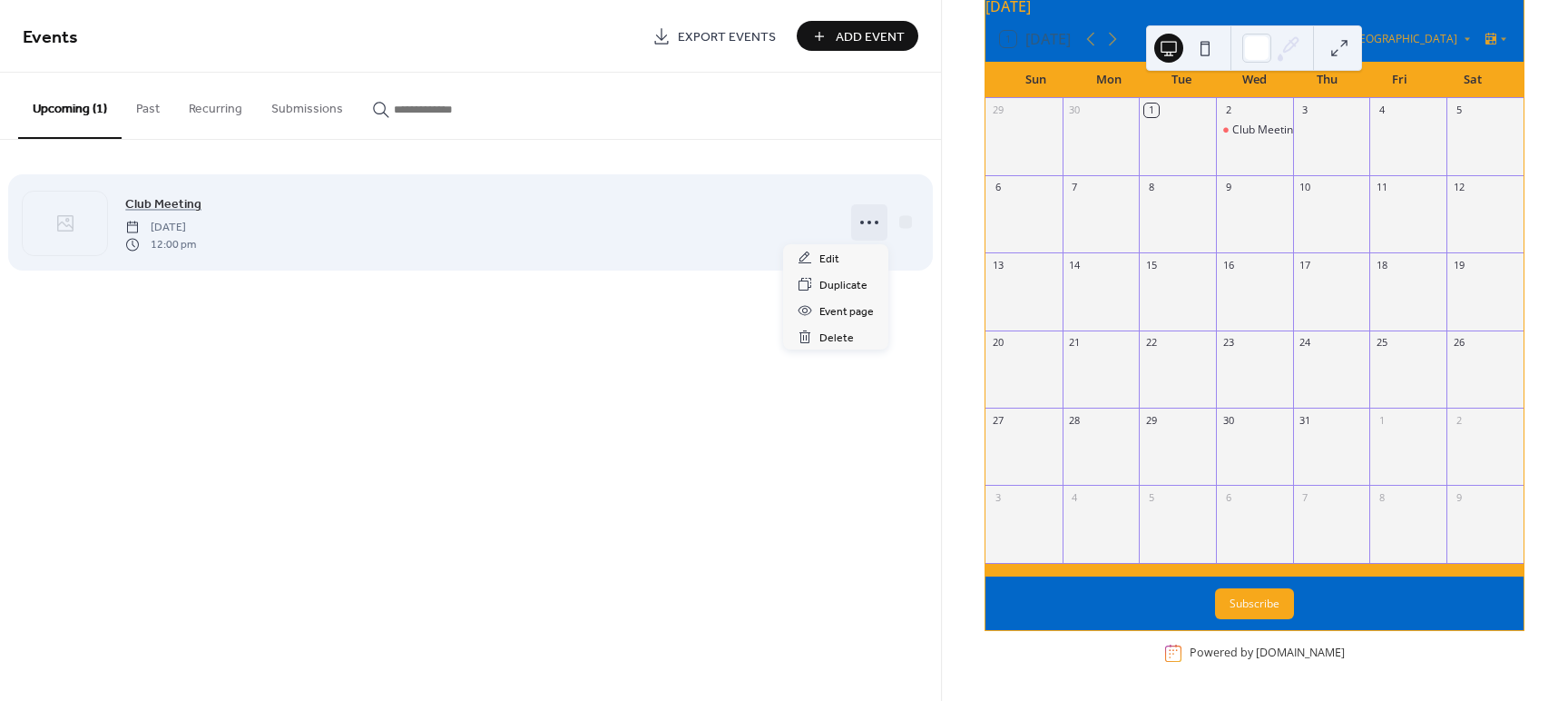 click 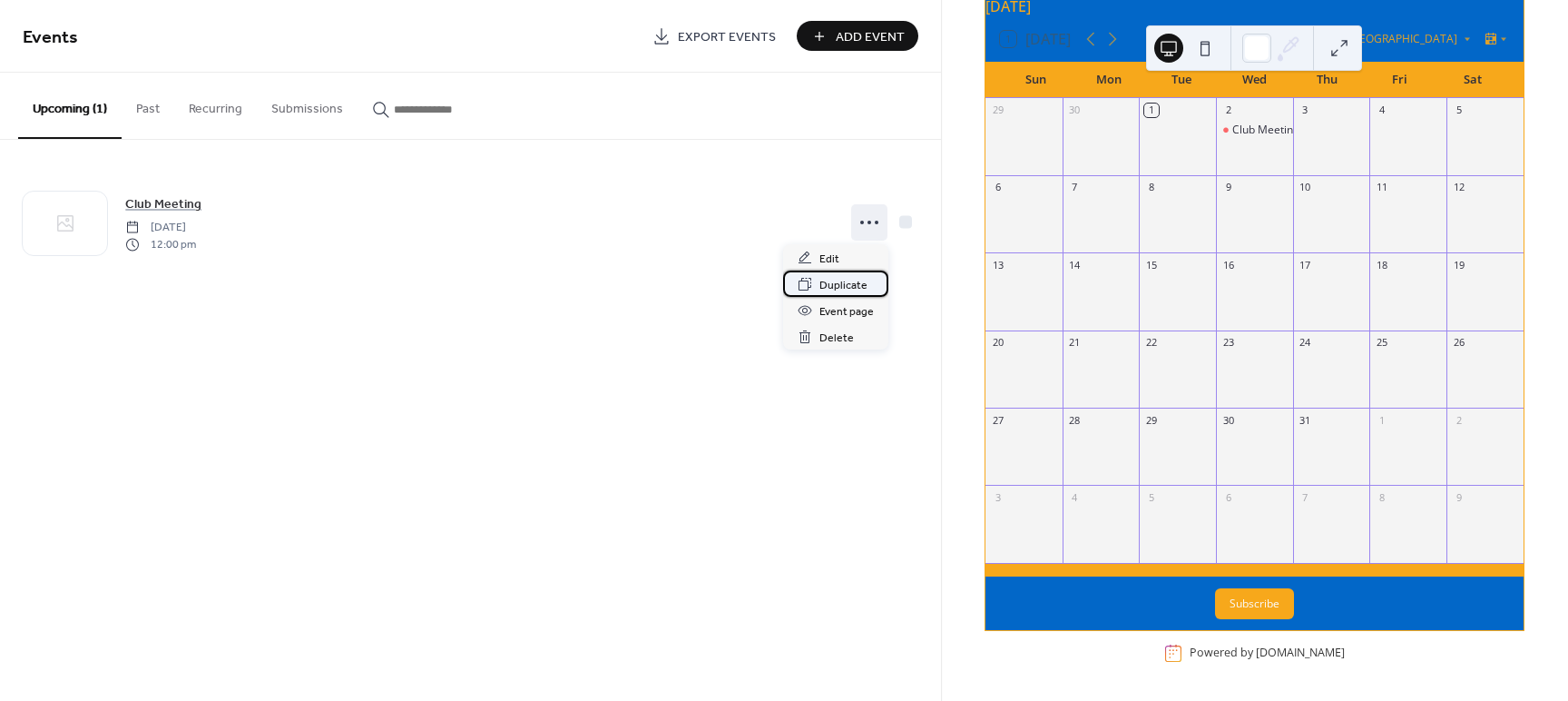 click on "Duplicate" at bounding box center (843, 285) 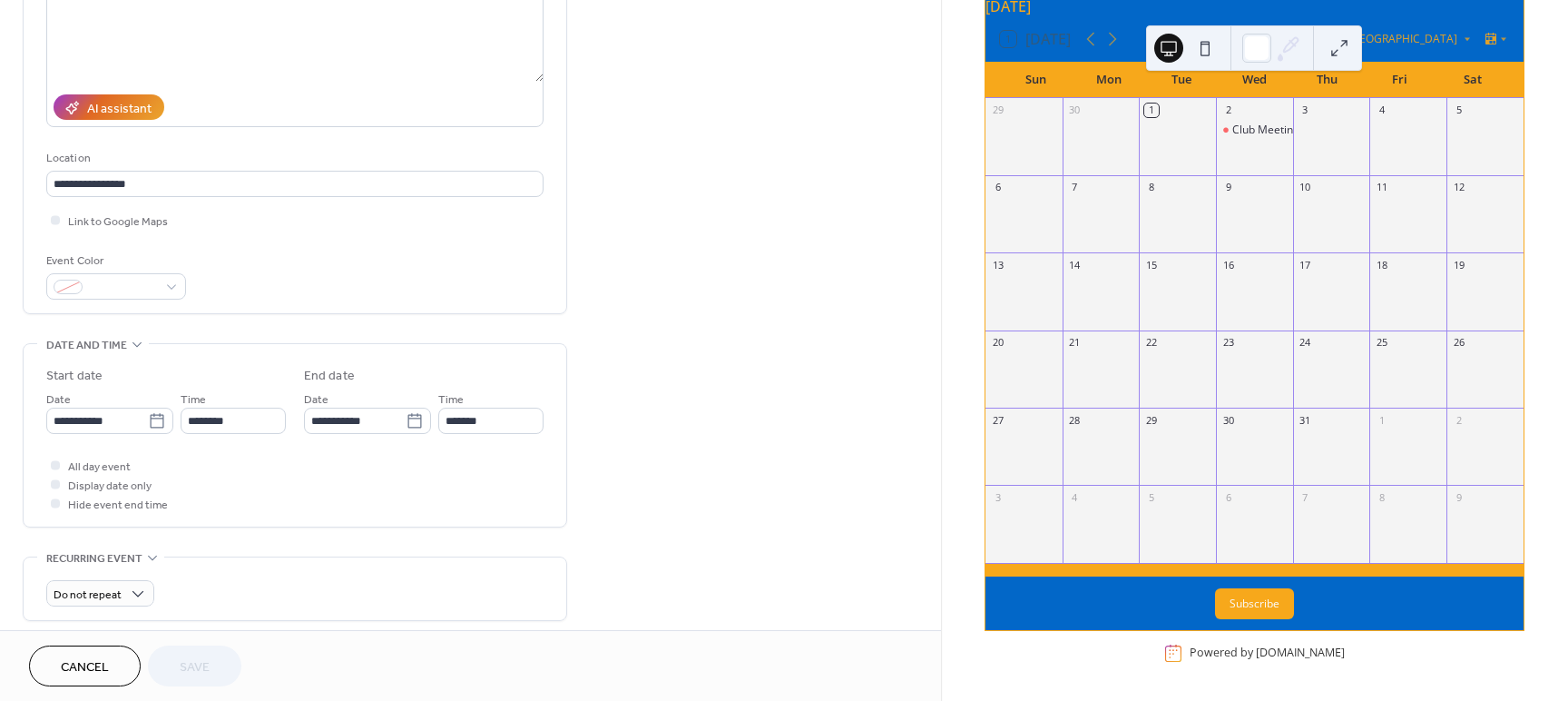 scroll, scrollTop: 258, scrollLeft: 0, axis: vertical 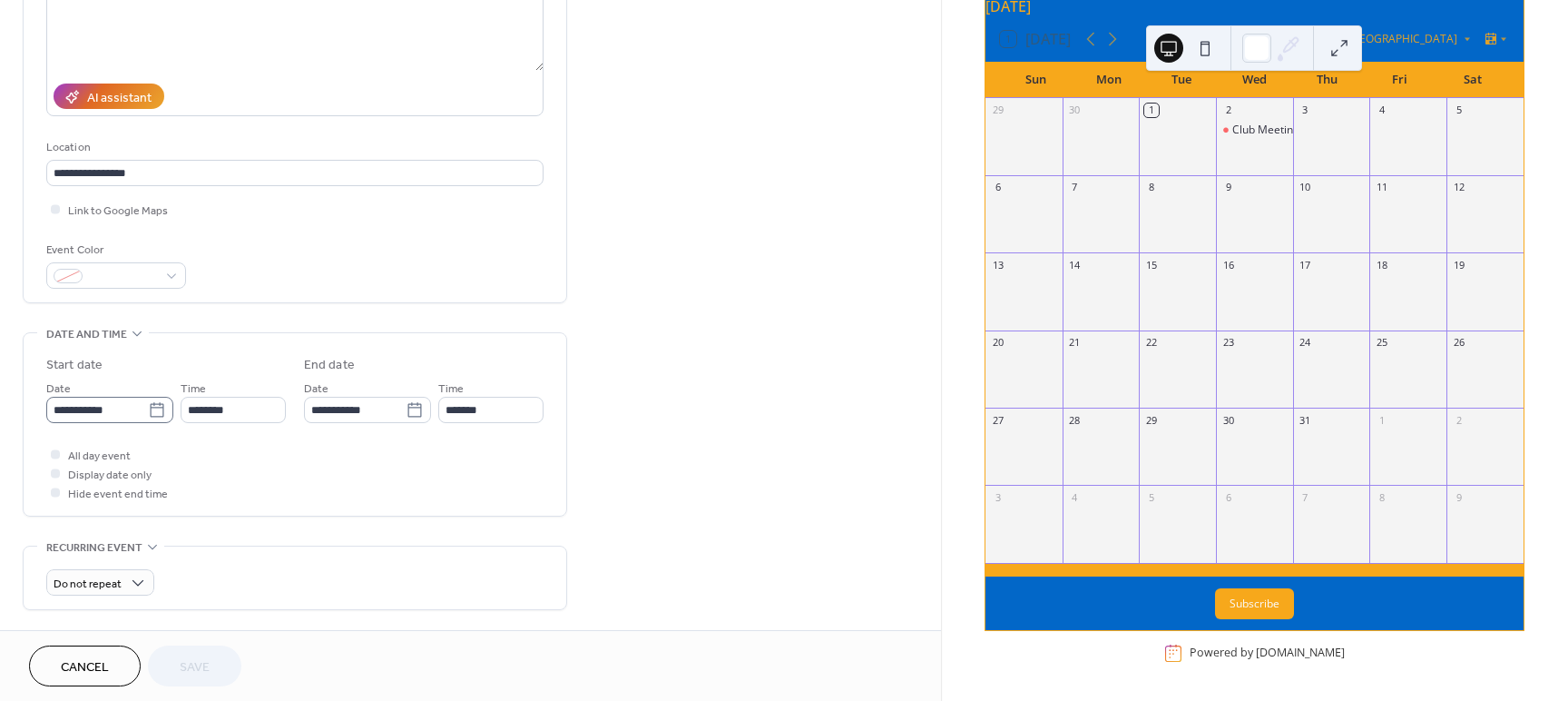 click 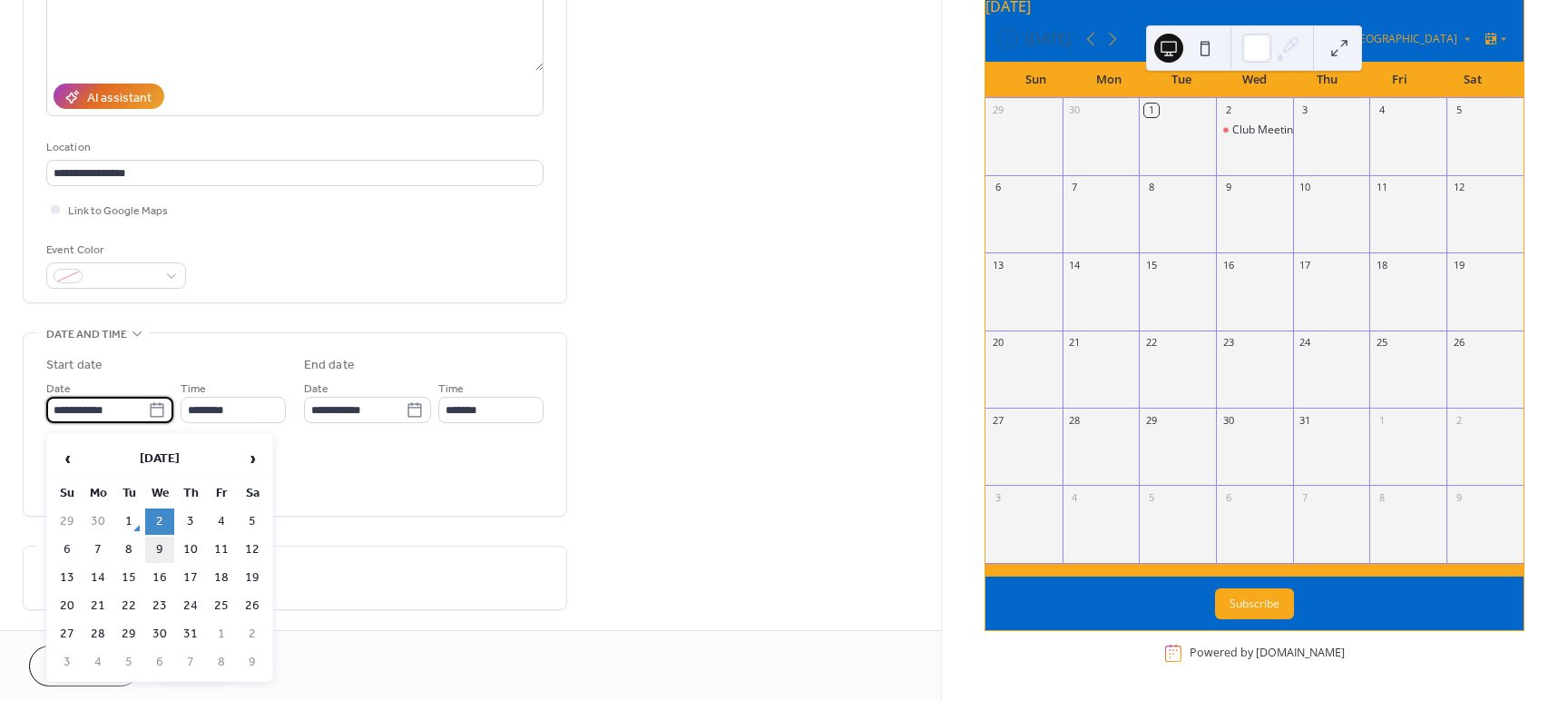 click on "9" at bounding box center [160, 549] 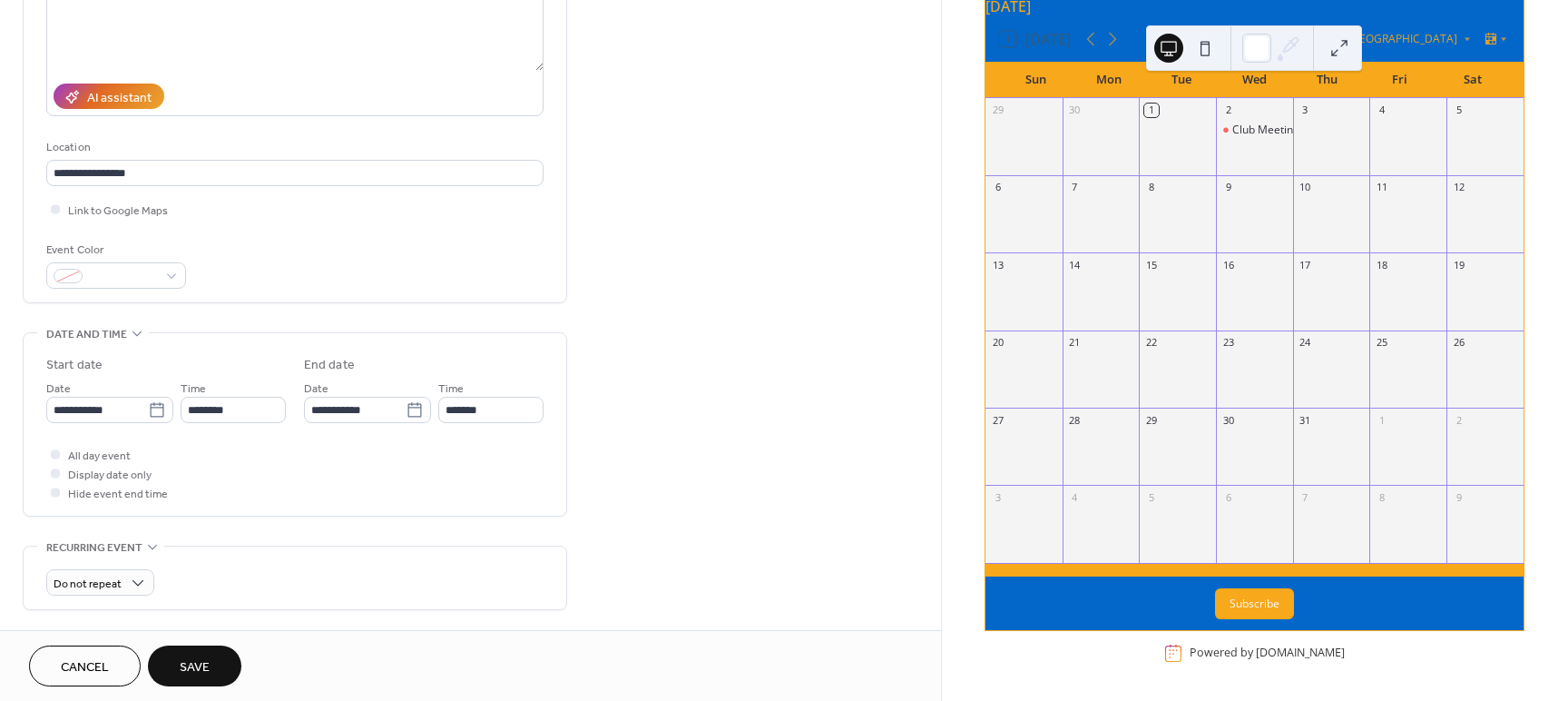type on "**********" 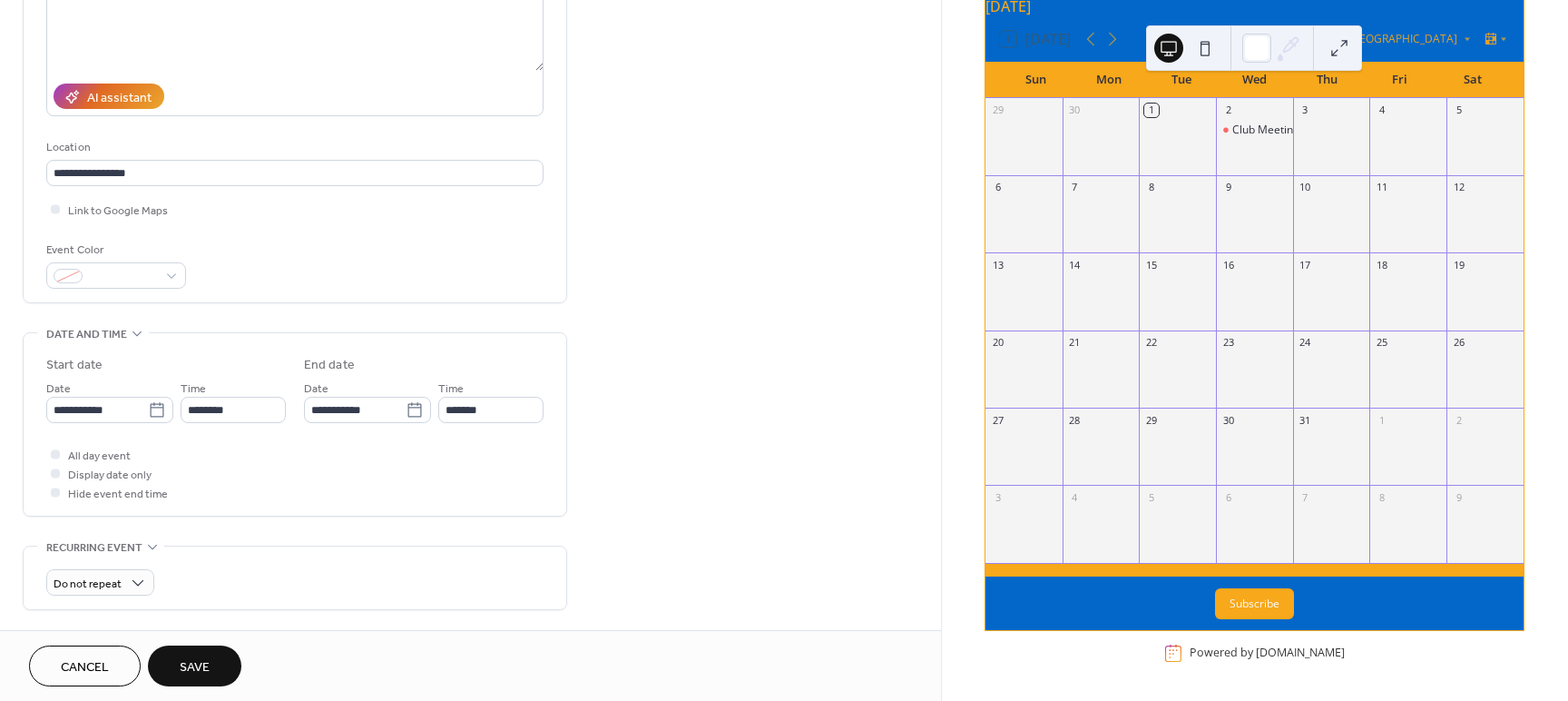 type on "**********" 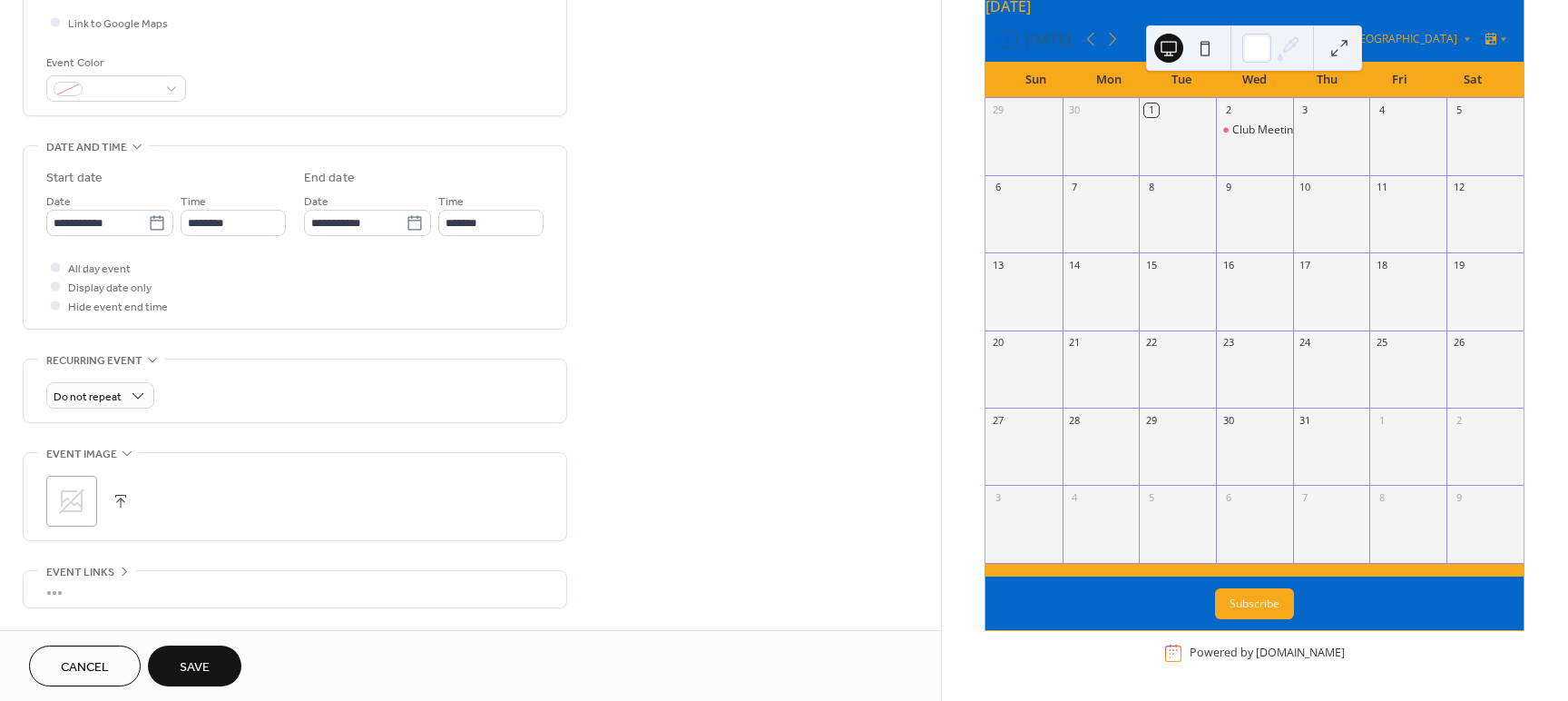 scroll, scrollTop: 452, scrollLeft: 0, axis: vertical 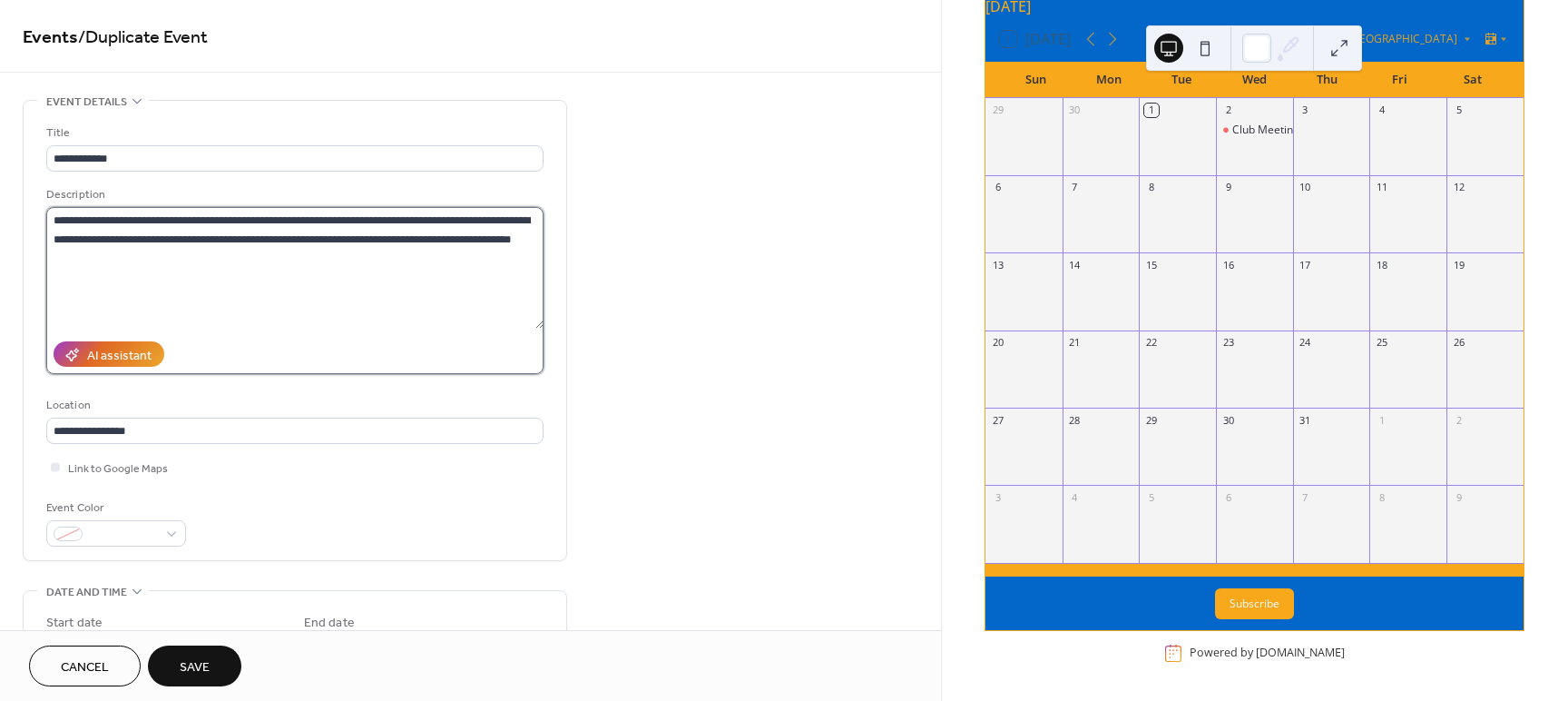 click on "**********" at bounding box center (295, 268) 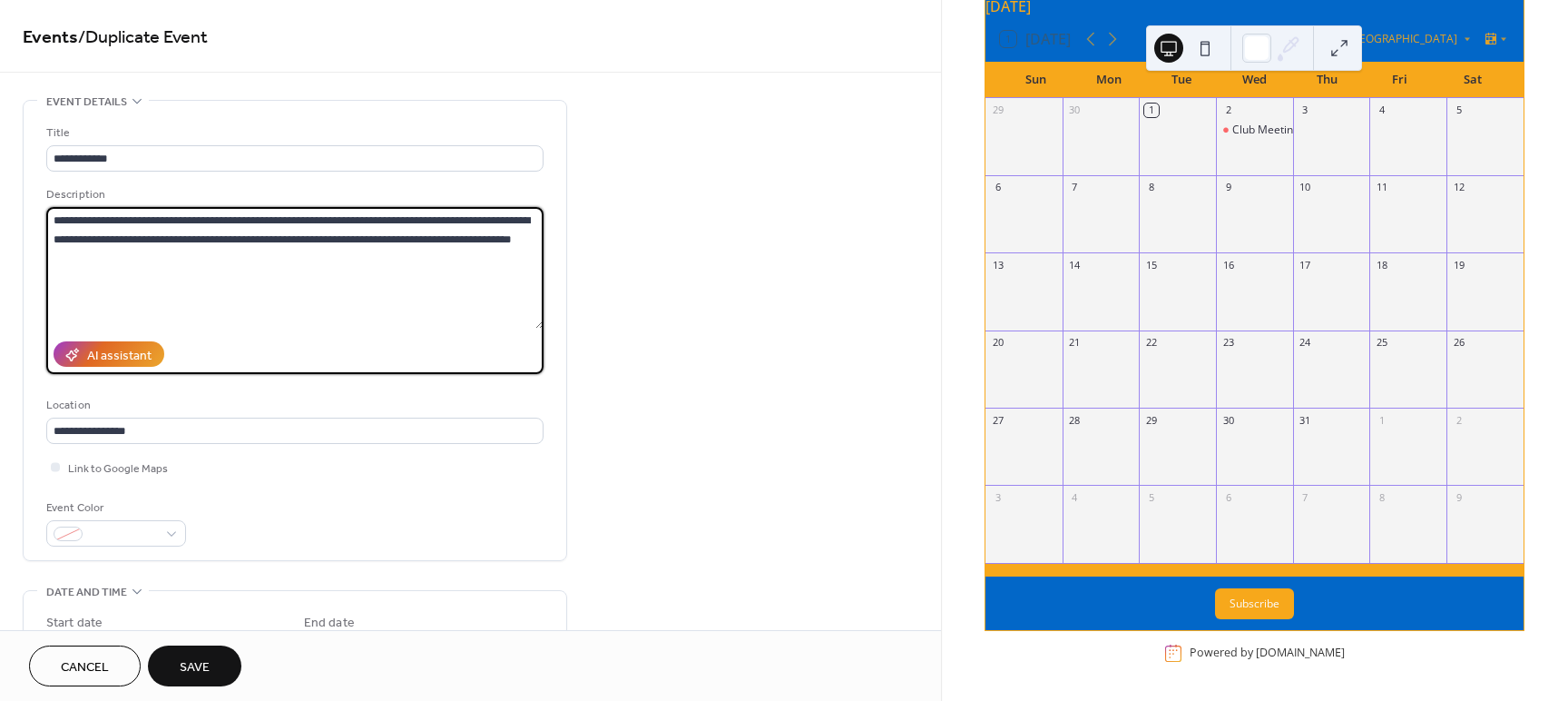 click on "**********" at bounding box center (295, 268) 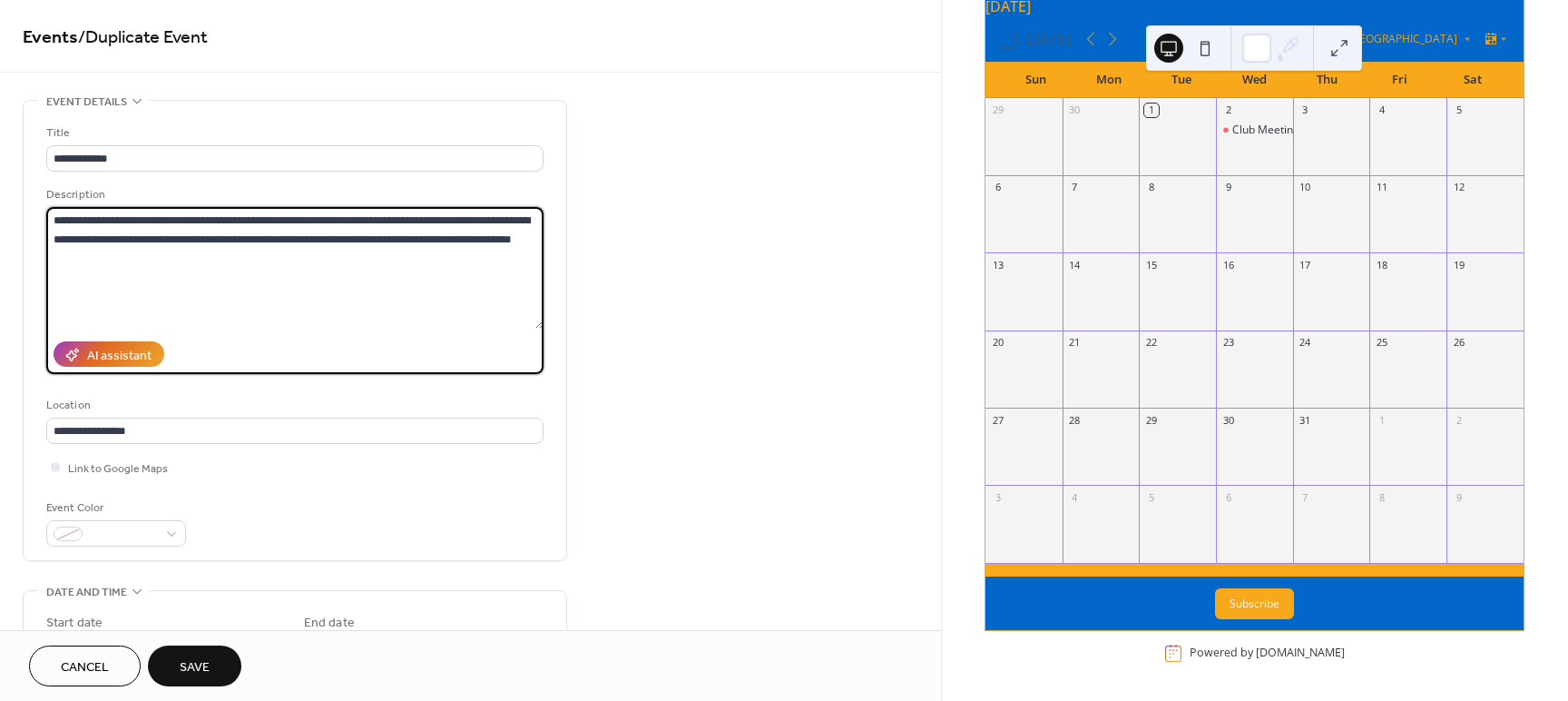 drag, startPoint x: 120, startPoint y: 258, endPoint x: 75, endPoint y: 238, distance: 49.244289 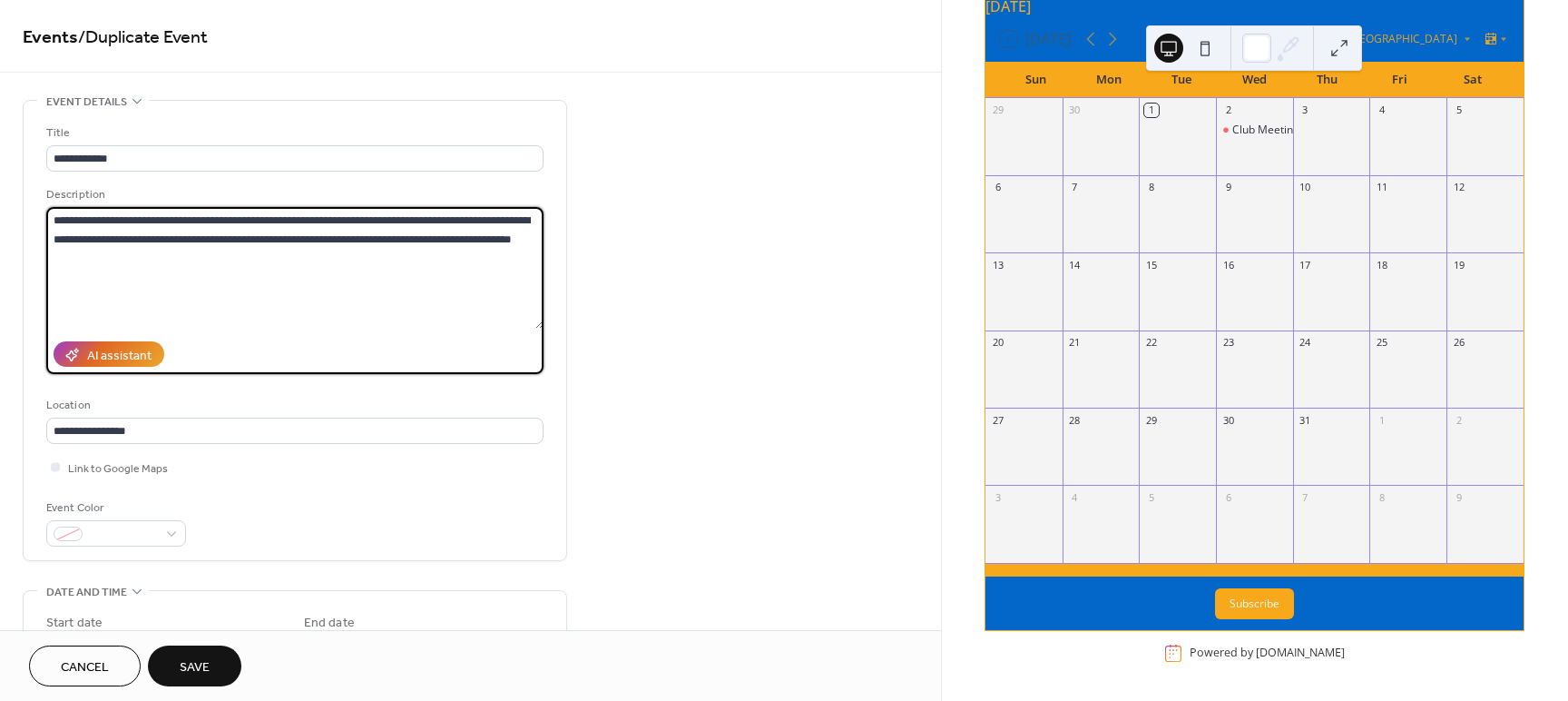 click on "**********" at bounding box center (295, 268) 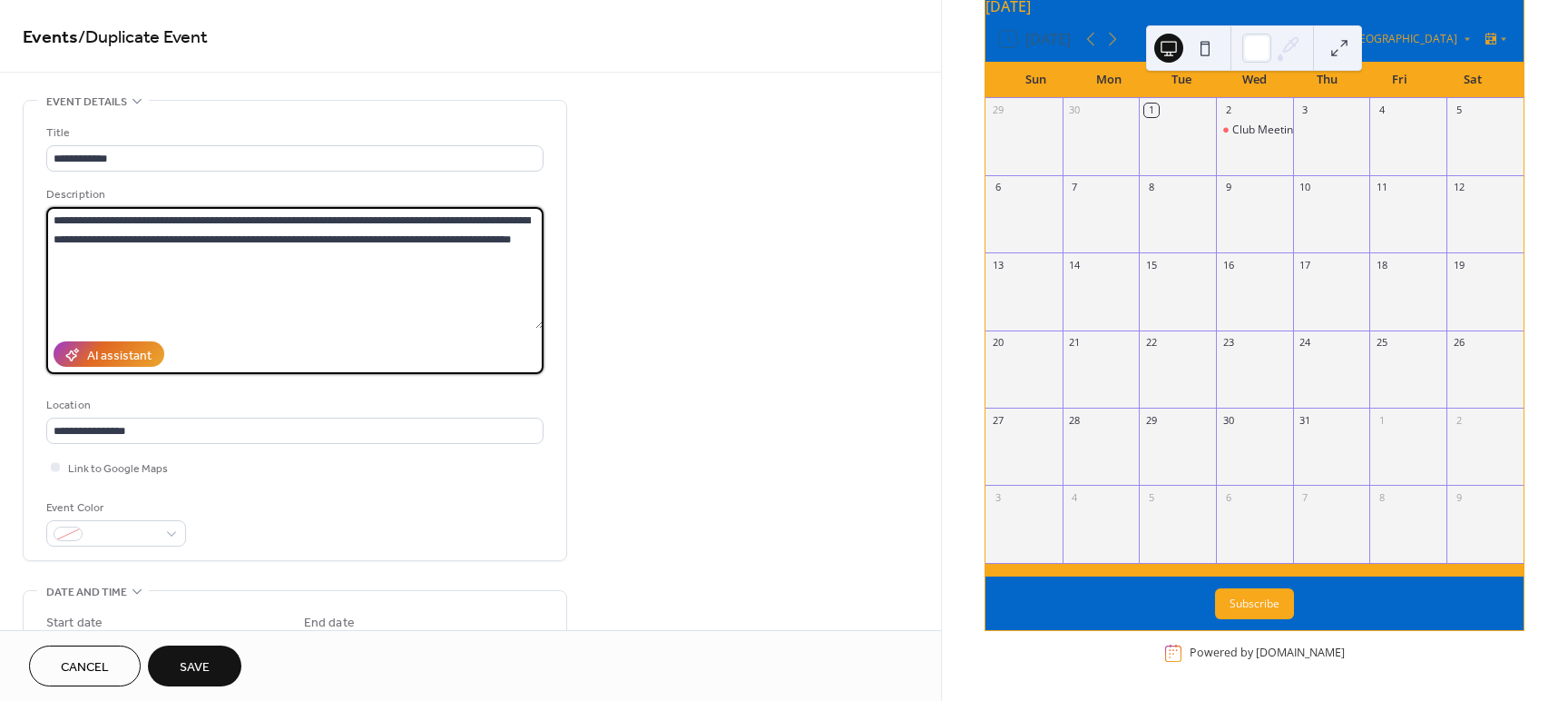 click on "**********" at bounding box center [295, 268] 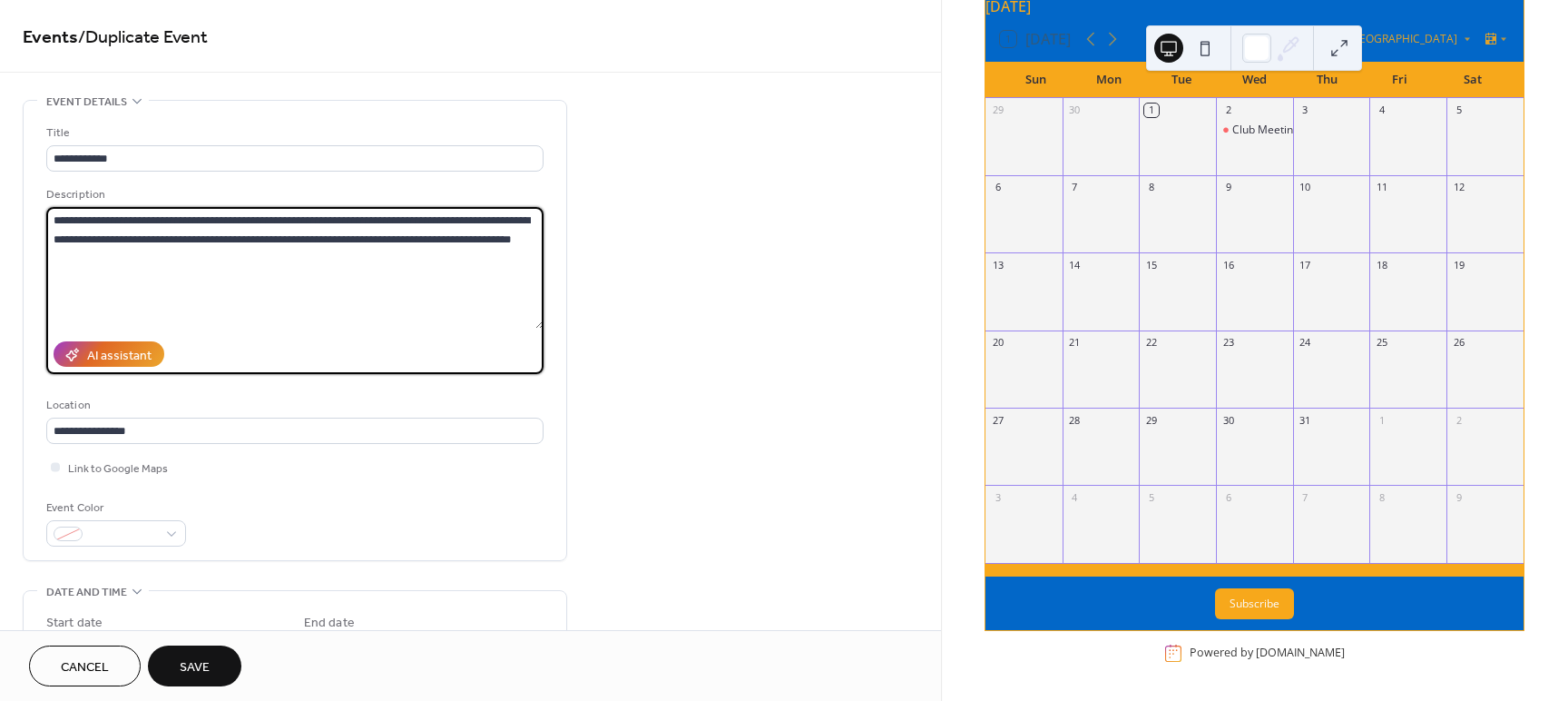 click on "**********" at bounding box center [295, 331] 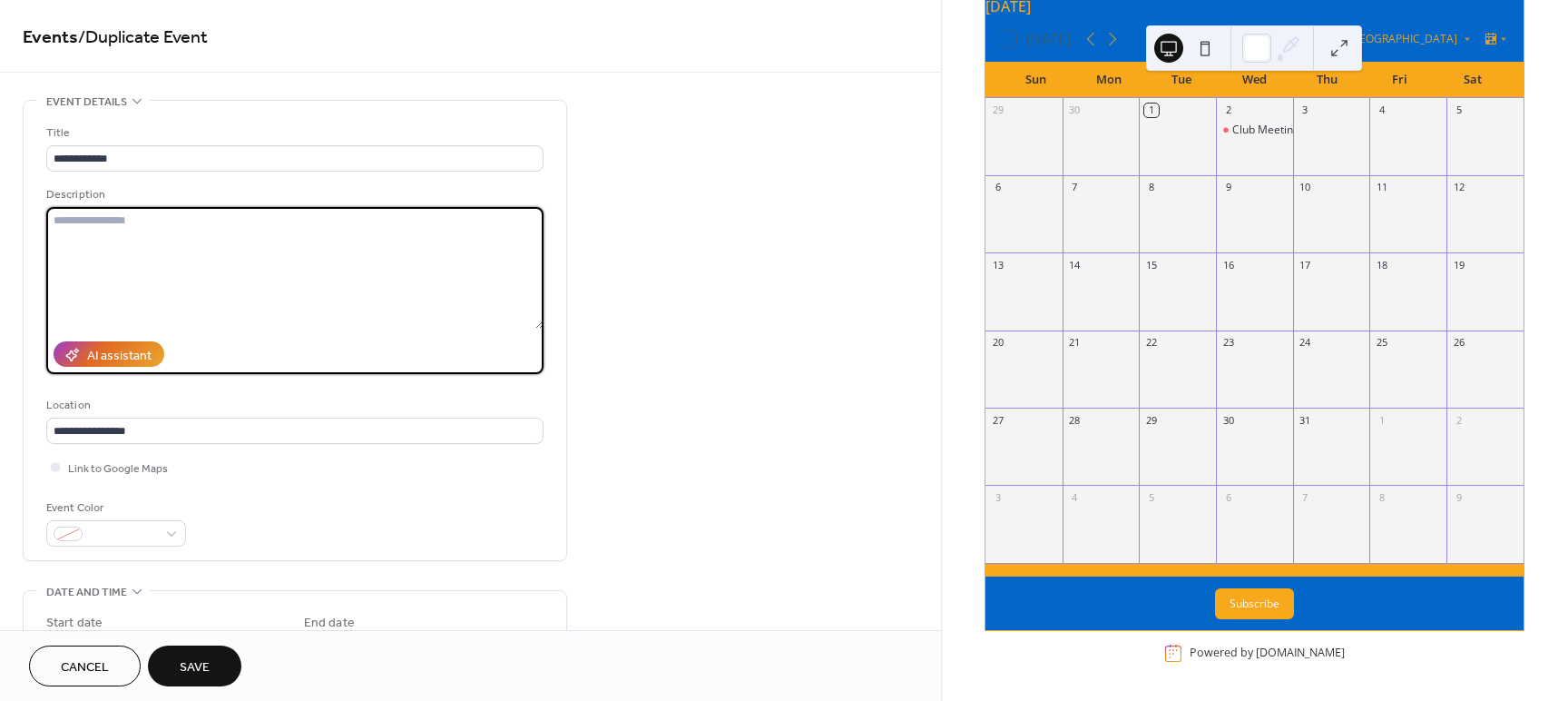 paste on "**********" 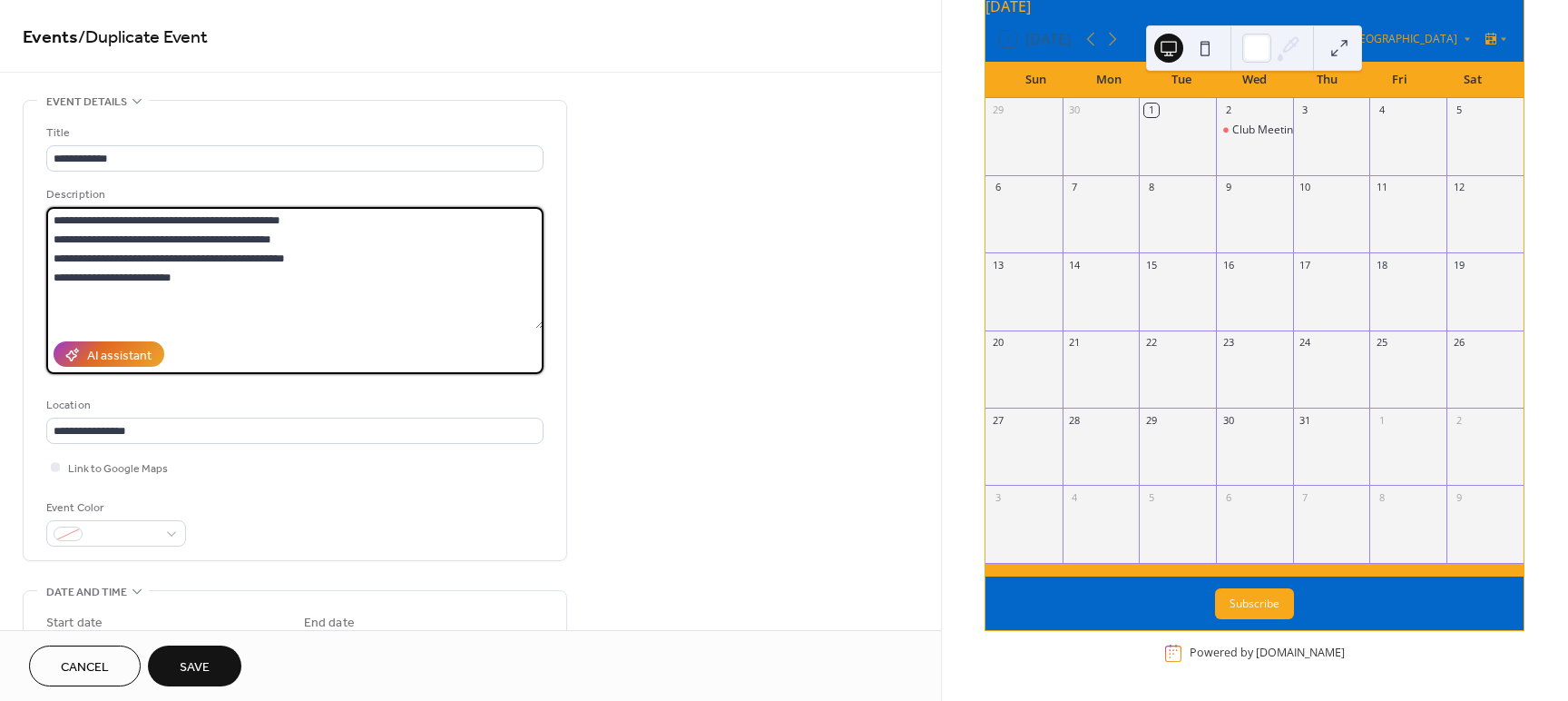 click on "**********" at bounding box center (295, 268) 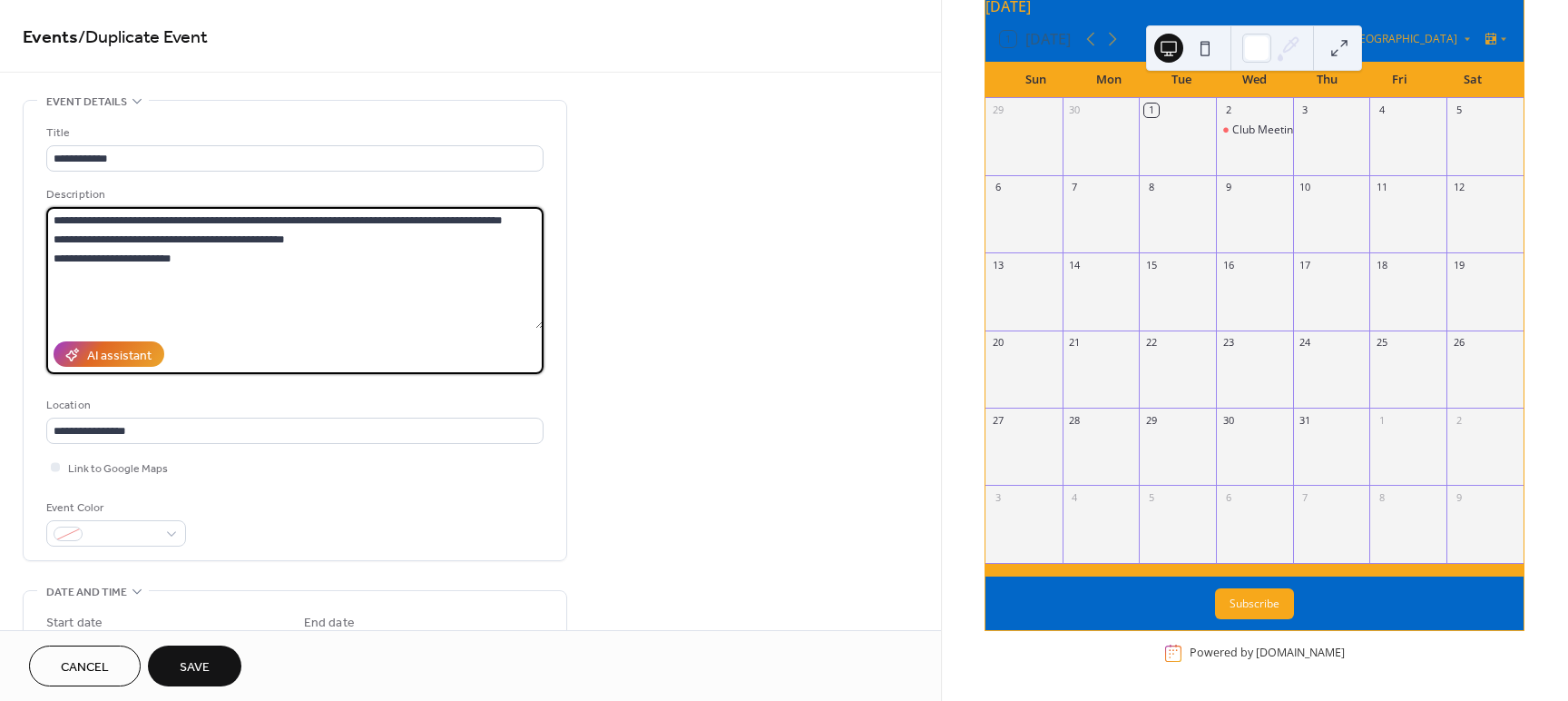 click on "**********" at bounding box center [295, 268] 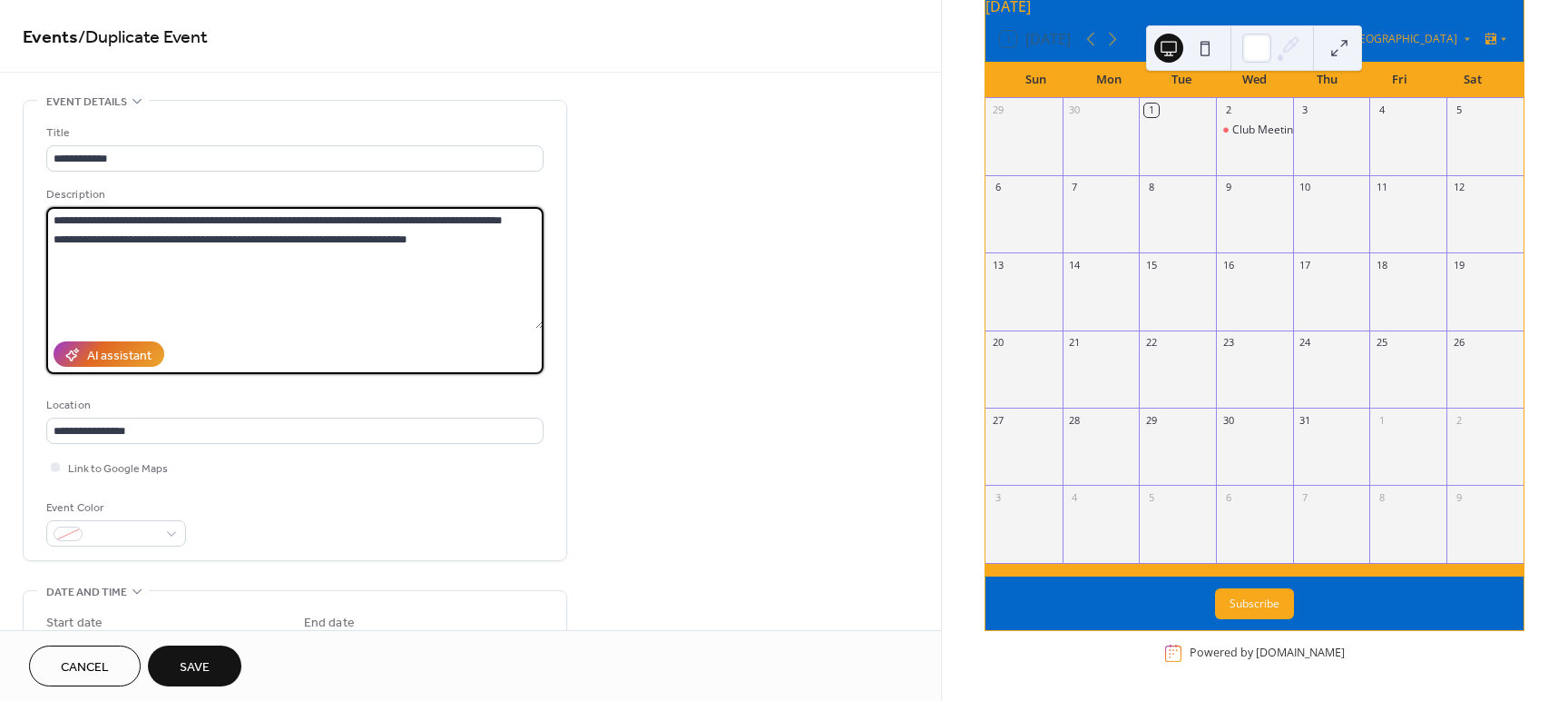 type on "**********" 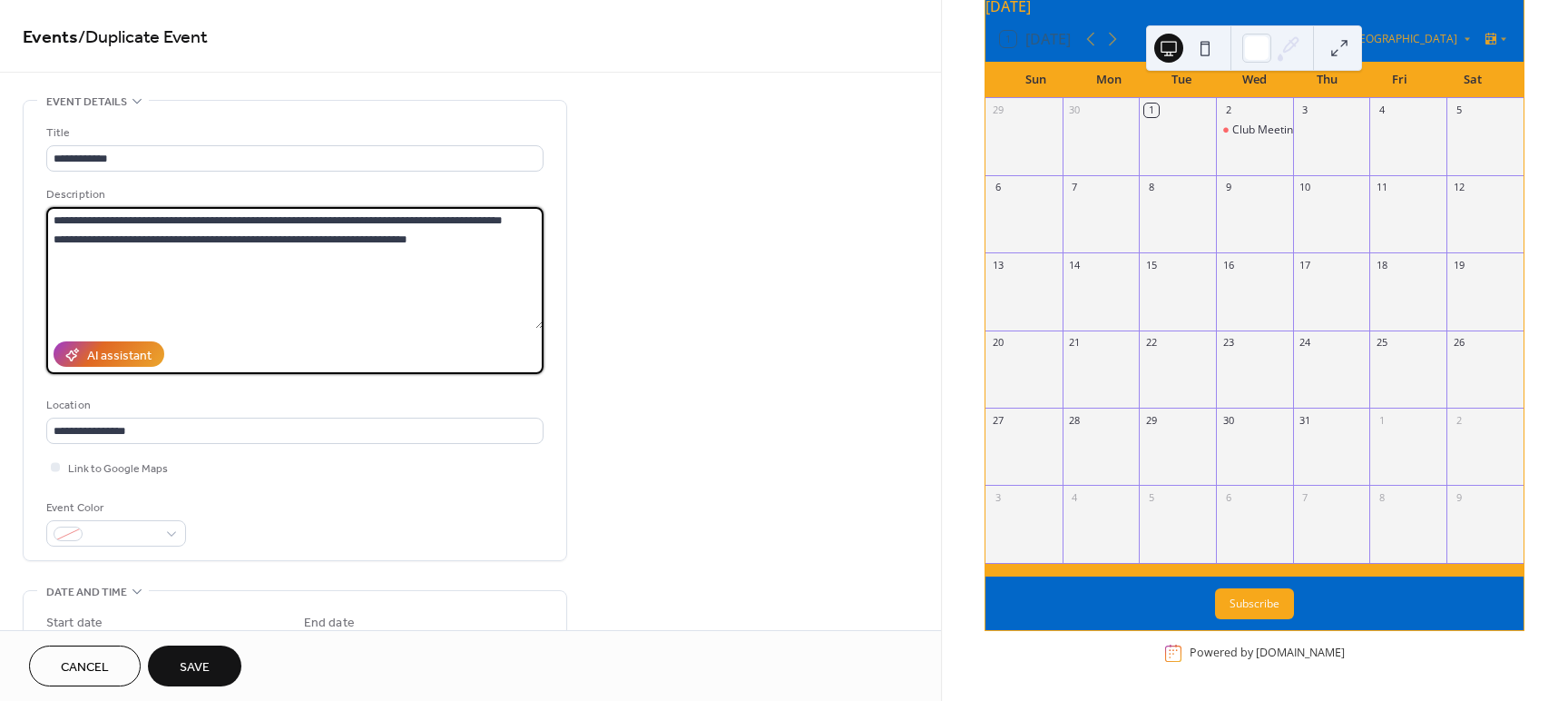 click on "**********" at bounding box center (295, 335) 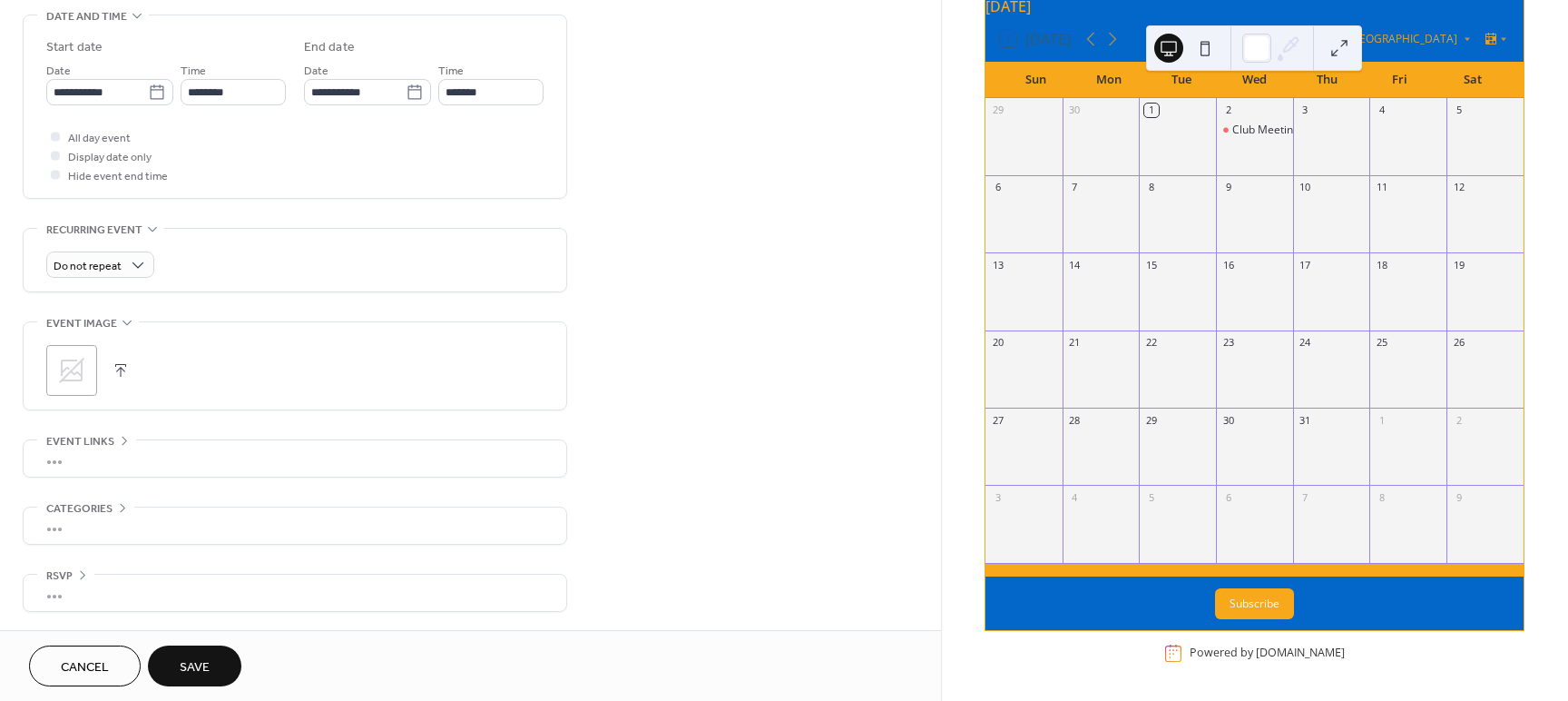 scroll, scrollTop: 581, scrollLeft: 0, axis: vertical 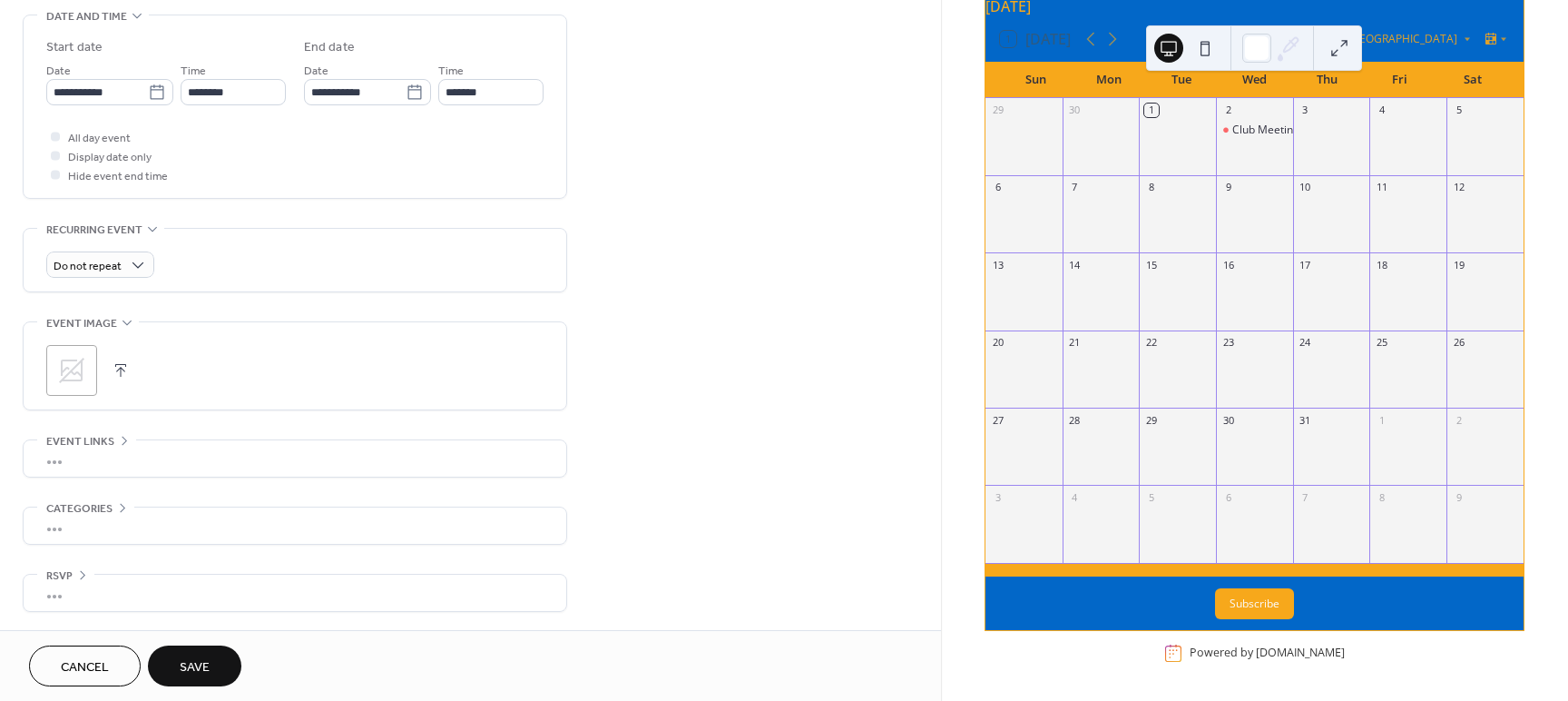 click on "Save" at bounding box center (194, 667) 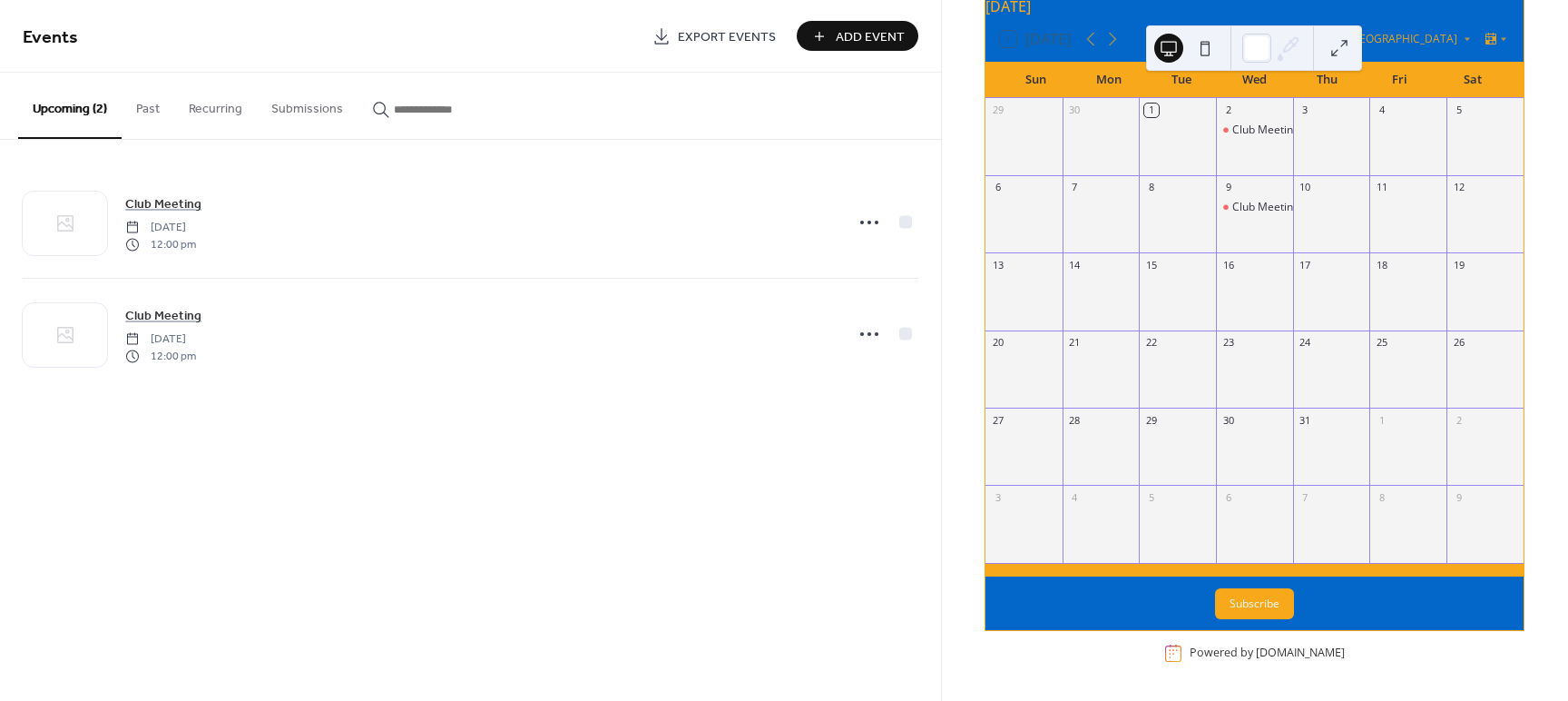 click on "Add Event" at bounding box center (870, 37) 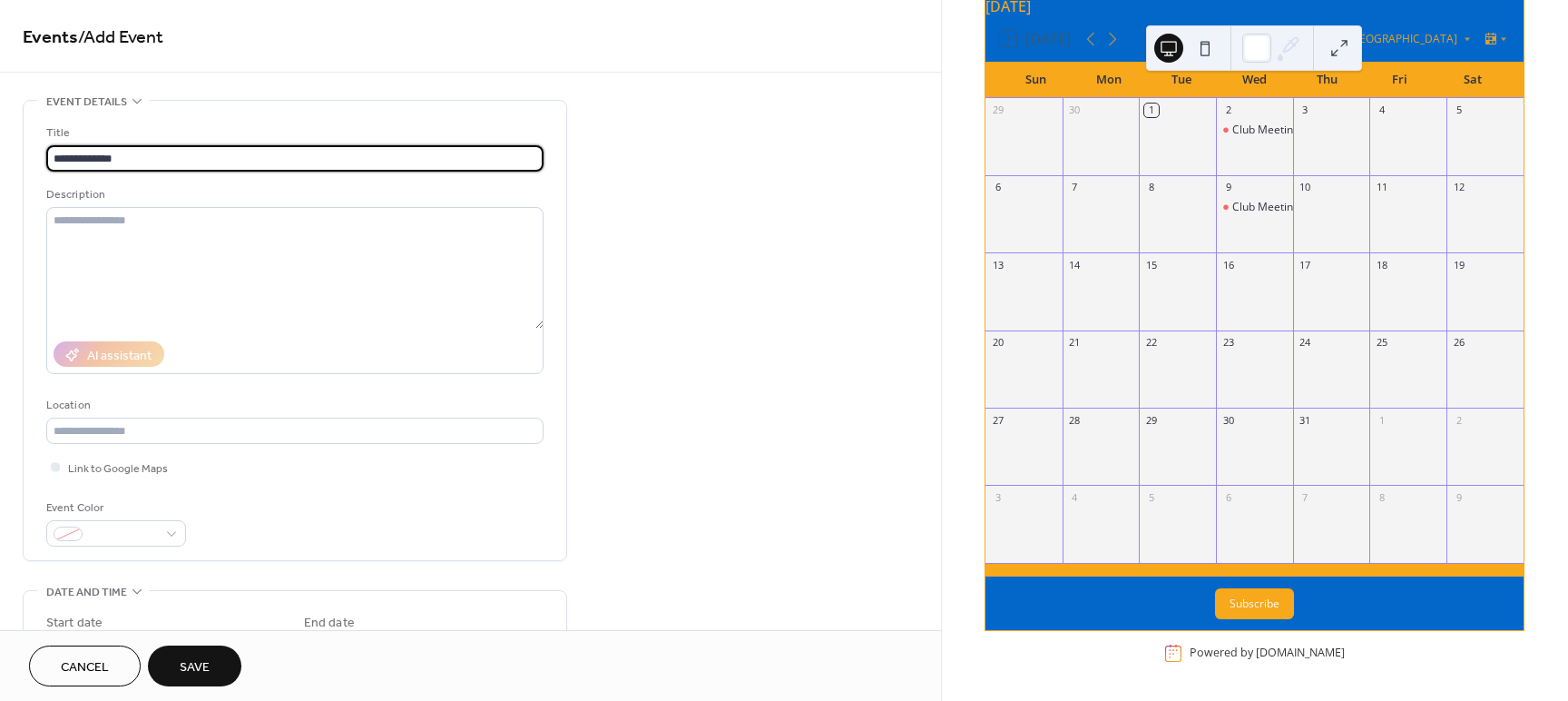 type on "**********" 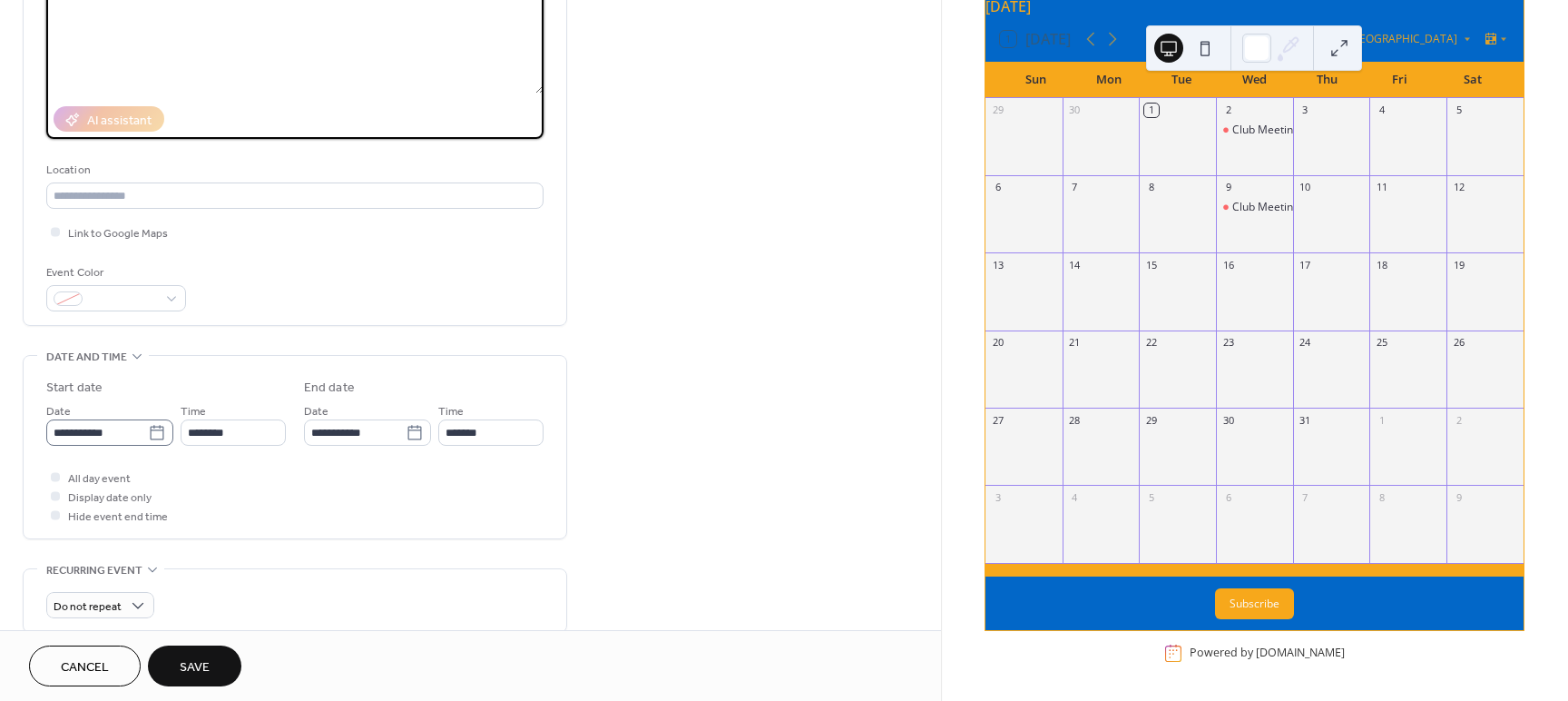 scroll, scrollTop: 242, scrollLeft: 0, axis: vertical 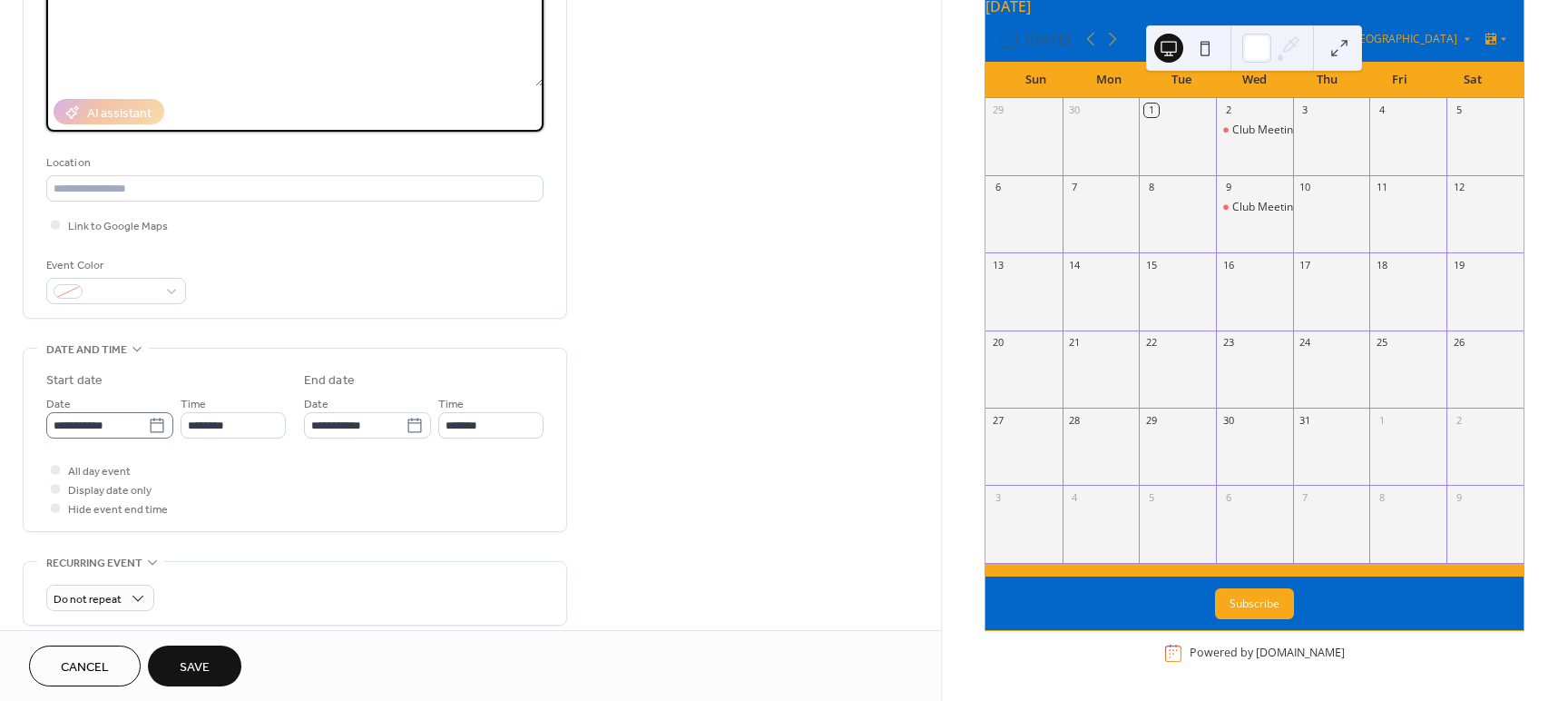 type on "**********" 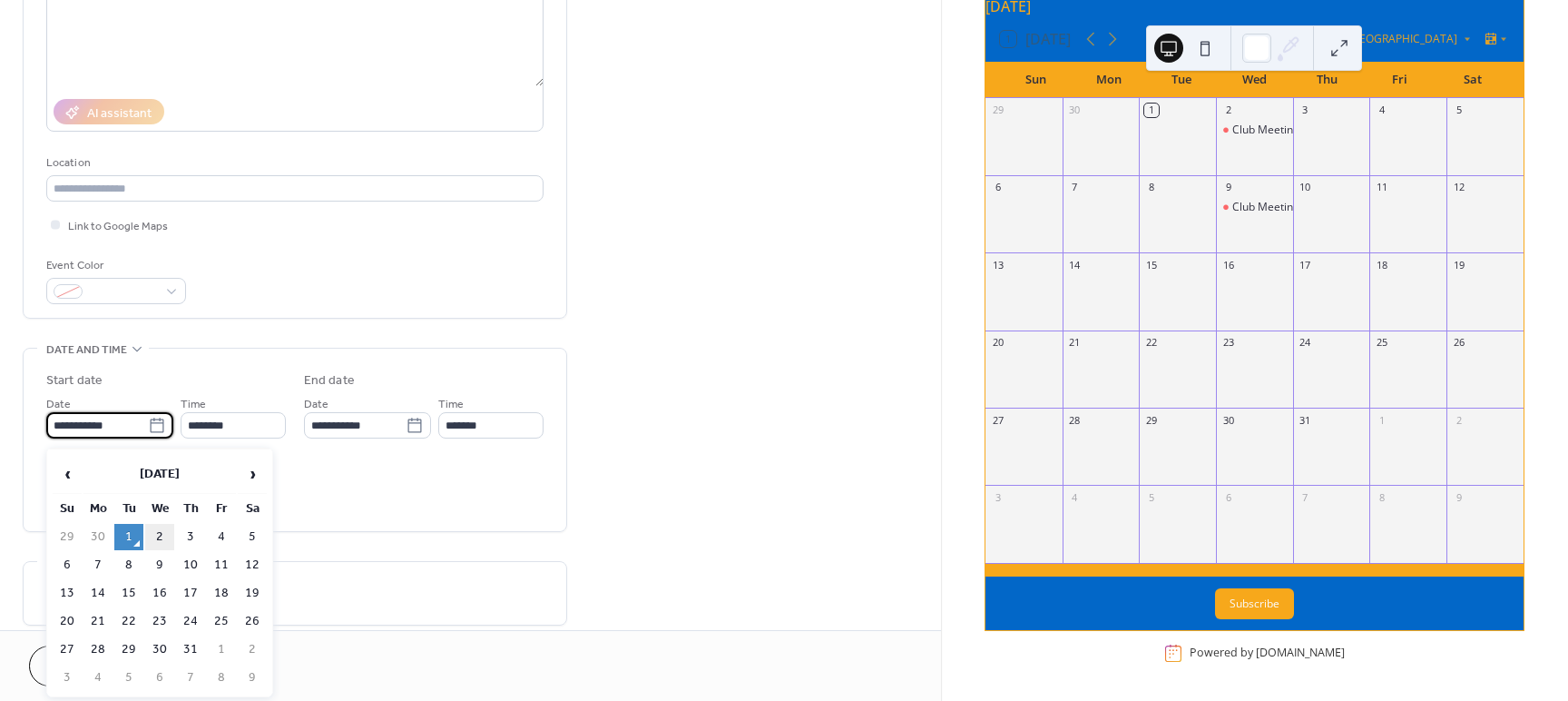 click on "2" at bounding box center [160, 537] 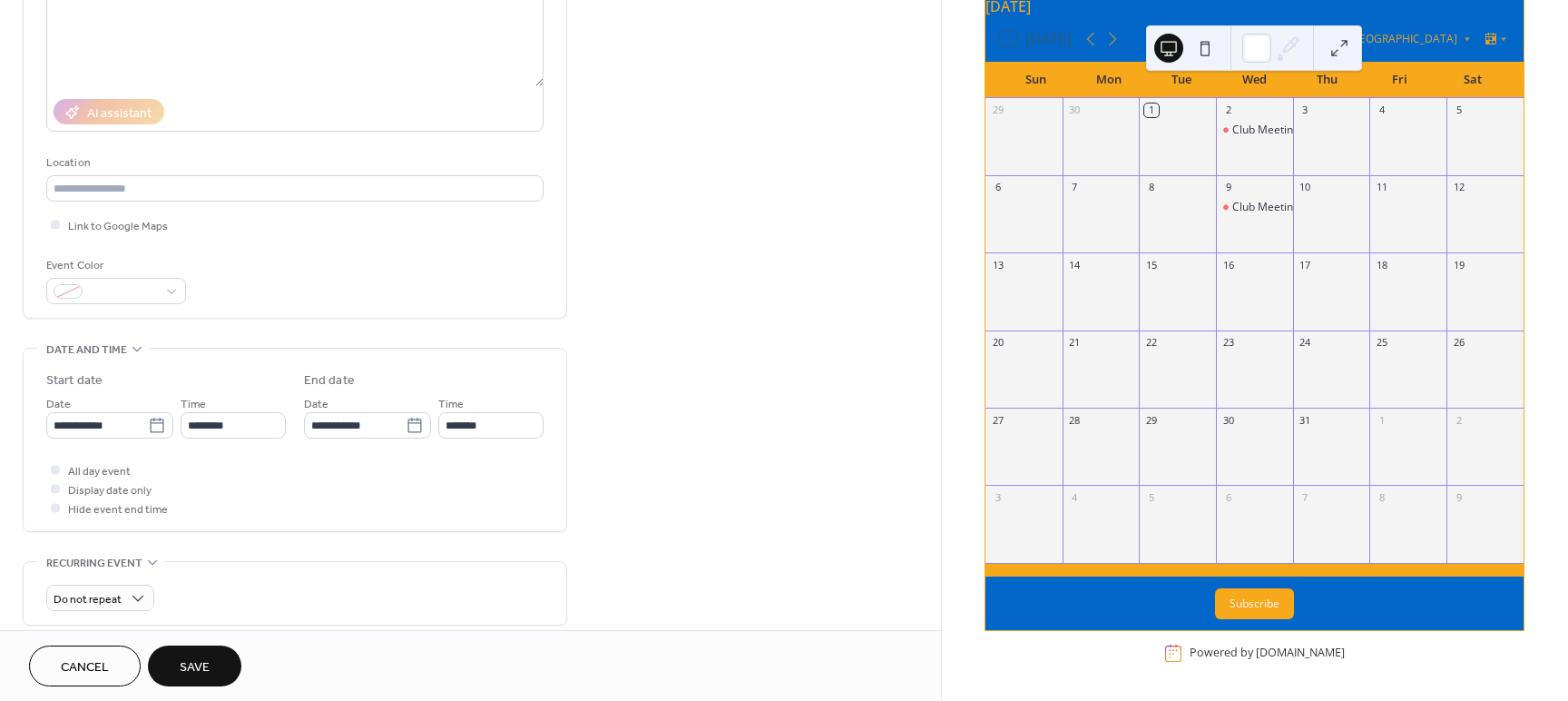 type on "**********" 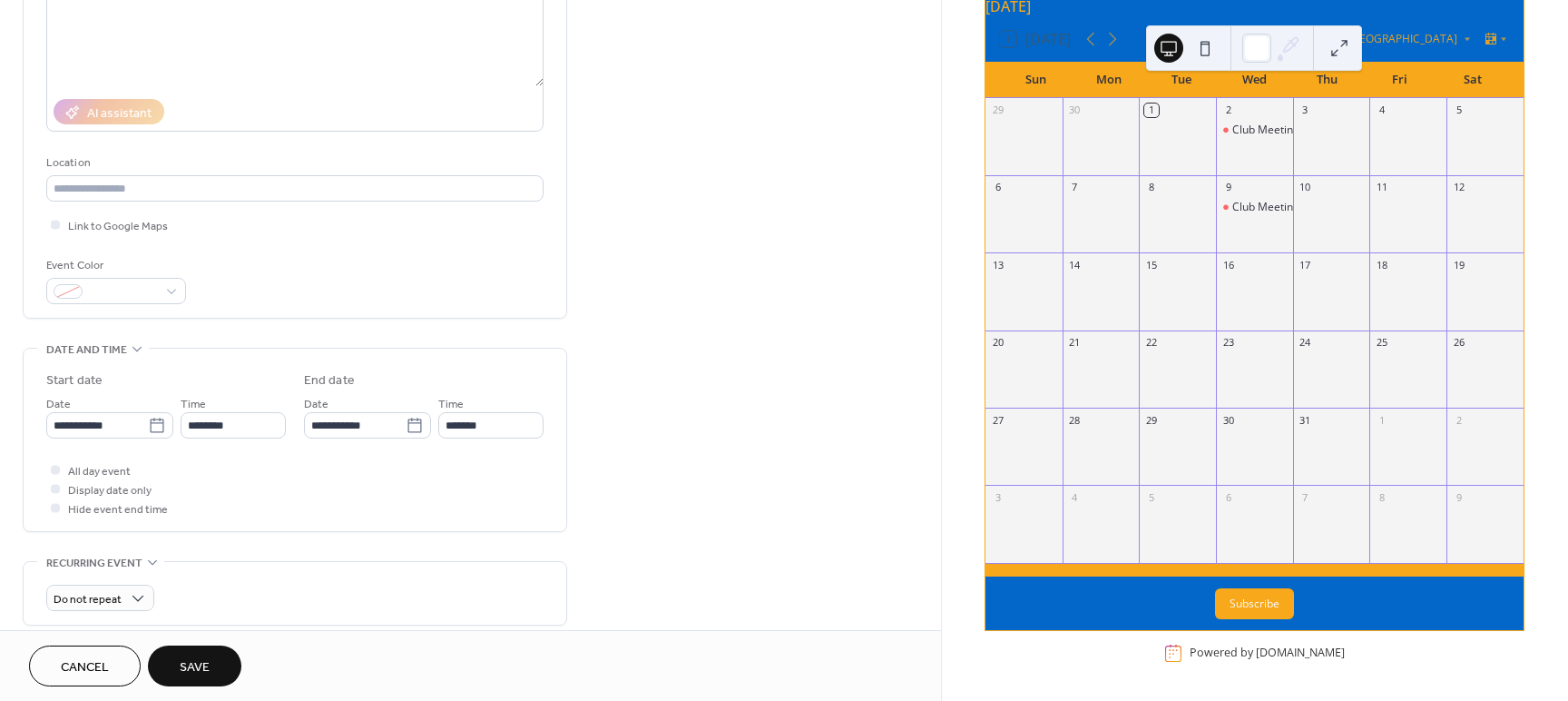type on "**********" 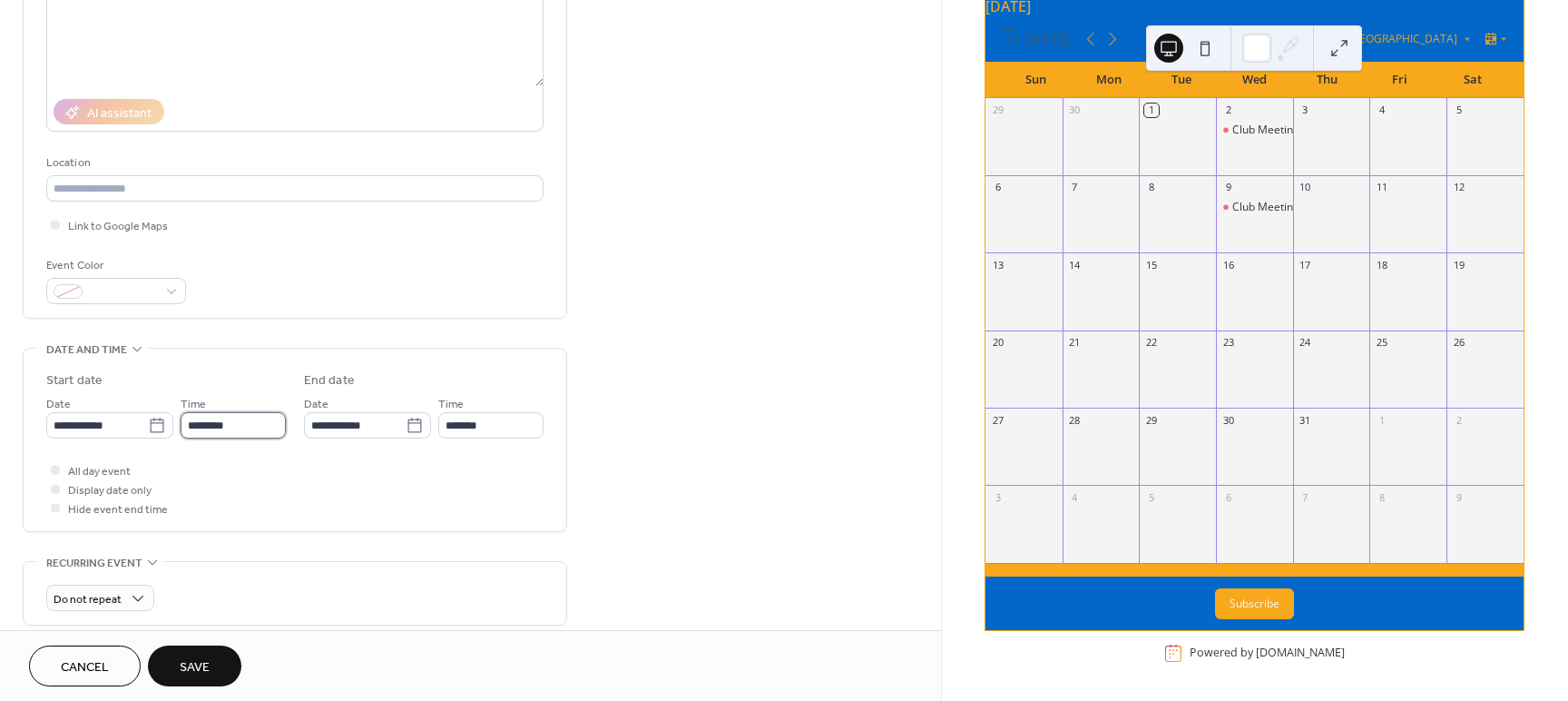 click on "********" at bounding box center [233, 425] 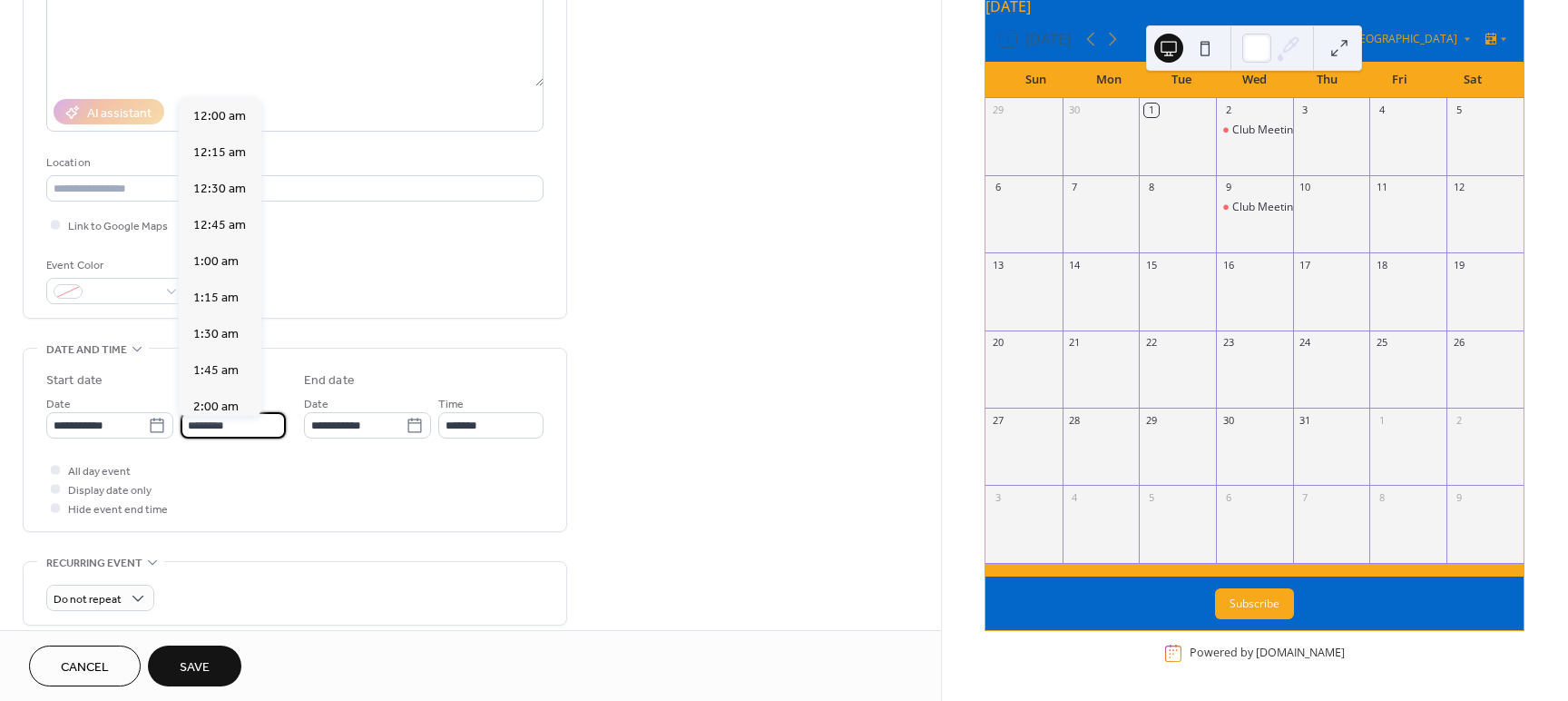 scroll, scrollTop: 1743, scrollLeft: 0, axis: vertical 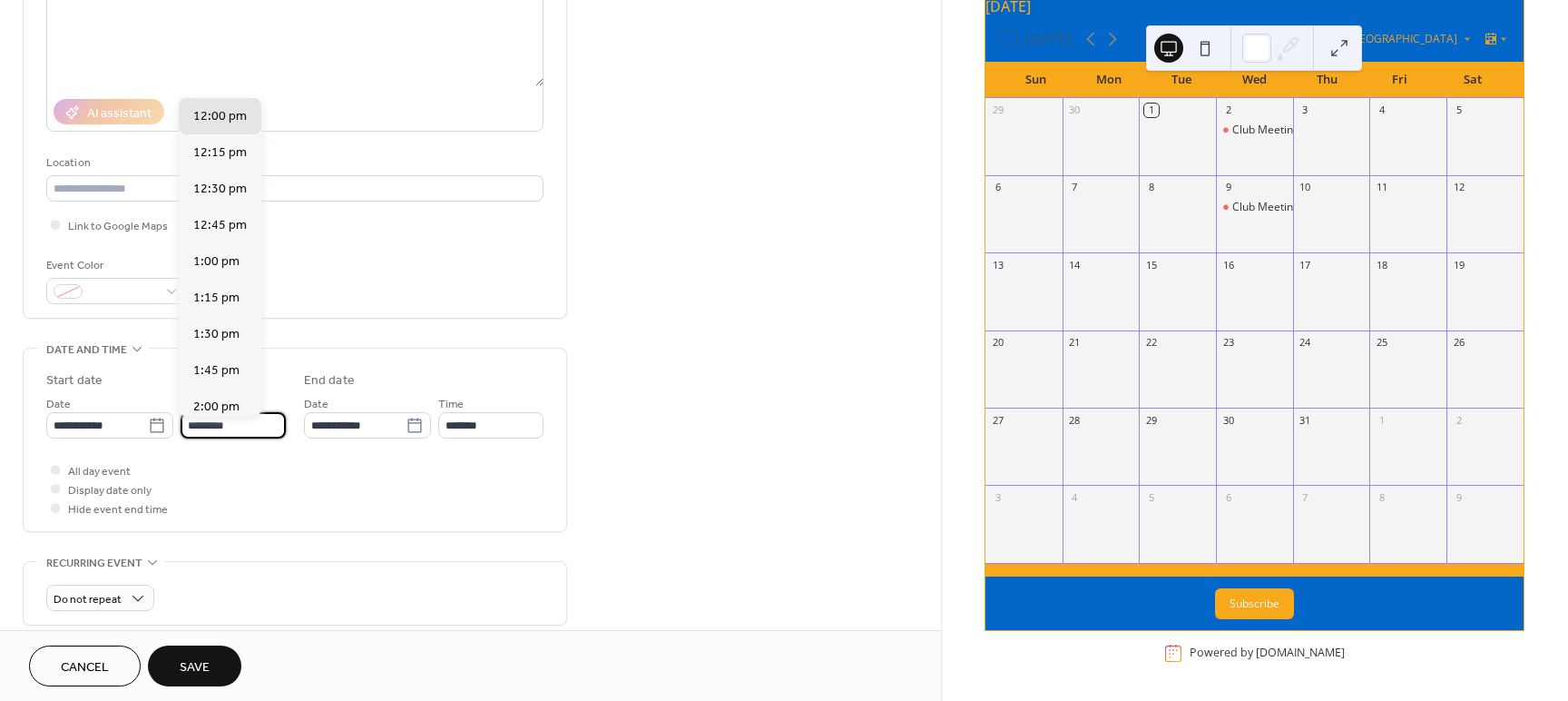 click on "********" at bounding box center [233, 425] 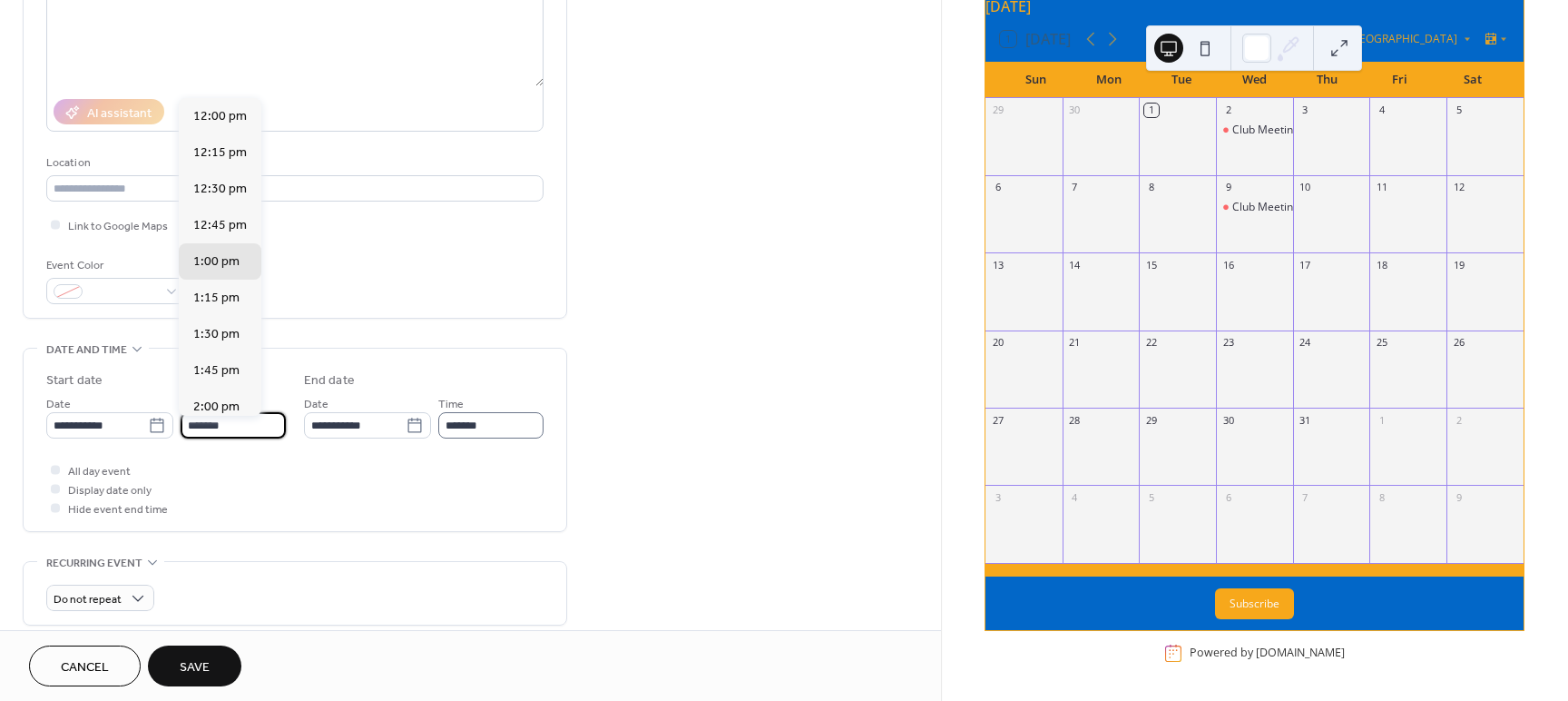 type on "*******" 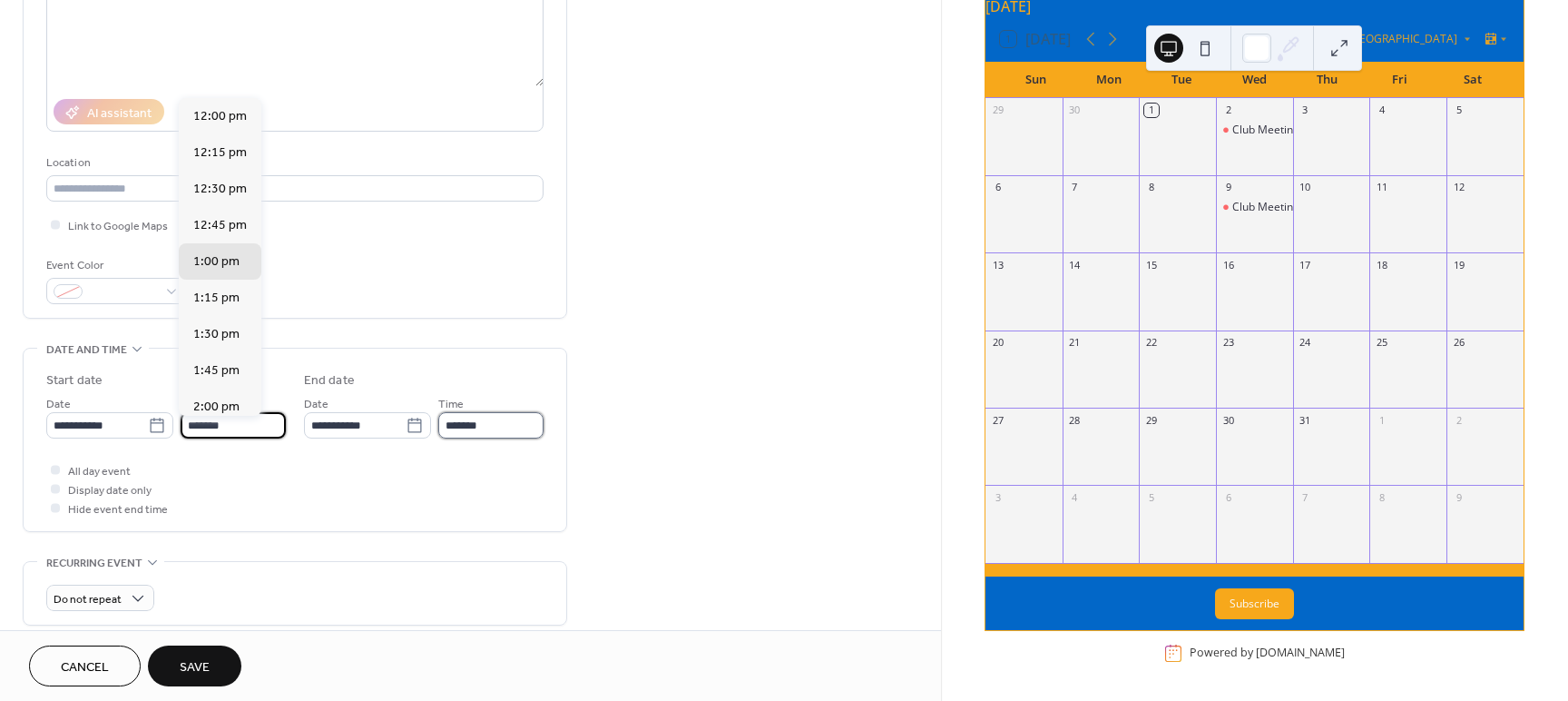 type on "*******" 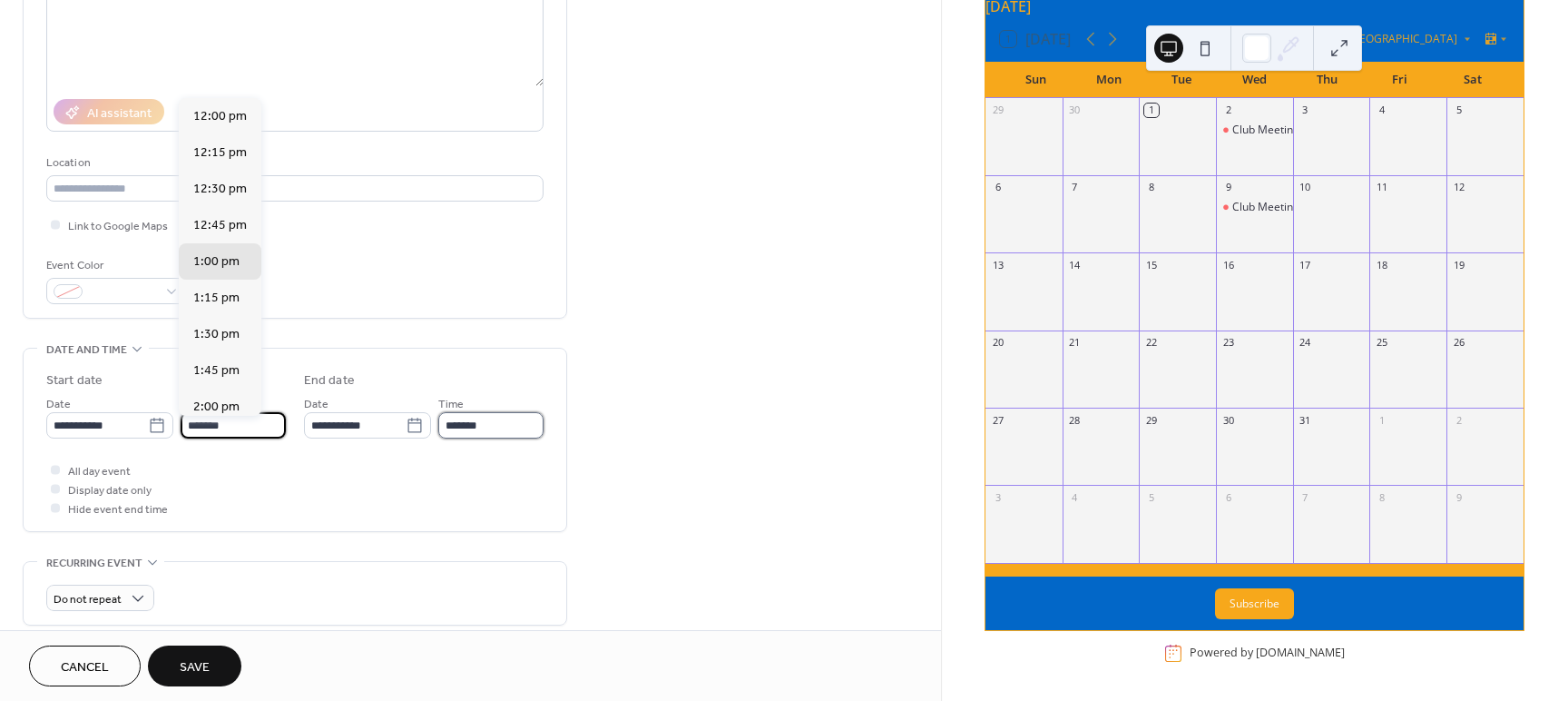 click on "*******" at bounding box center [491, 425] 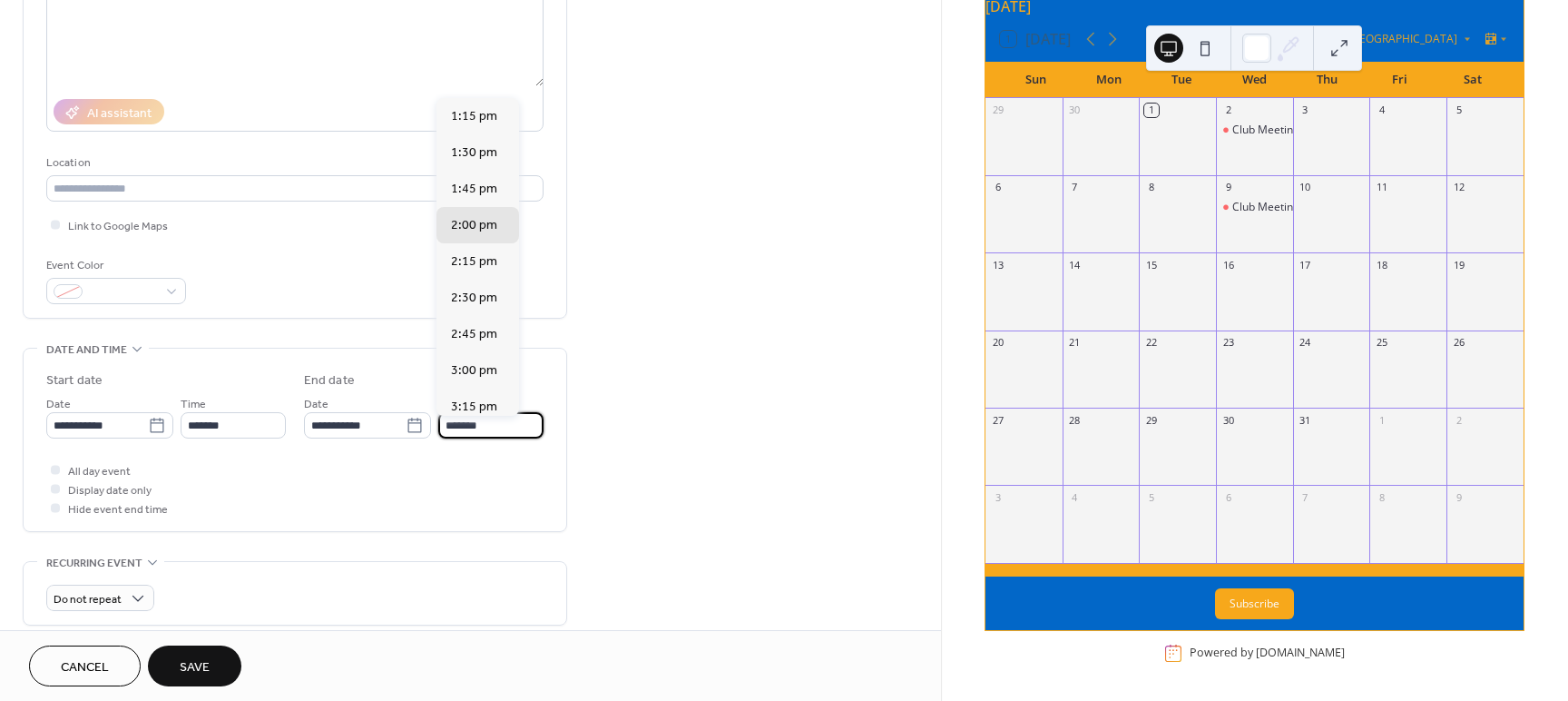click on "All day event Display date only Hide event end time" at bounding box center [295, 489] 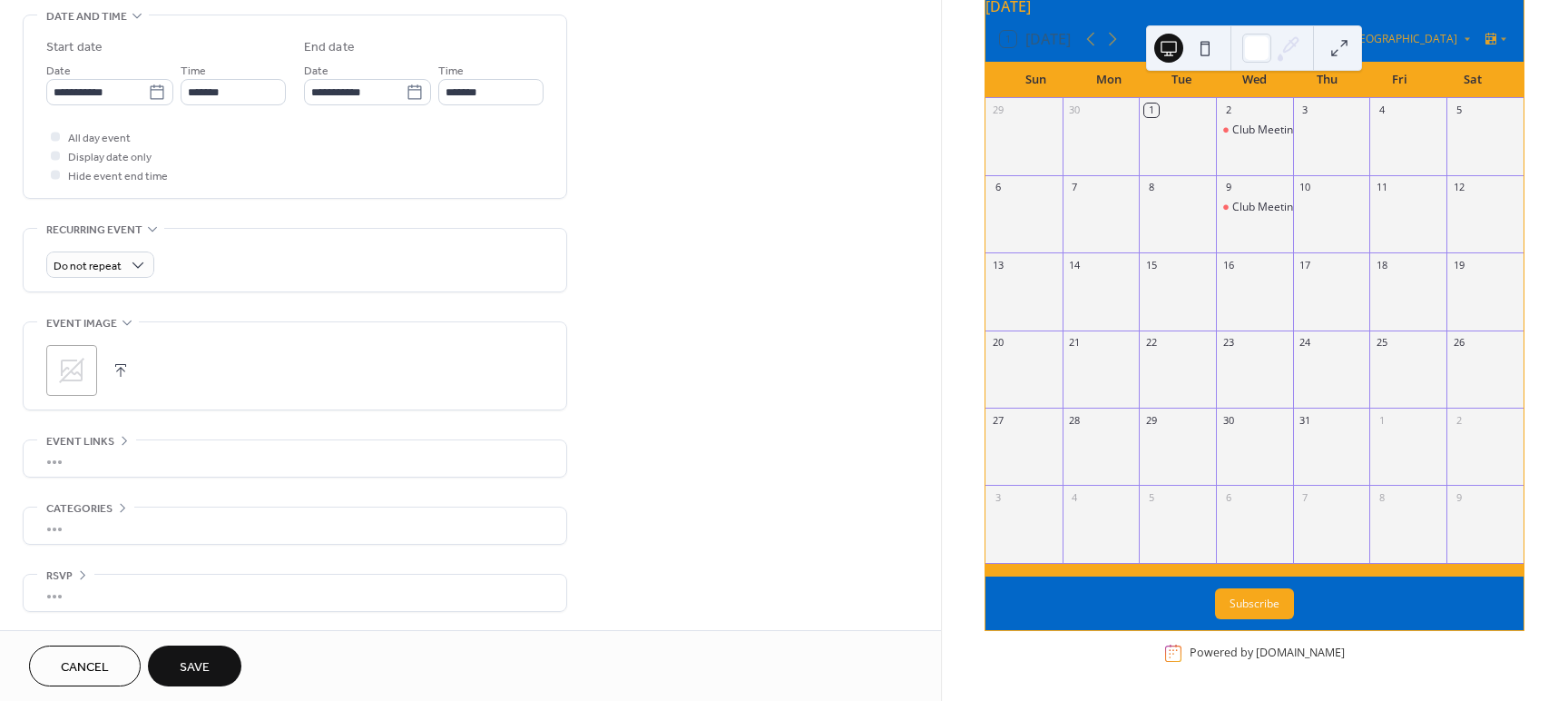 scroll, scrollTop: 587, scrollLeft: 0, axis: vertical 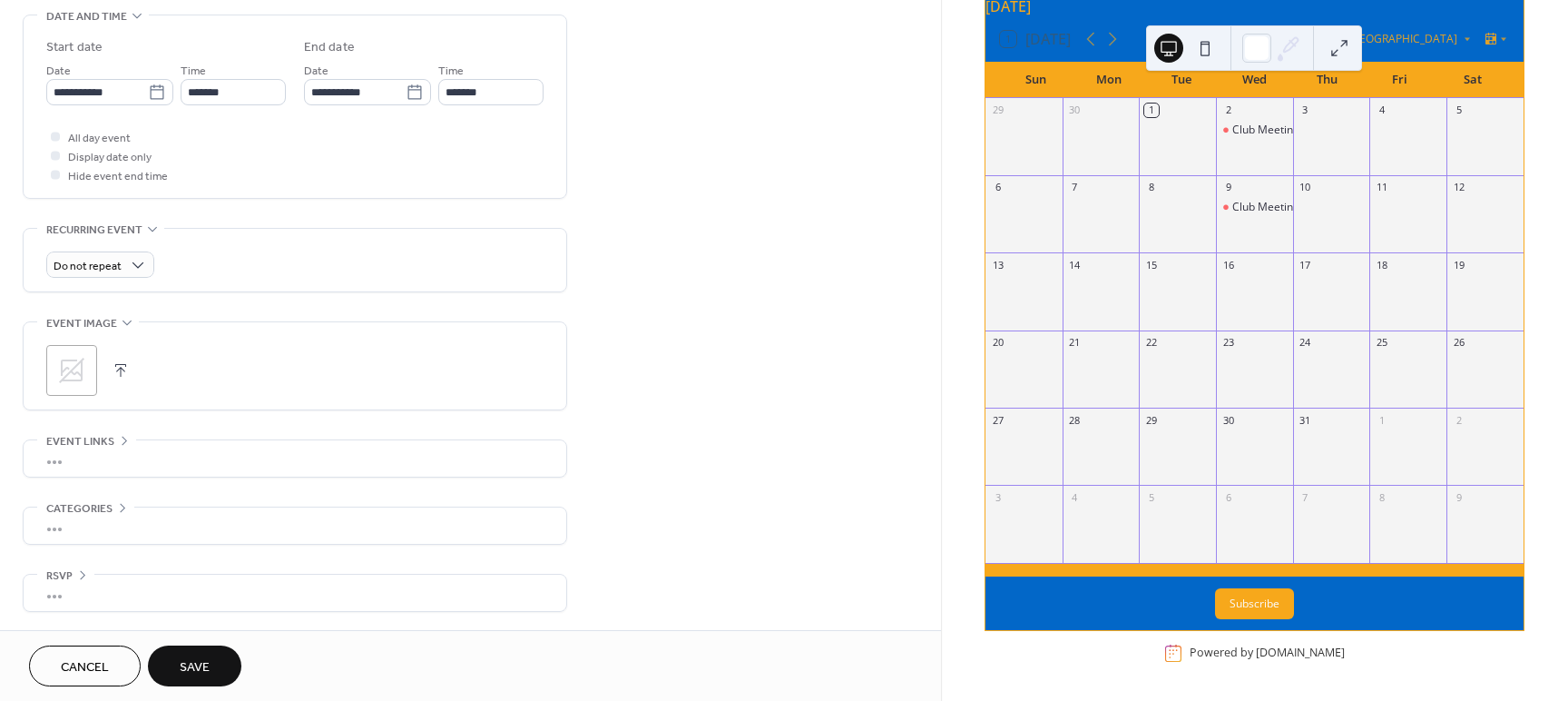 click on "Save" at bounding box center (194, 667) 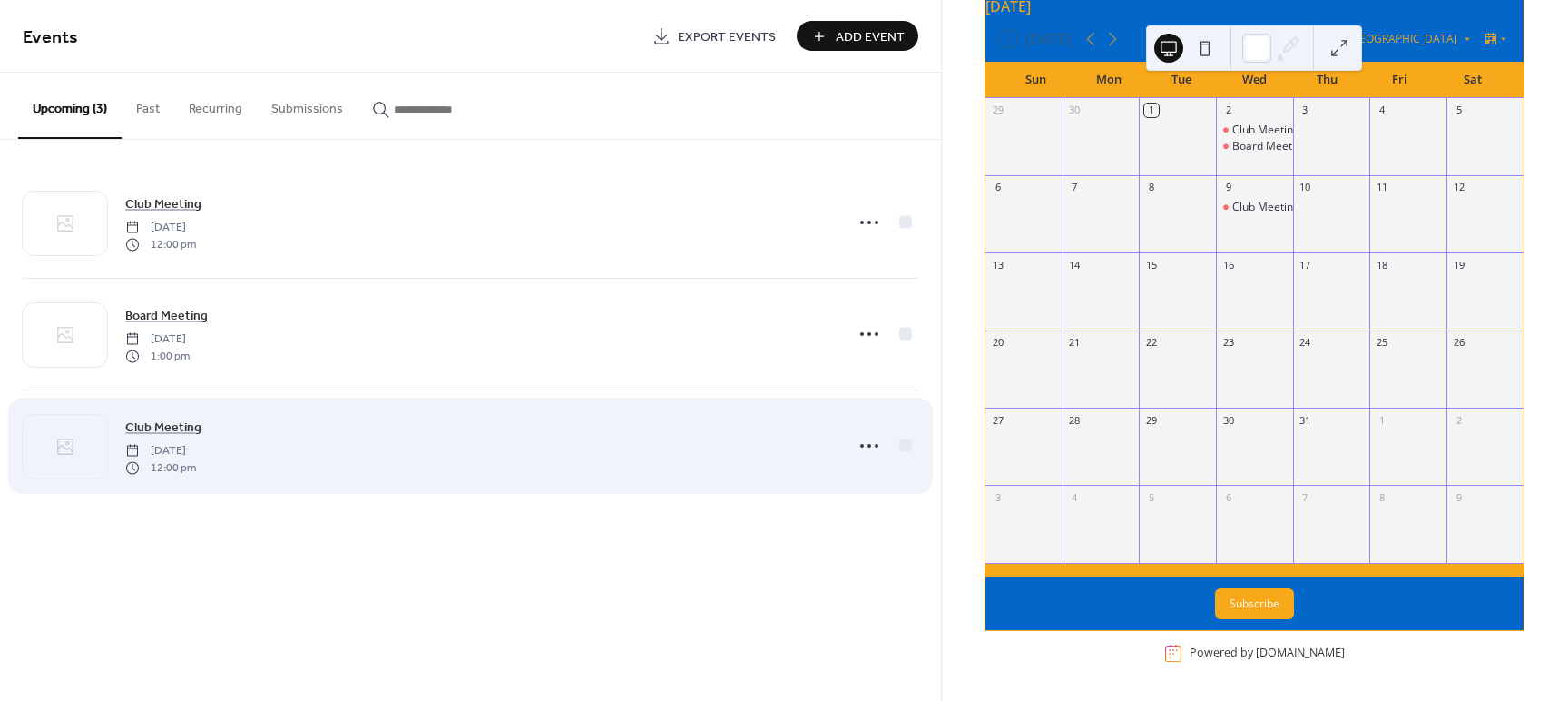 scroll, scrollTop: 101, scrollLeft: 0, axis: vertical 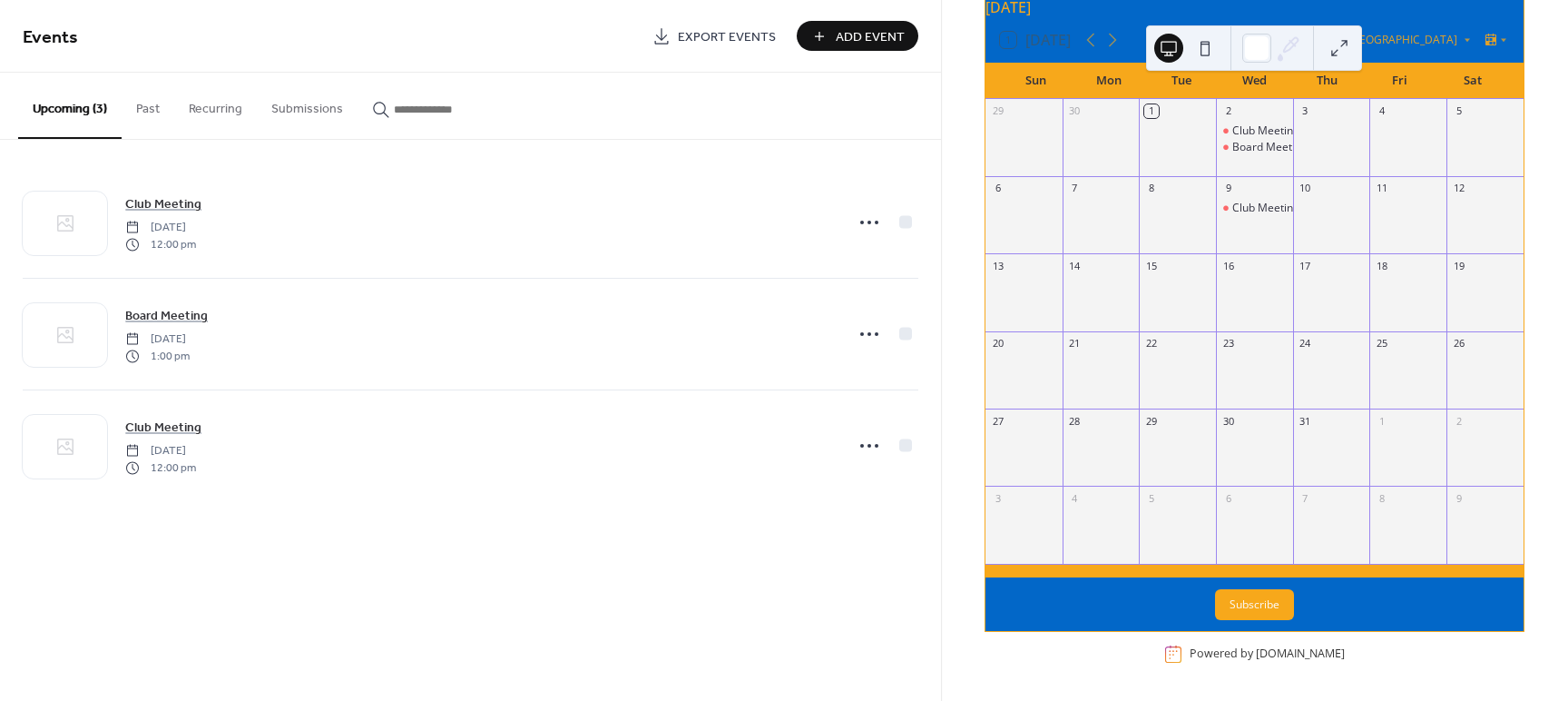 click at bounding box center [1177, 301] 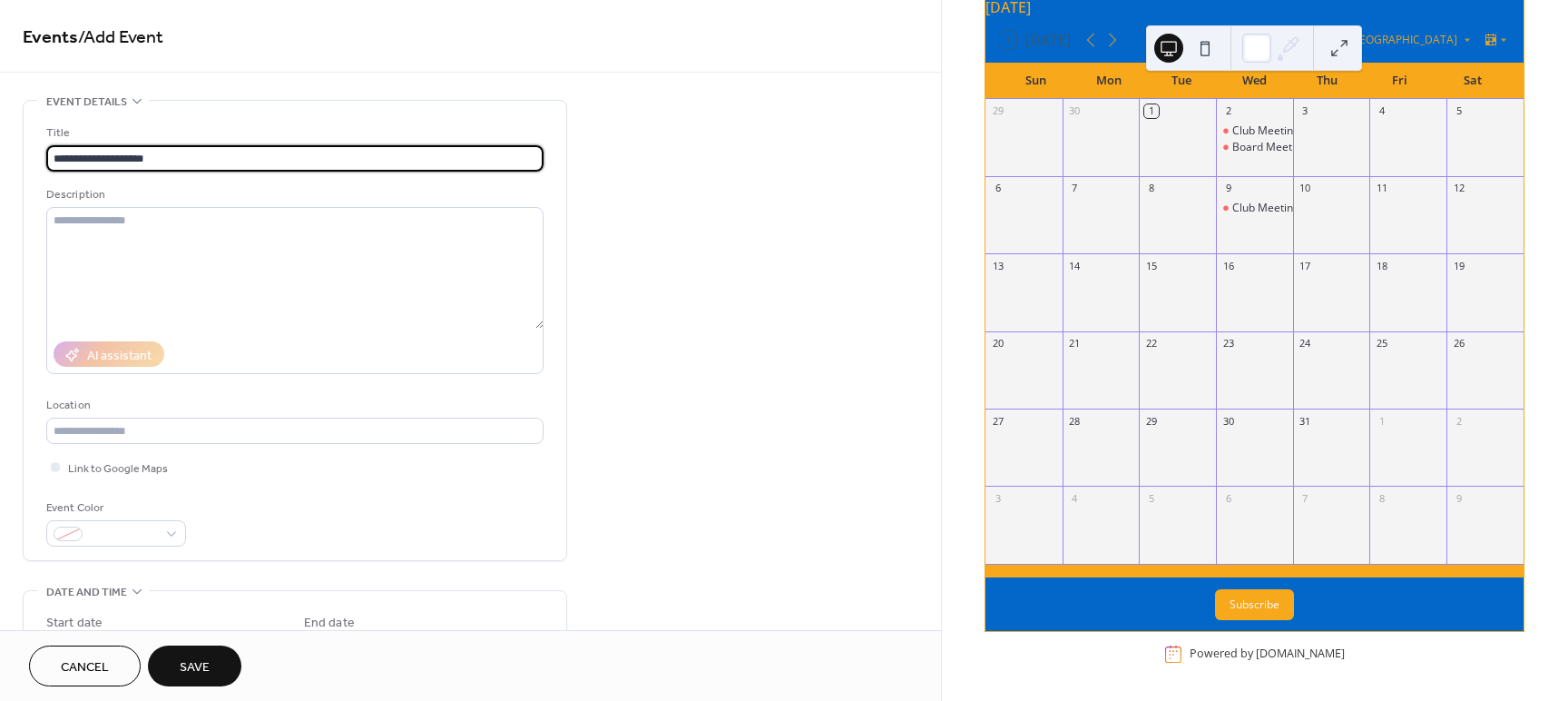 type on "**********" 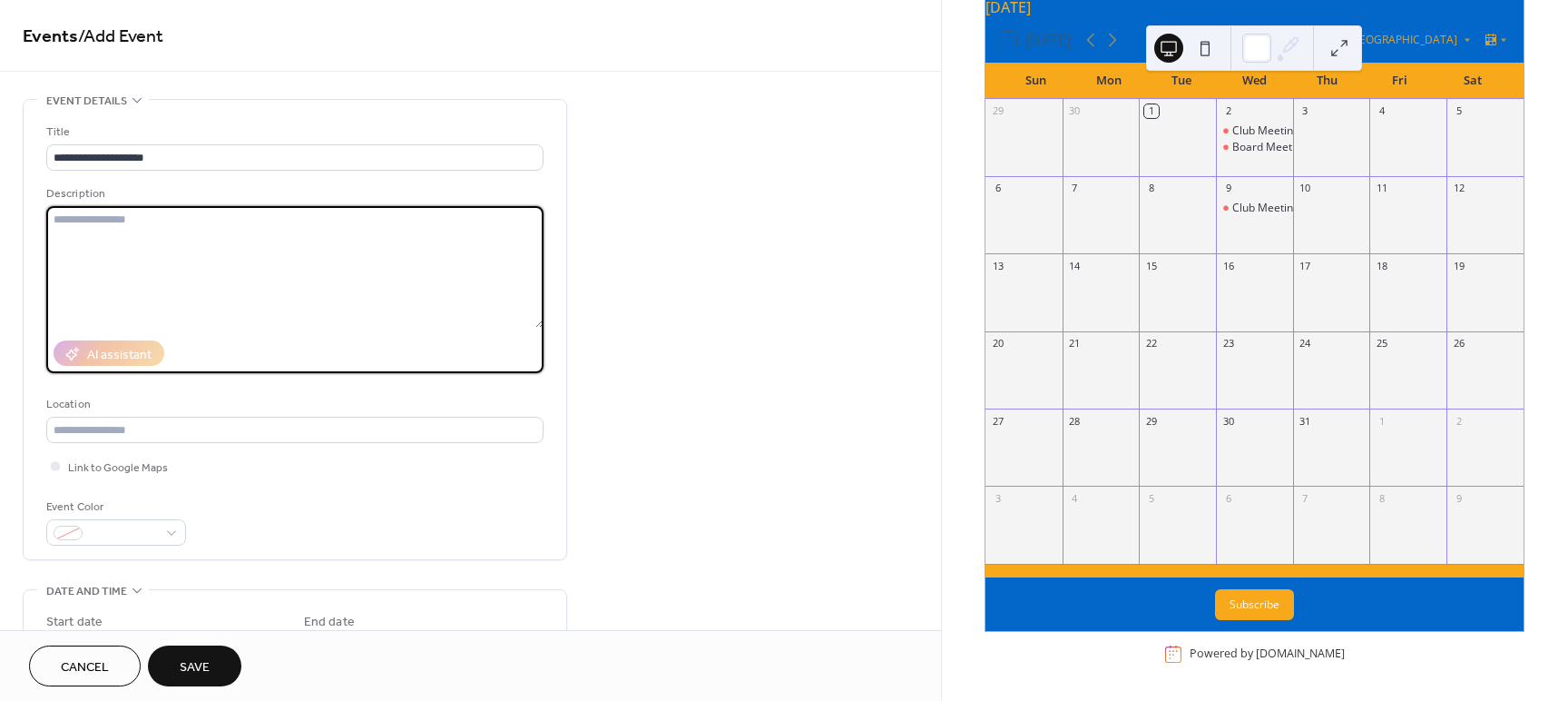 scroll, scrollTop: 5, scrollLeft: 0, axis: vertical 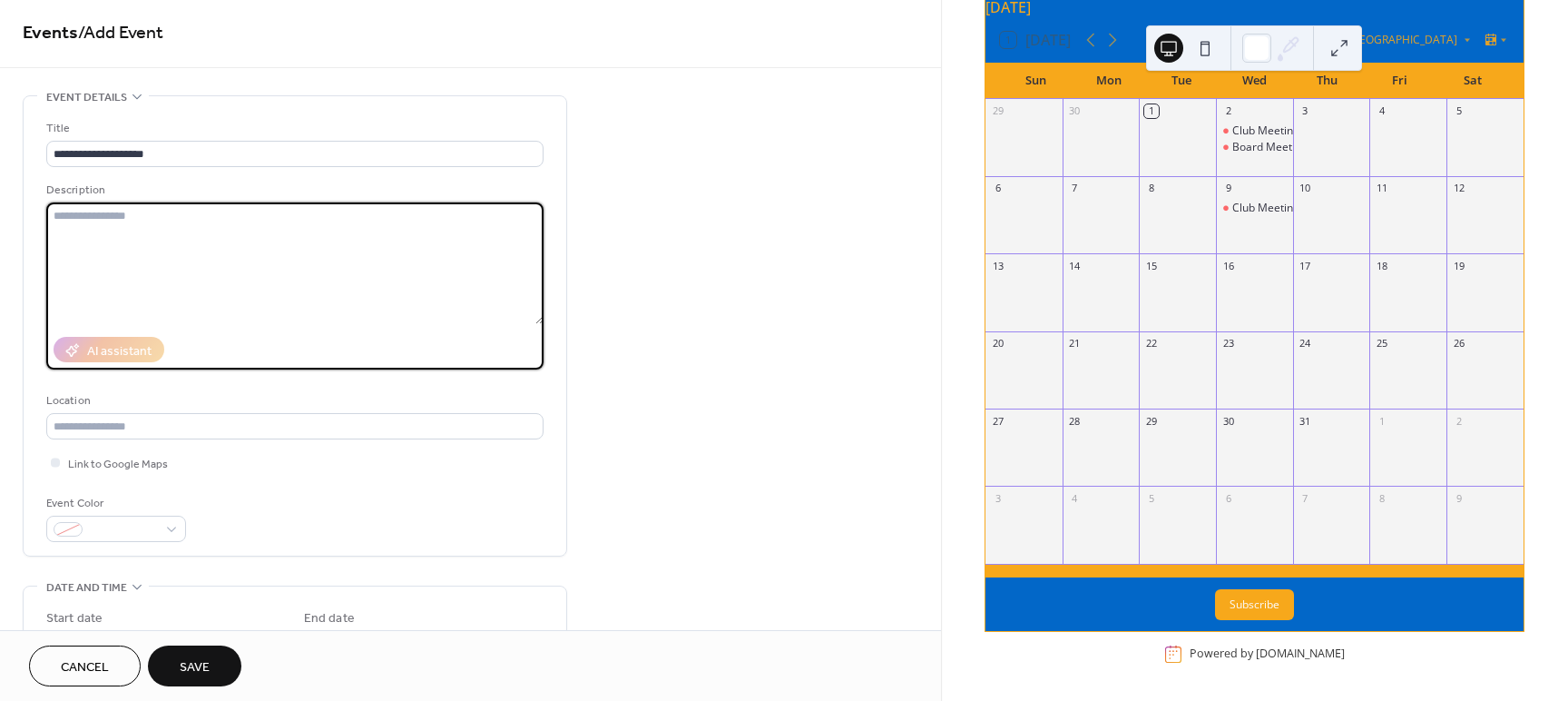 paste on "**********" 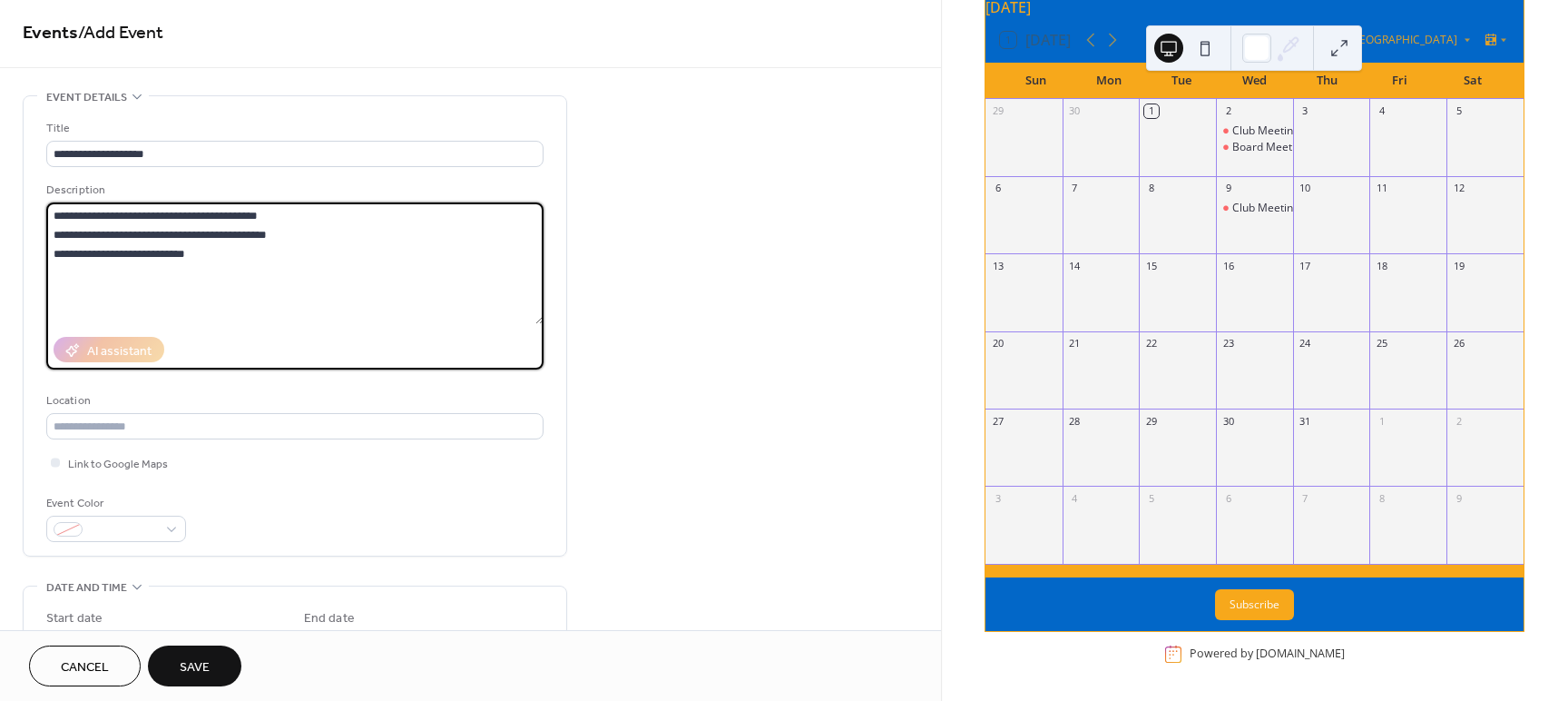 drag, startPoint x: 277, startPoint y: 219, endPoint x: 289, endPoint y: 226, distance: 13.892444 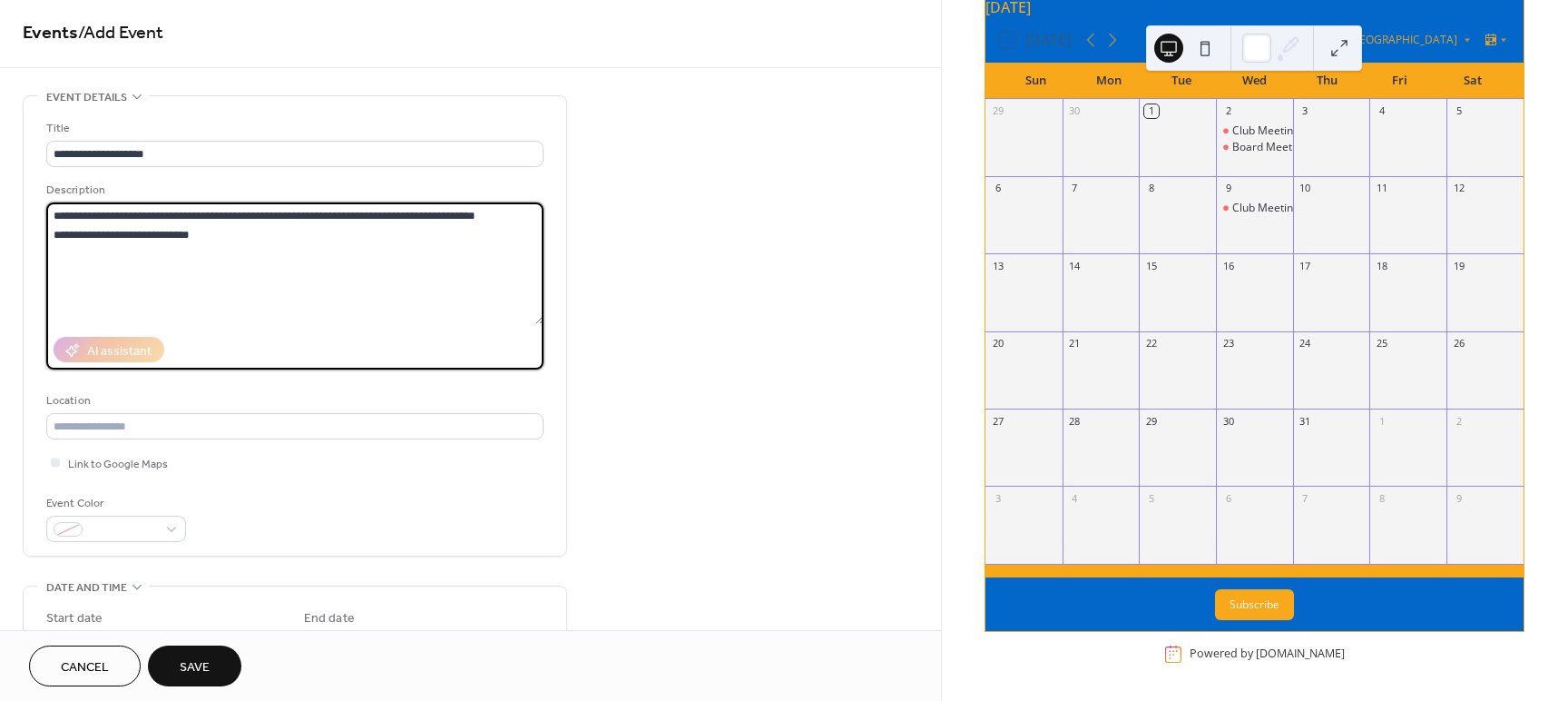 scroll, scrollTop: 0, scrollLeft: 0, axis: both 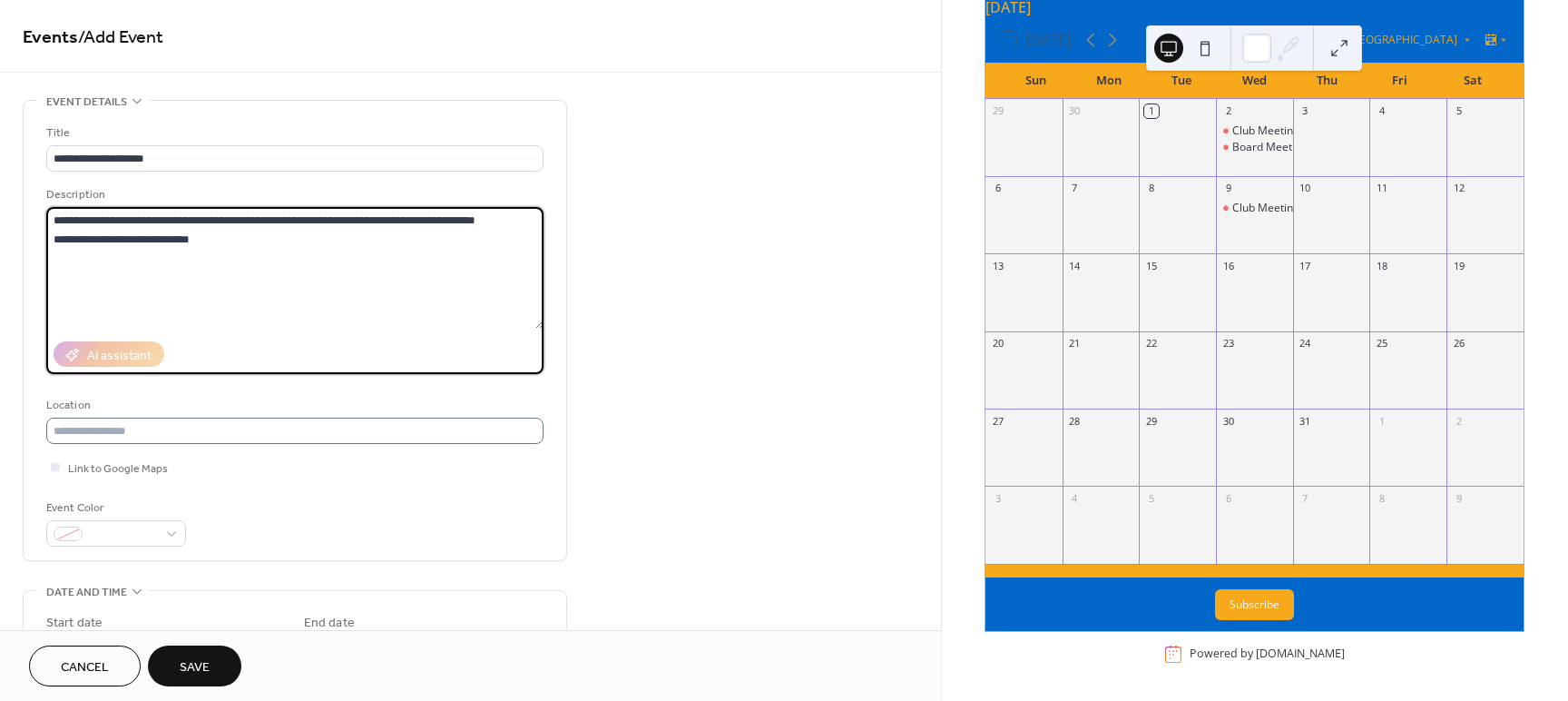 type on "**********" 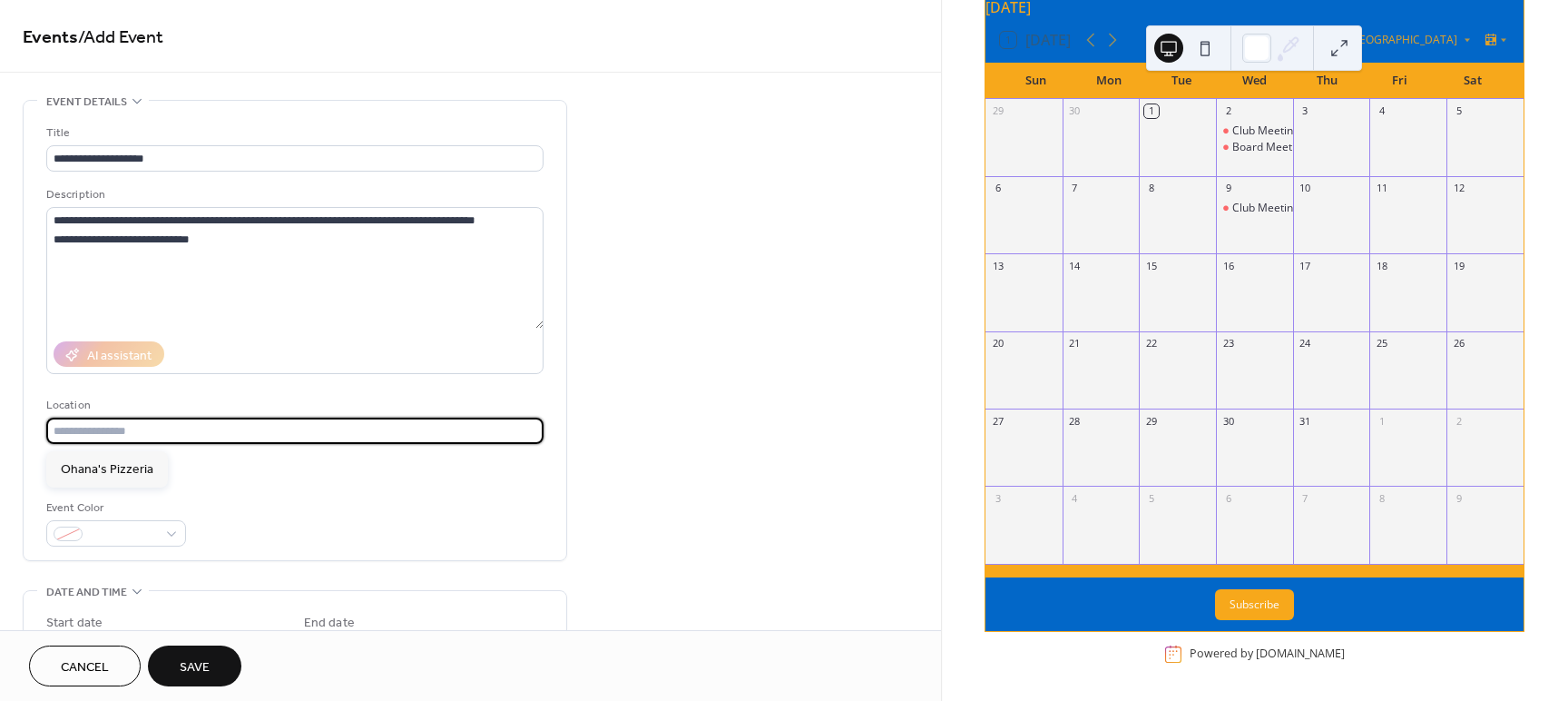 click at bounding box center (295, 430) 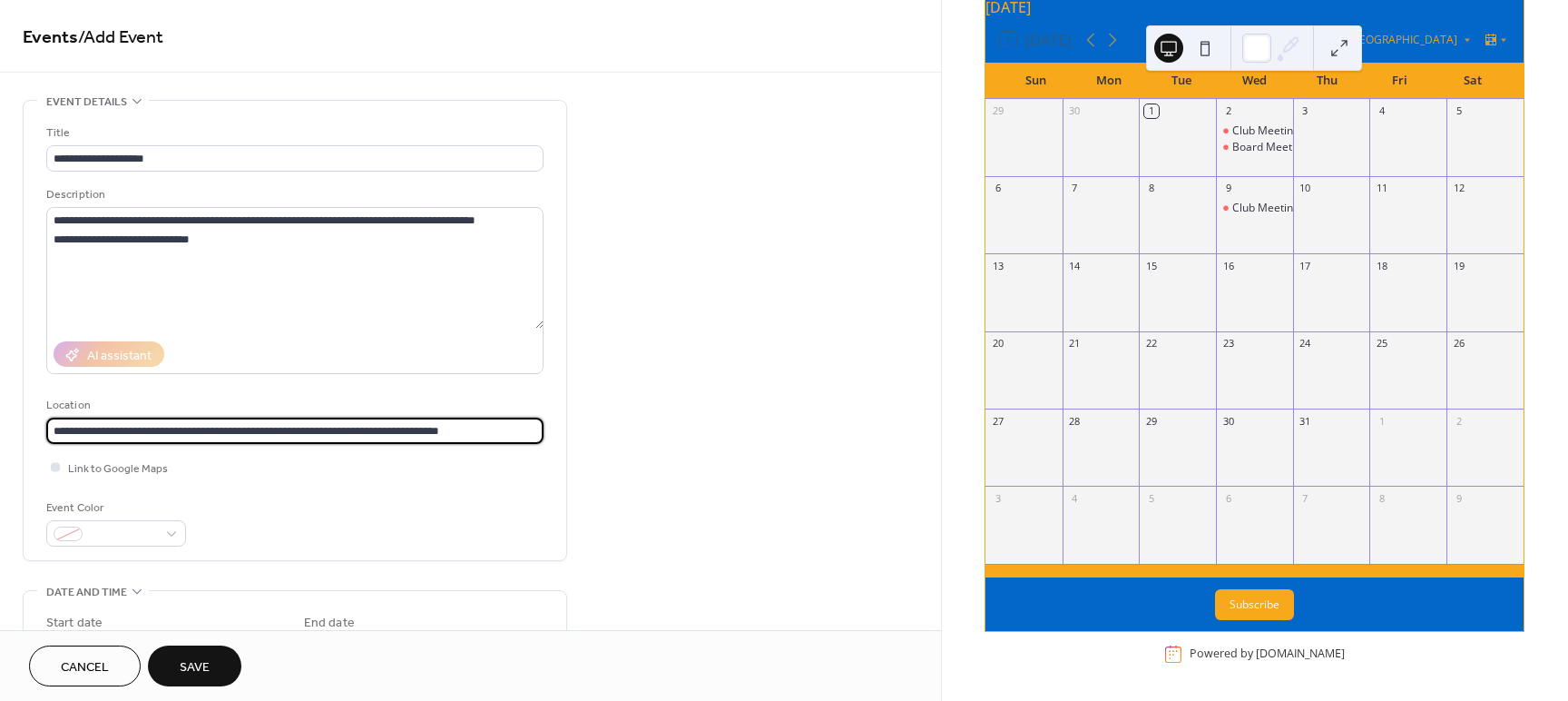 type on "**********" 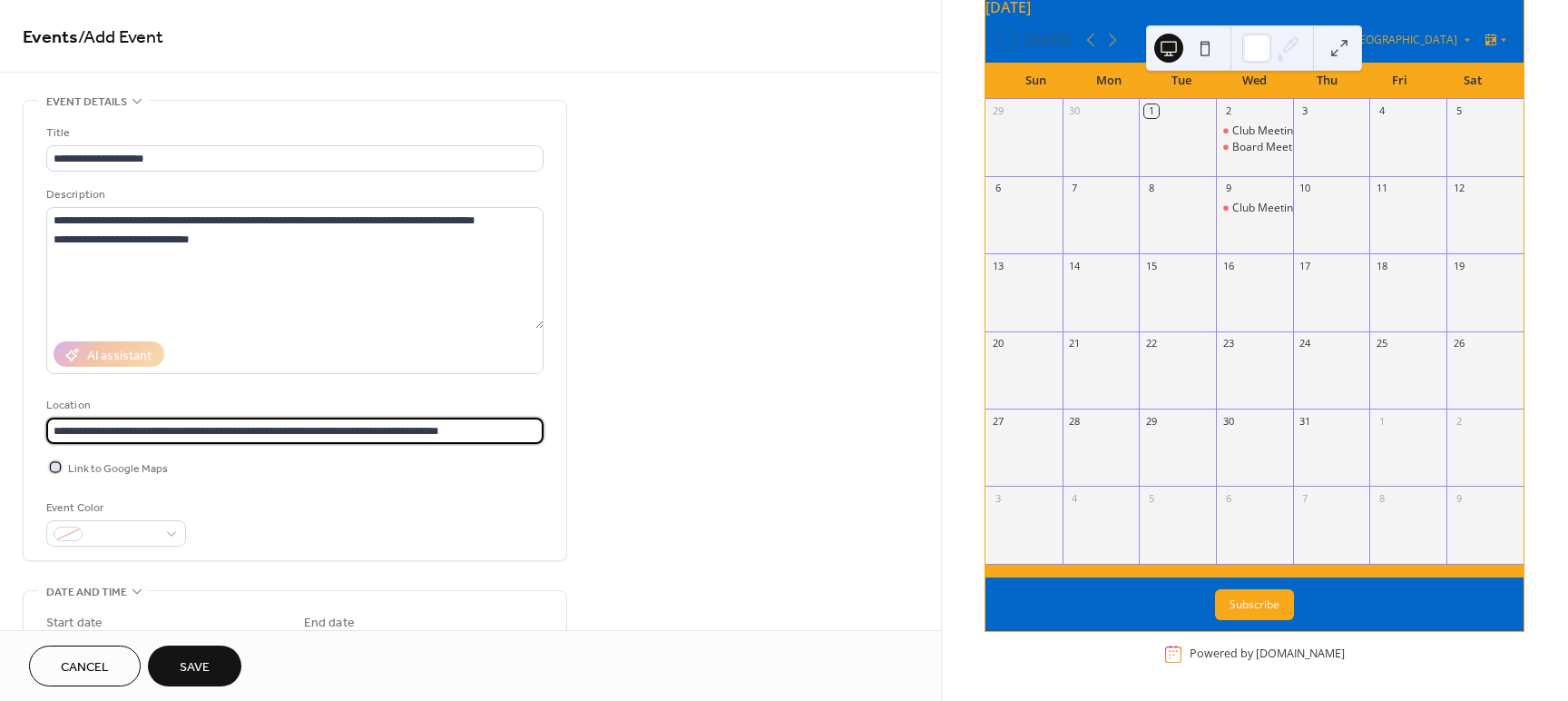 click at bounding box center [55, 467] 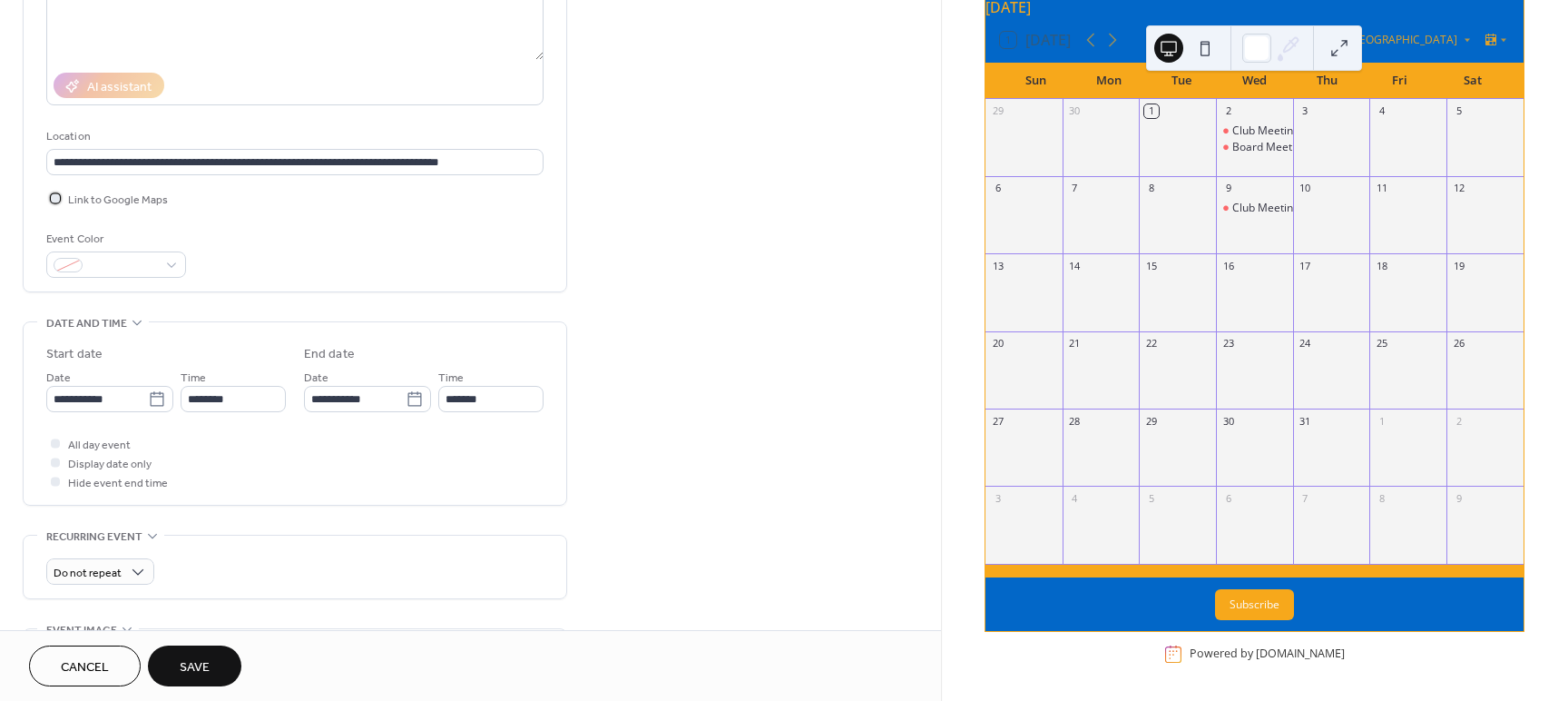 scroll, scrollTop: 269, scrollLeft: 0, axis: vertical 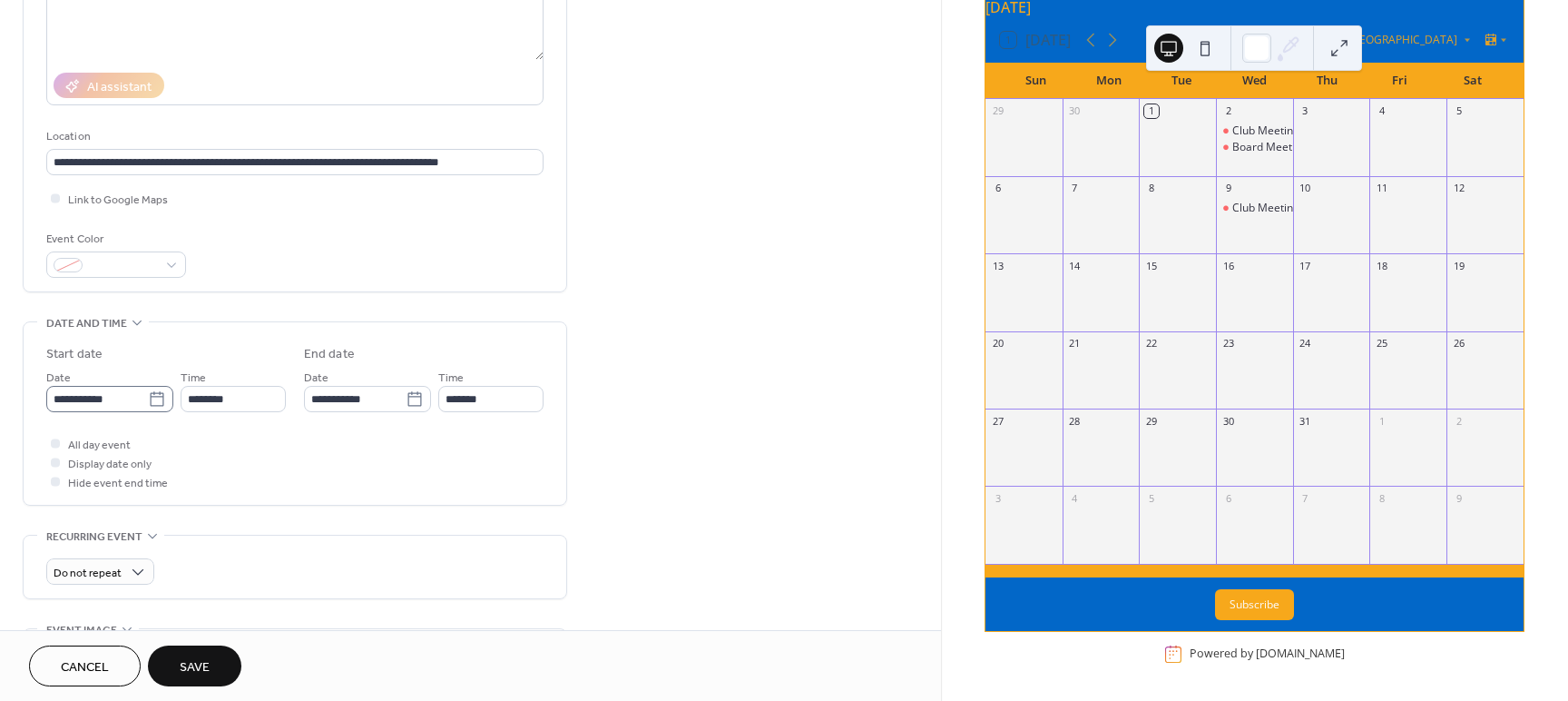click 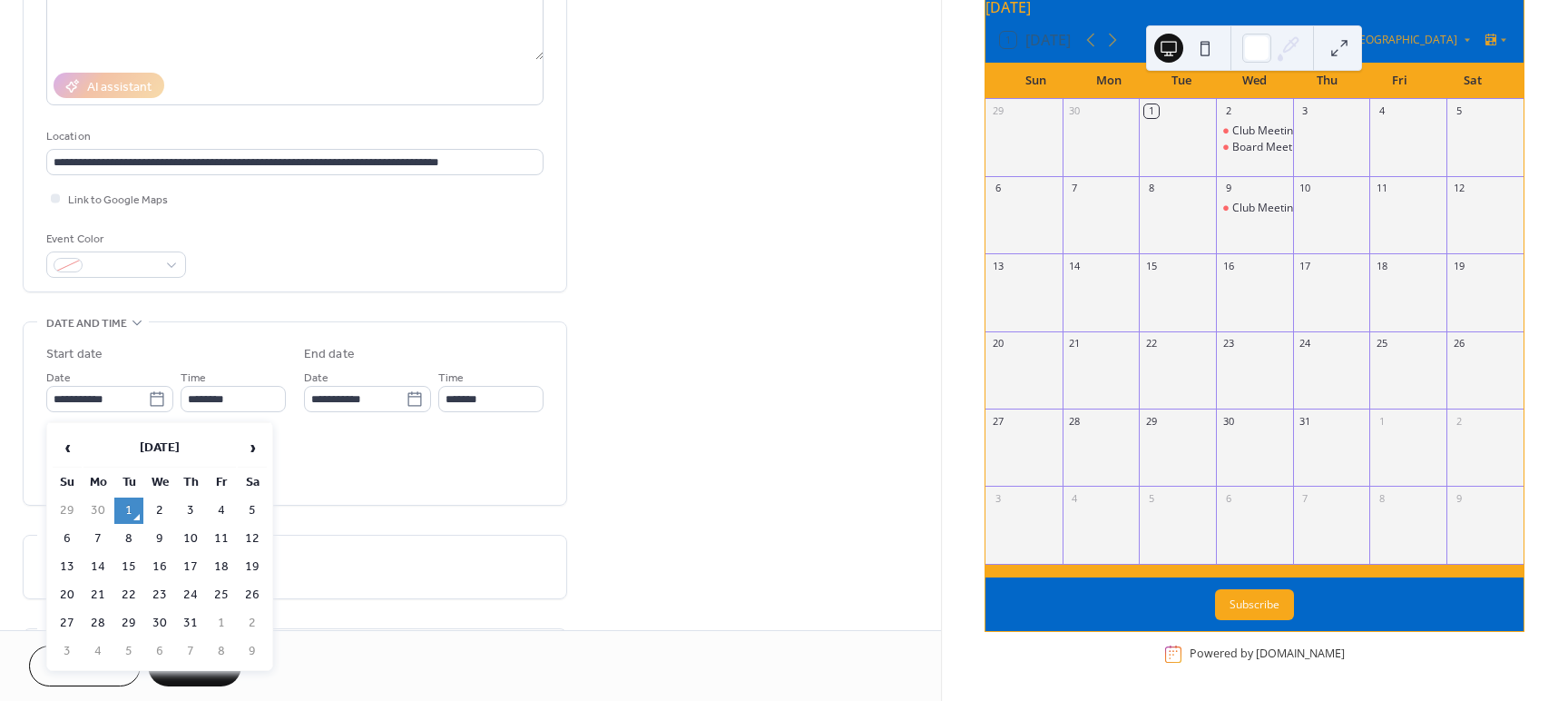 drag, startPoint x: 129, startPoint y: 564, endPoint x: 143, endPoint y: 546, distance: 22.803509 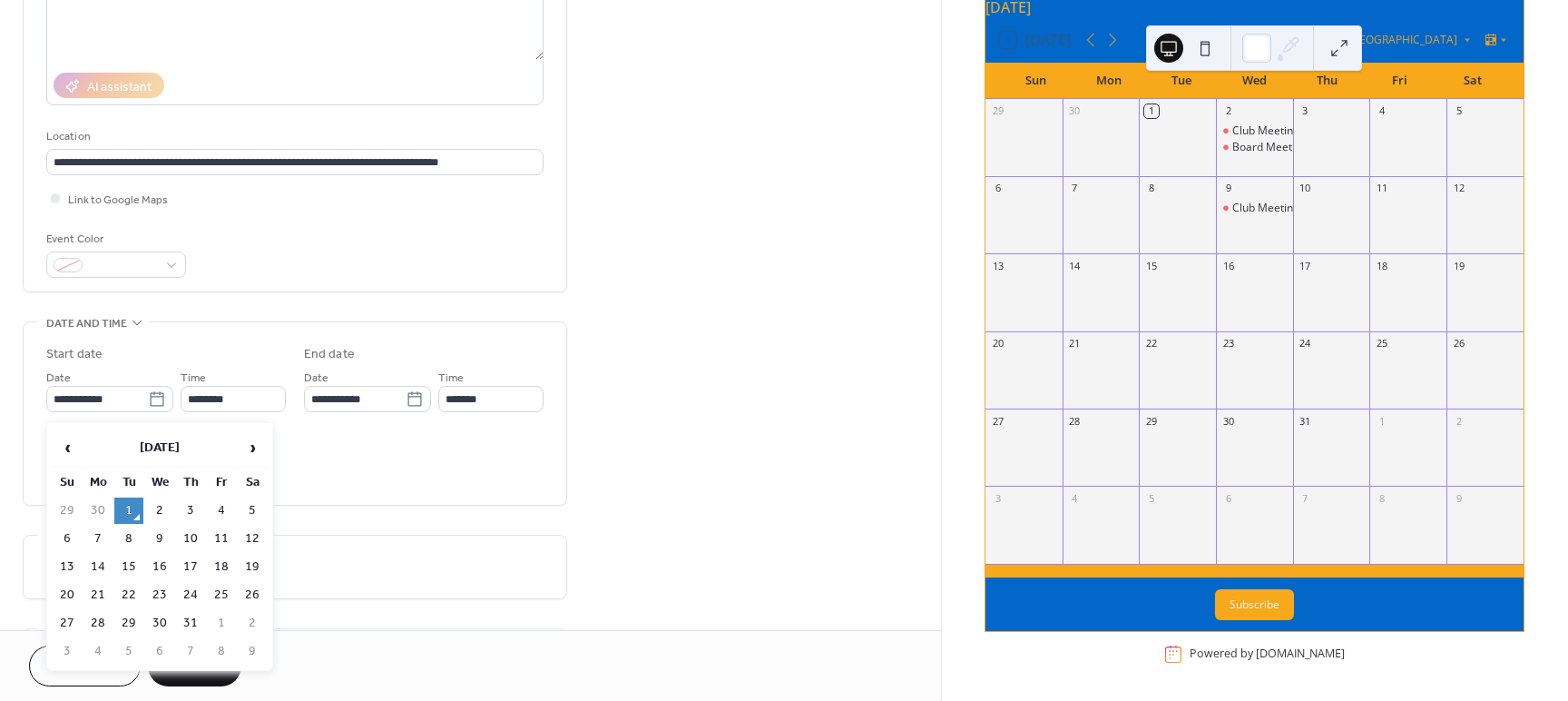 click on "15" at bounding box center (129, 567) 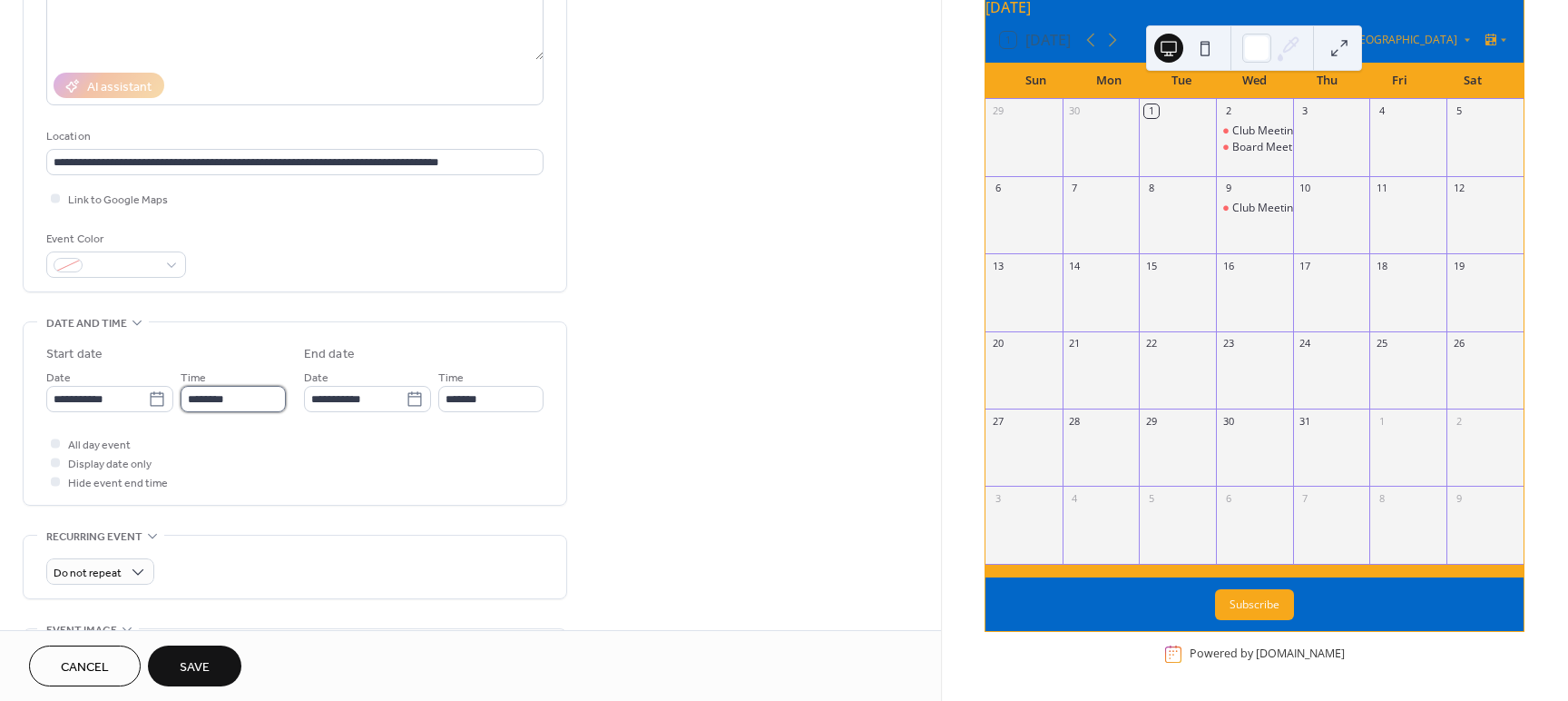 click on "********" at bounding box center (233, 399) 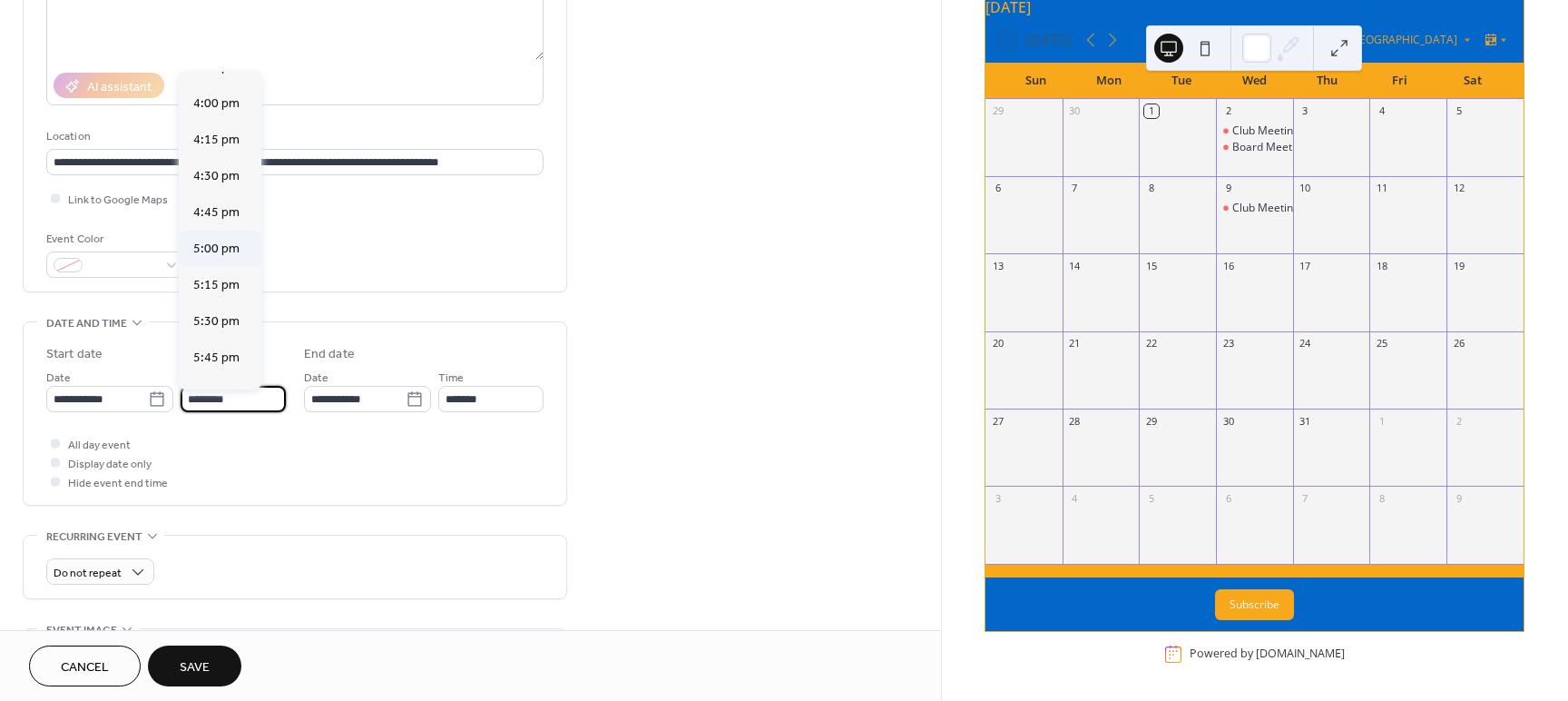 scroll, scrollTop: 2323, scrollLeft: 0, axis: vertical 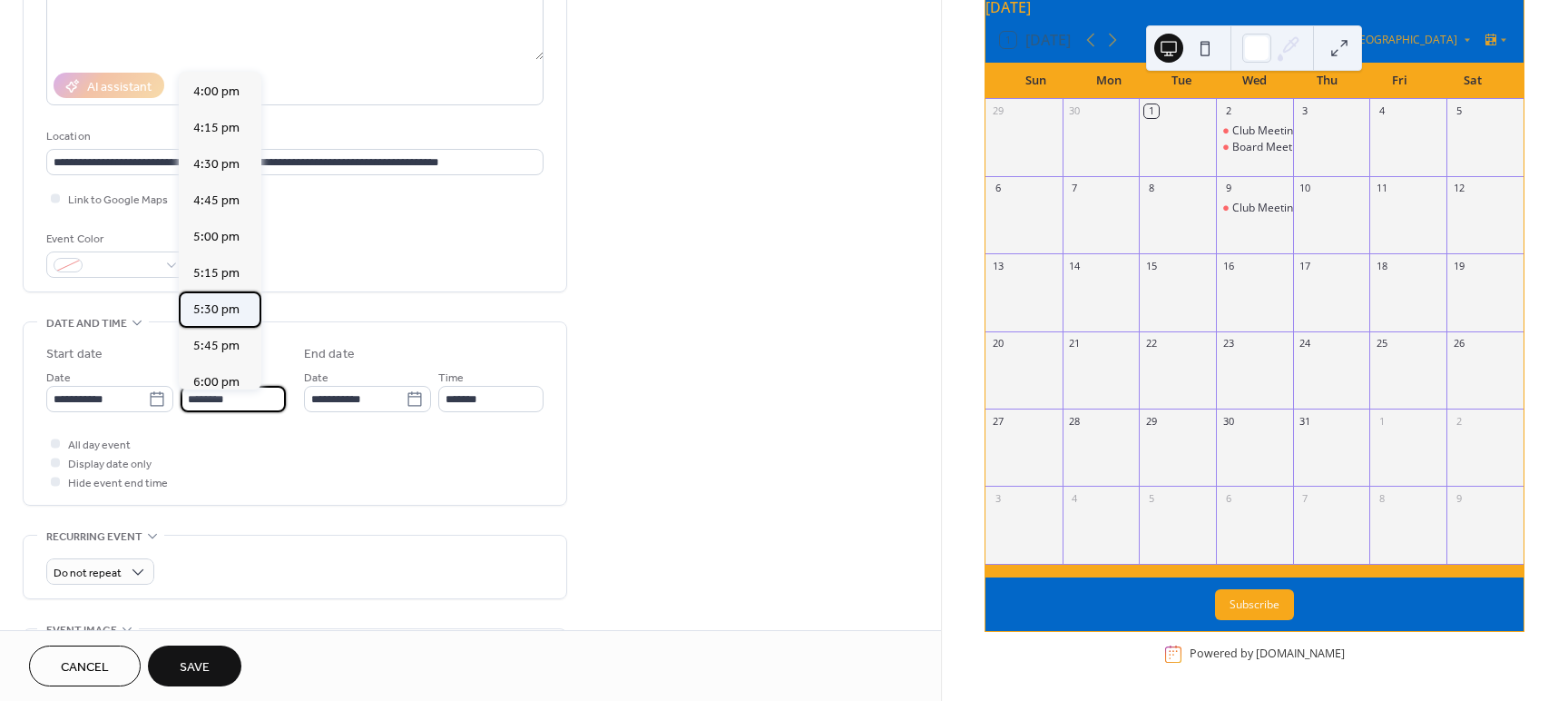 click on "5:30 pm" at bounding box center [216, 310] 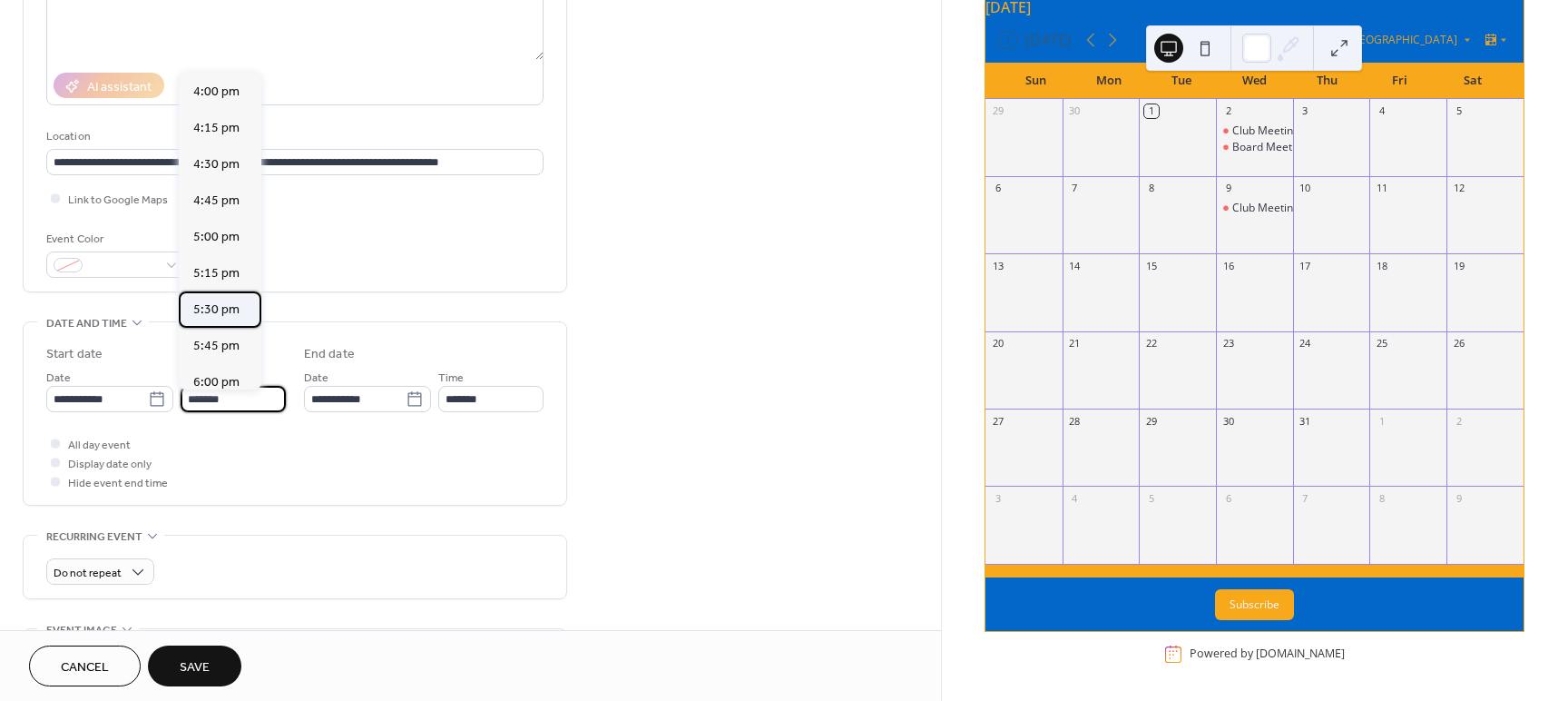 type on "*******" 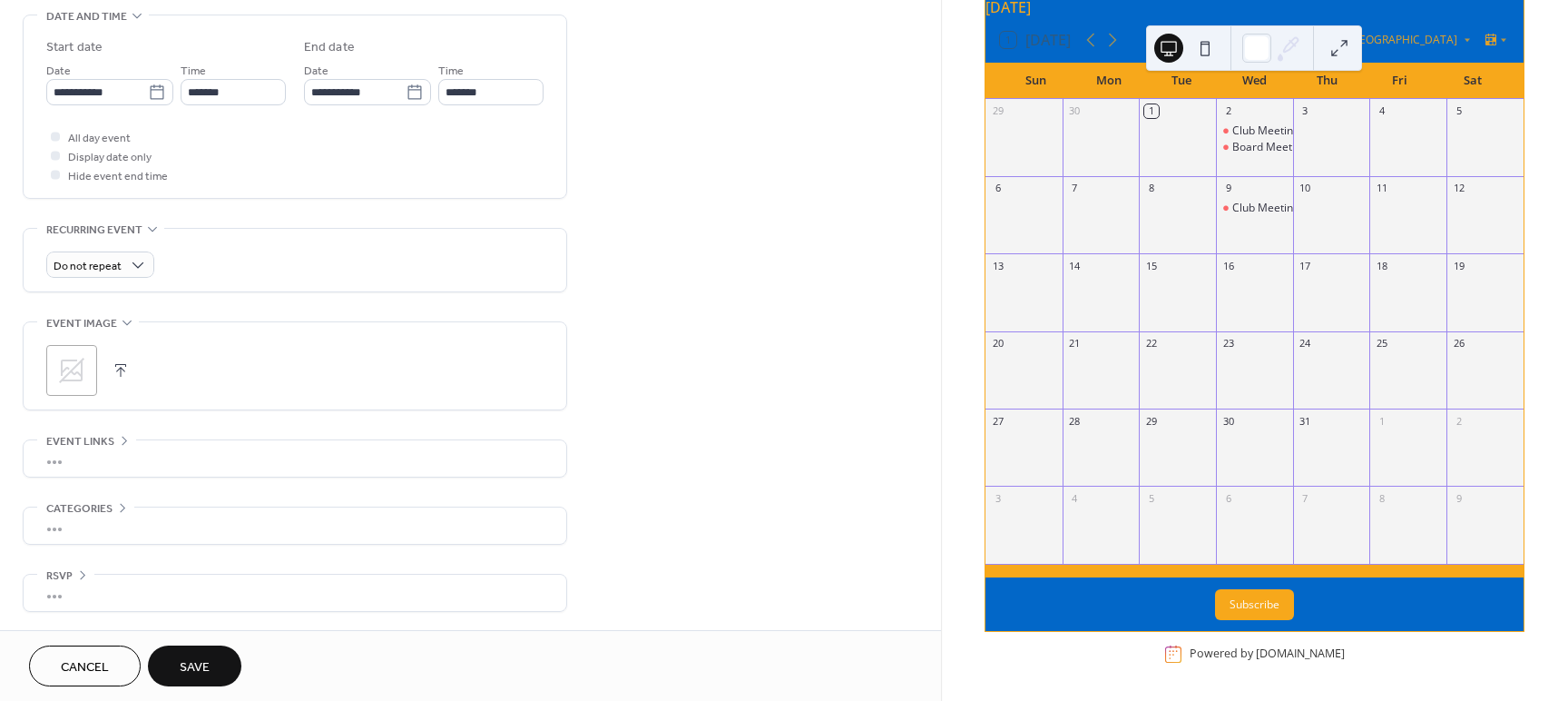 scroll, scrollTop: 581, scrollLeft: 0, axis: vertical 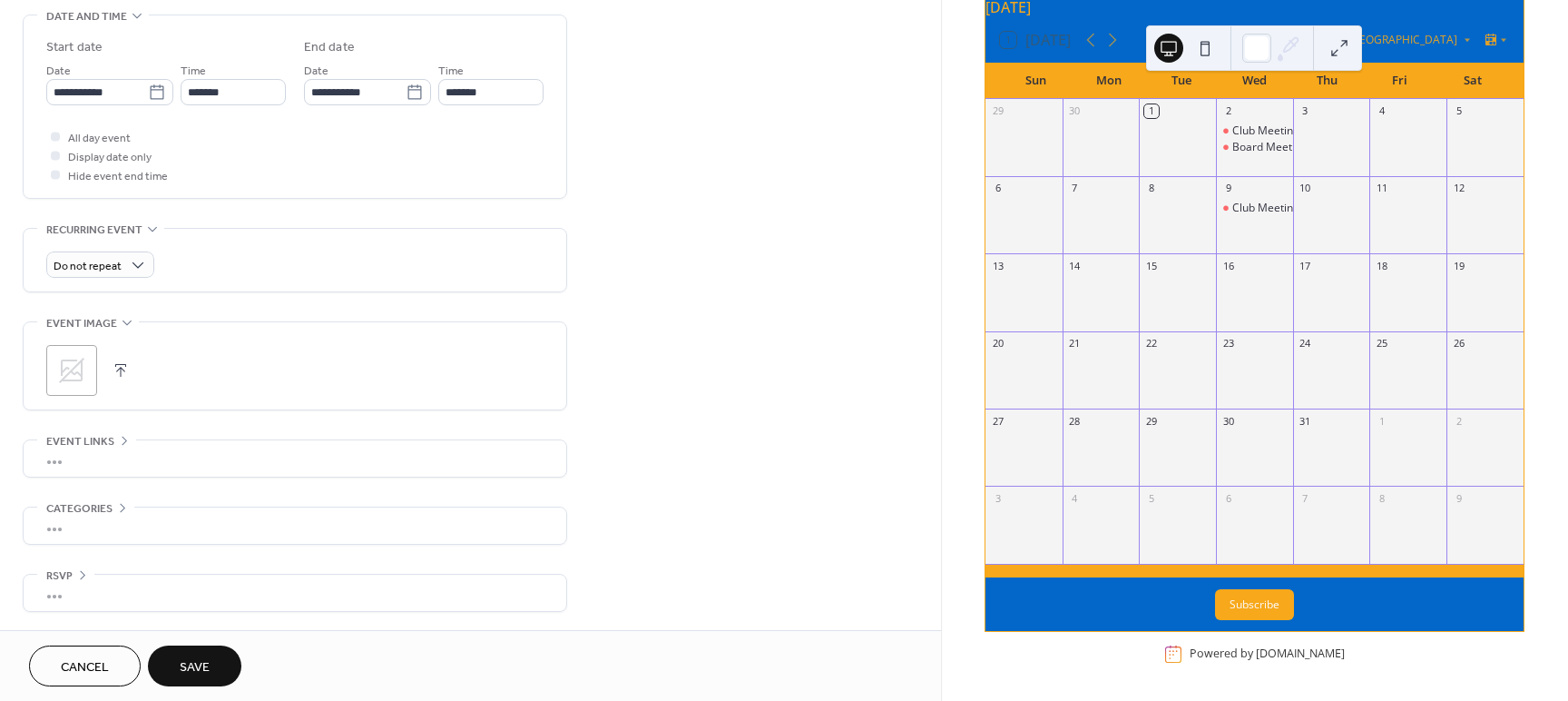 click on "Save" at bounding box center (194, 667) 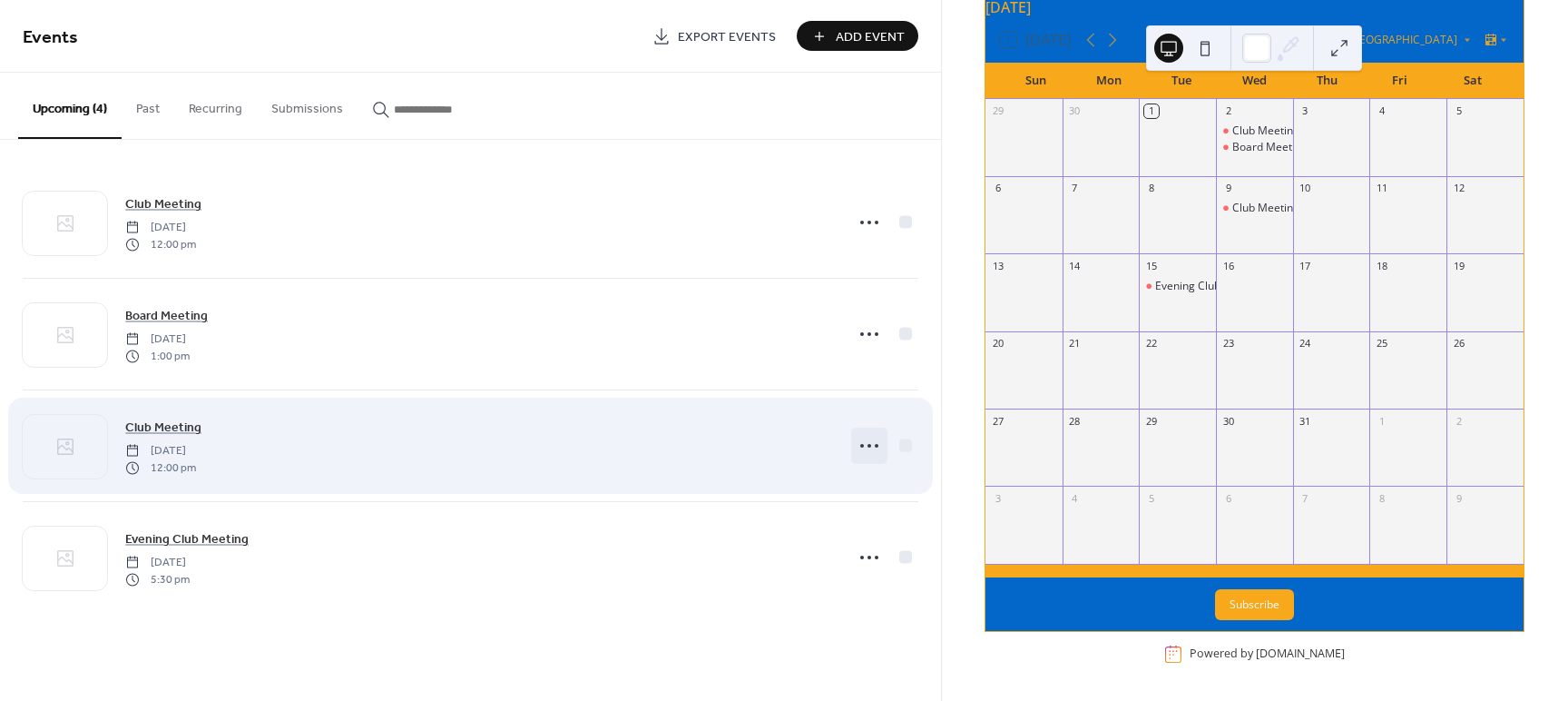 click 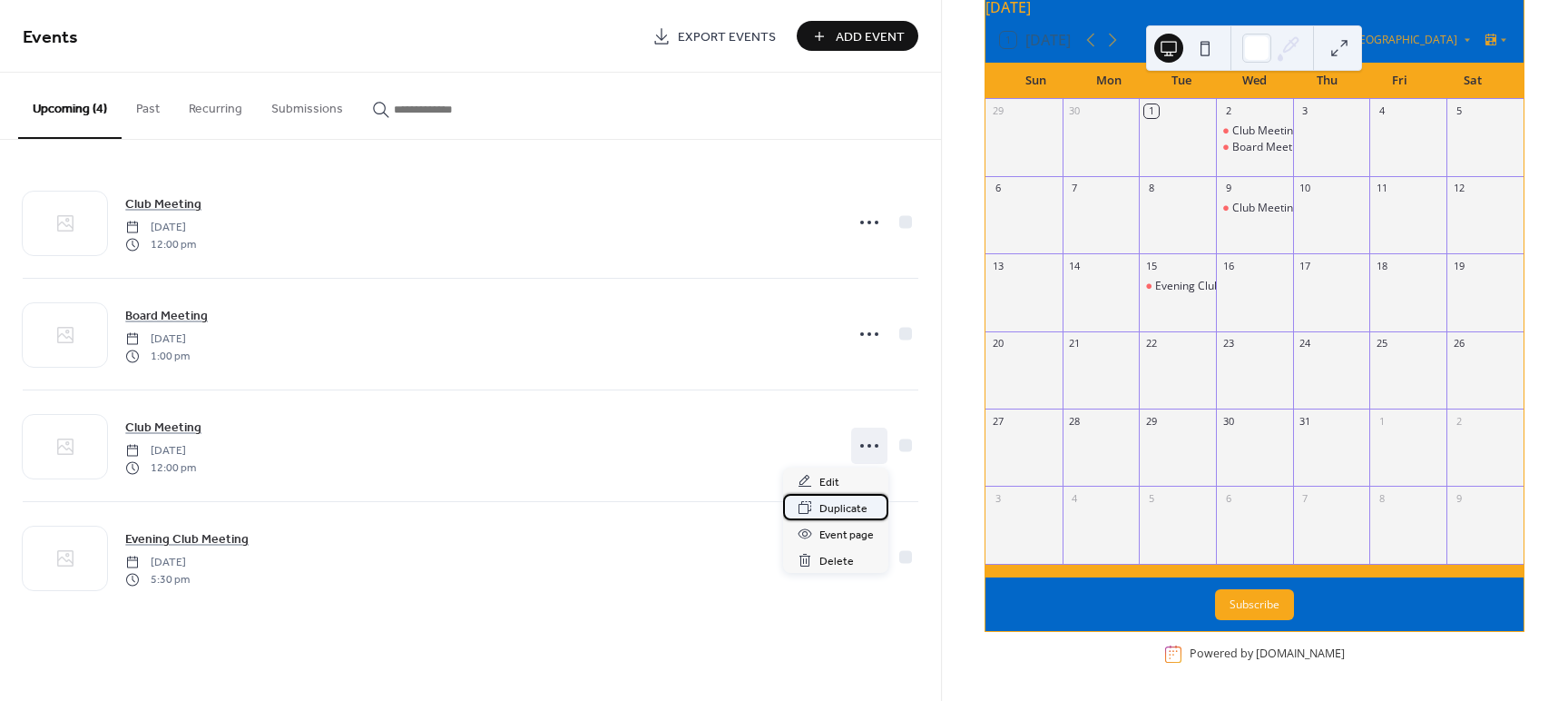 click on "Duplicate" at bounding box center [843, 508] 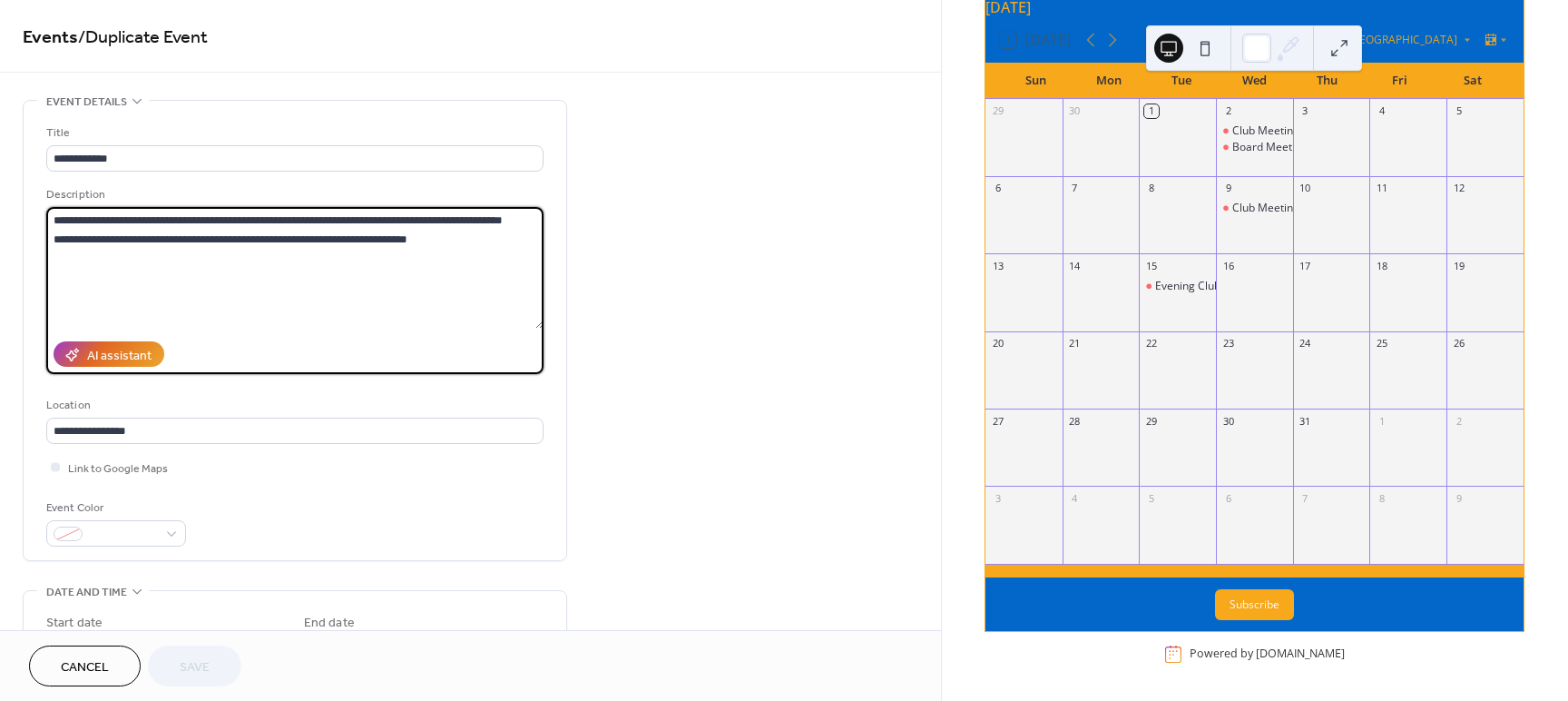 drag, startPoint x: 383, startPoint y: 238, endPoint x: -14, endPoint y: 226, distance: 397.18132 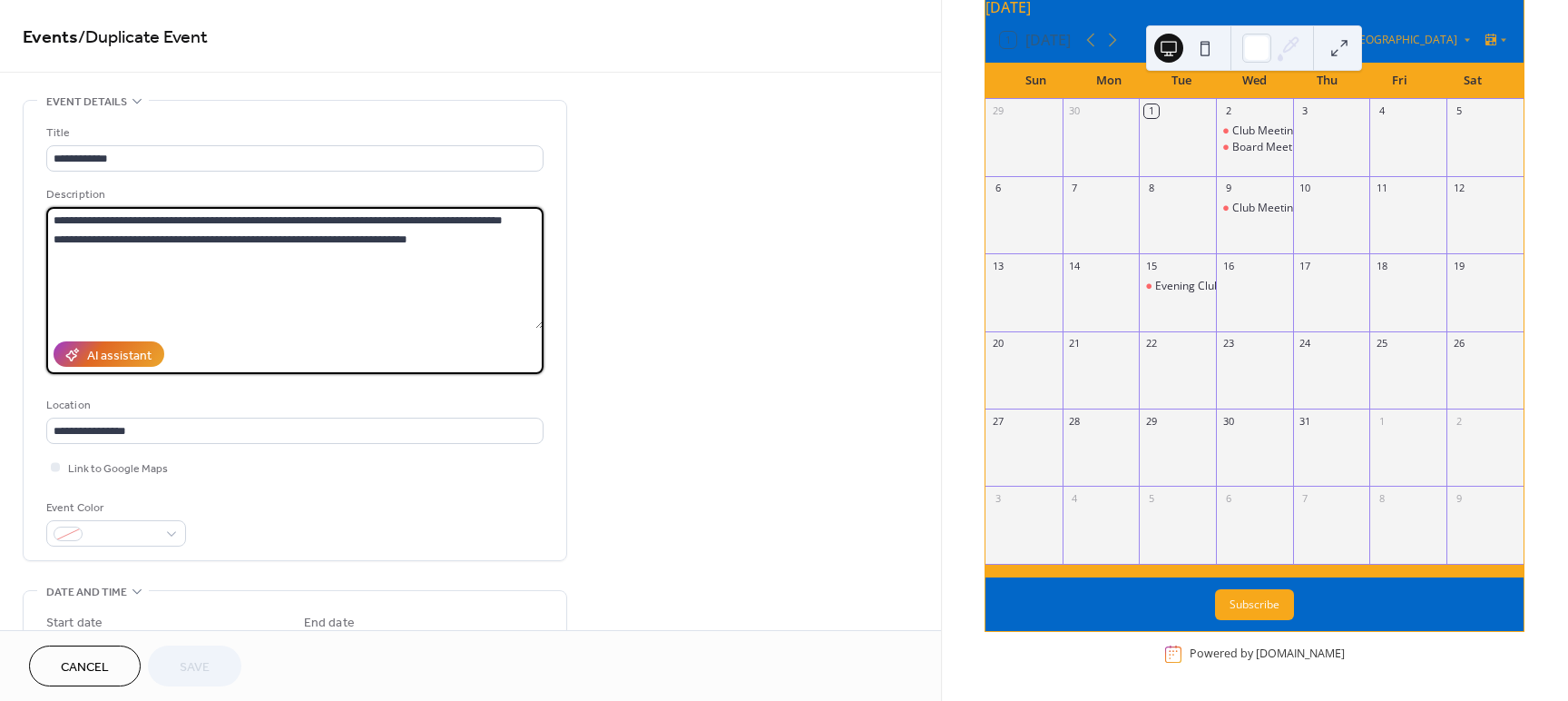 click on "**********" at bounding box center (784, 350) 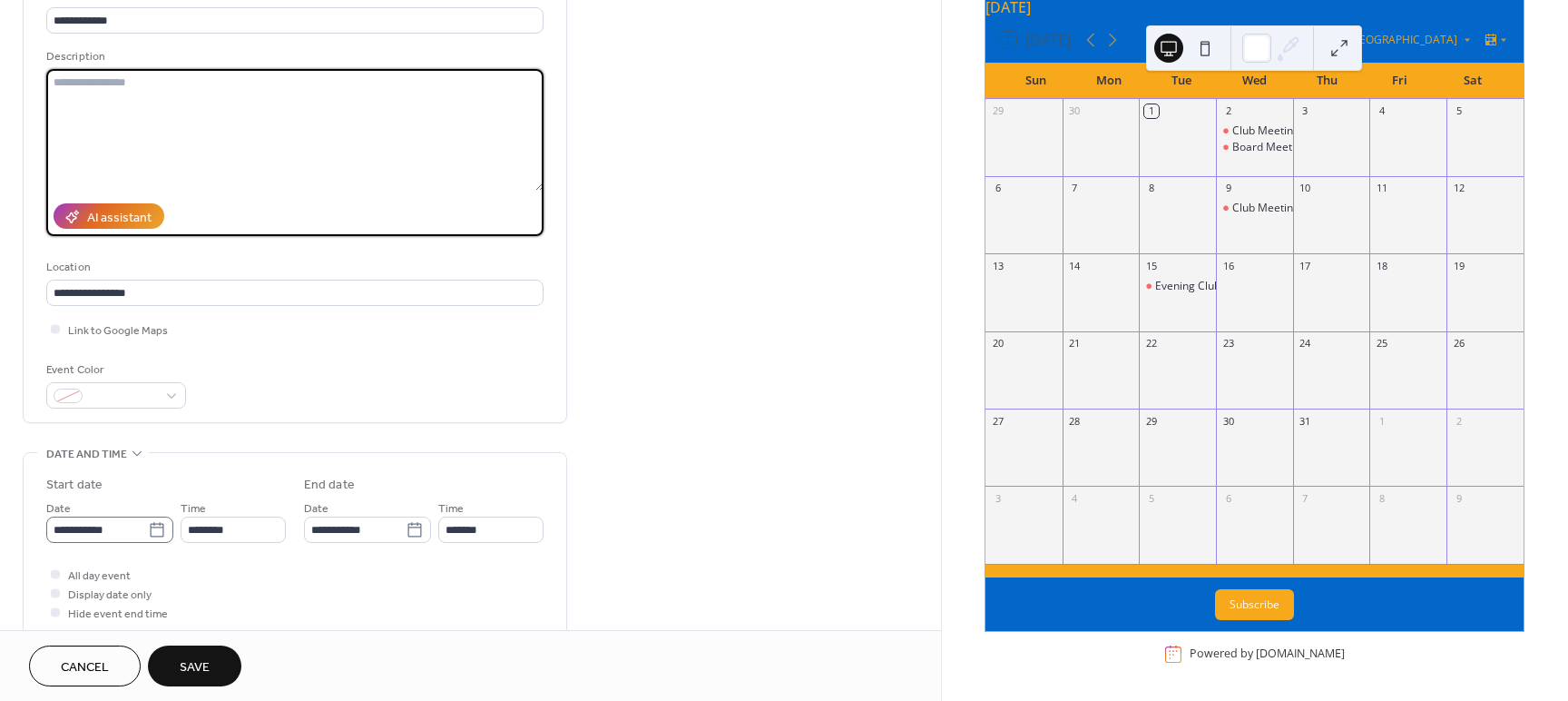 scroll, scrollTop: 143, scrollLeft: 0, axis: vertical 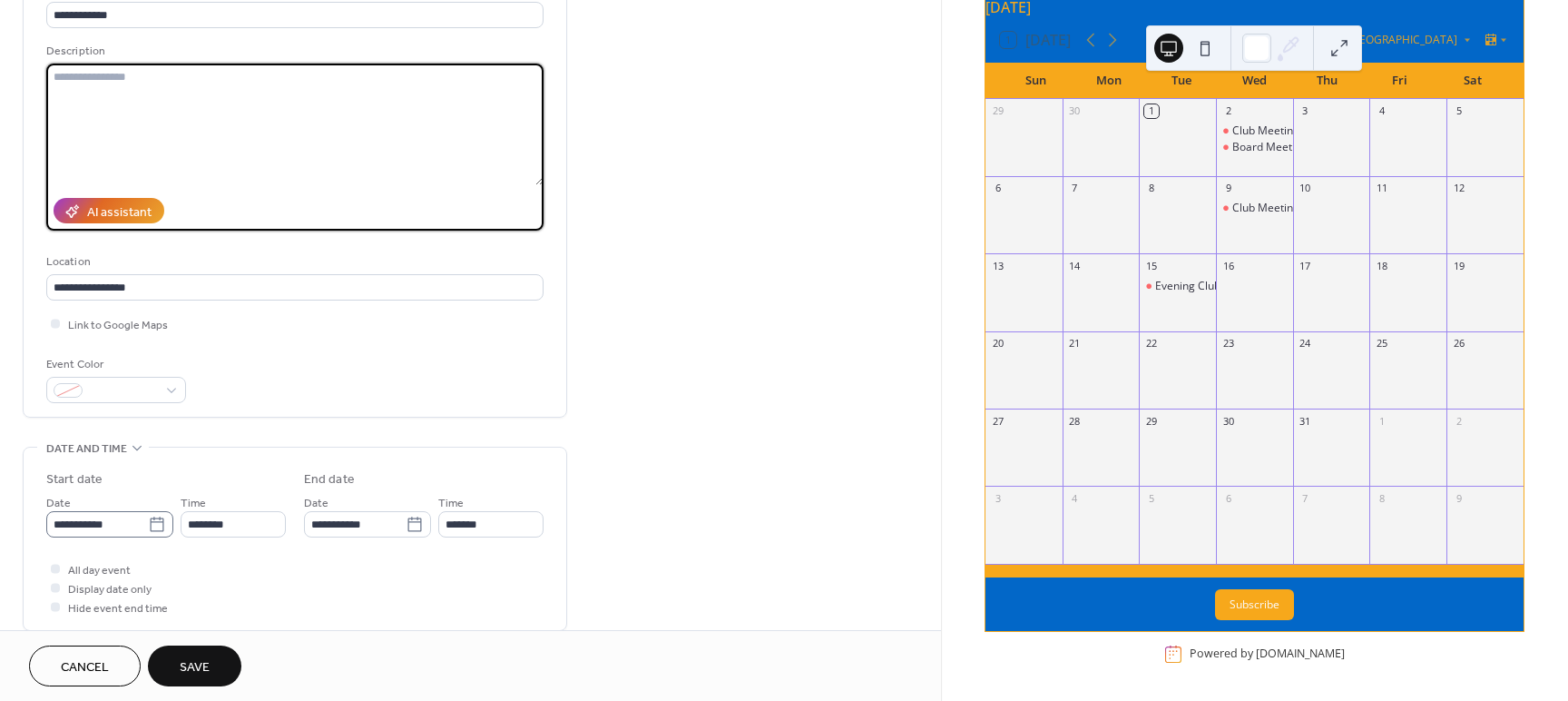 type 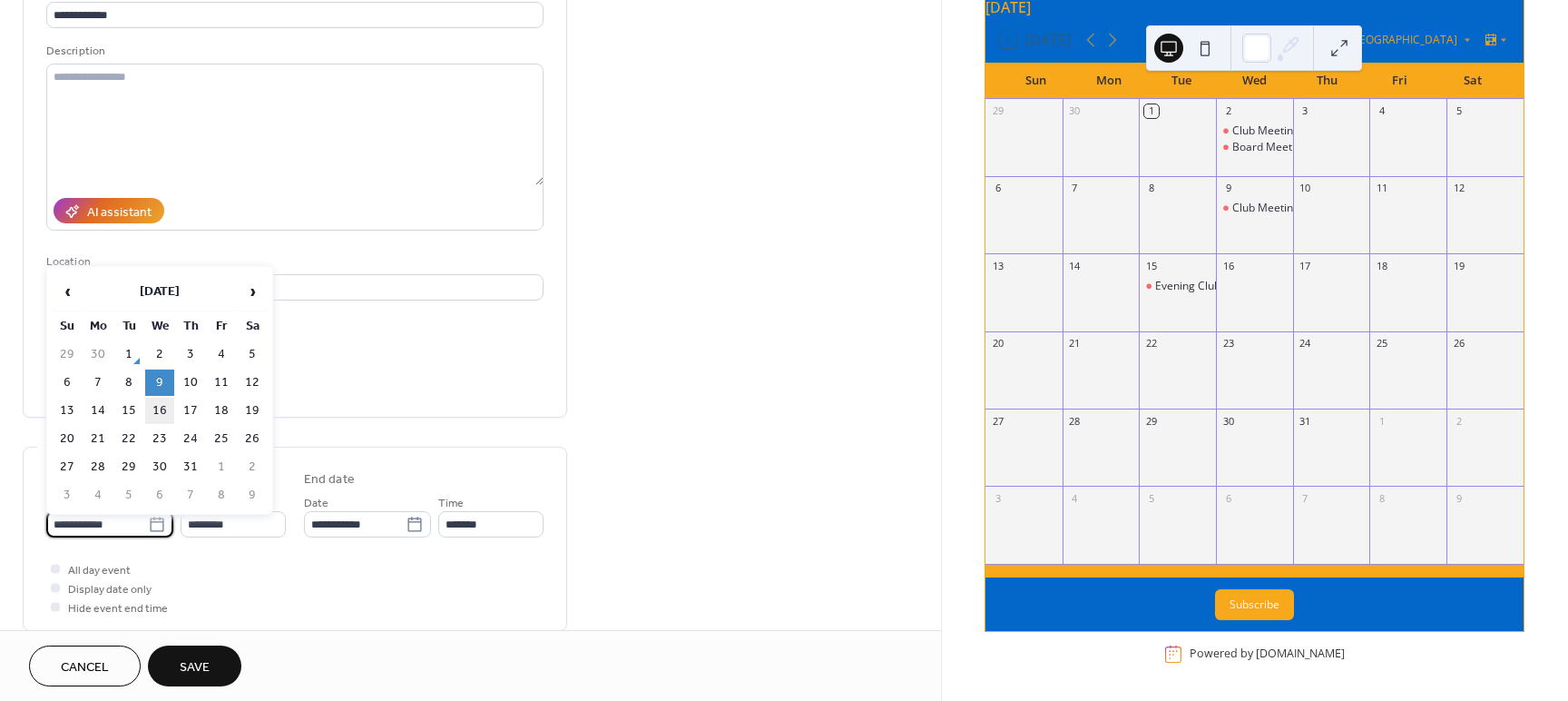click on "16" at bounding box center (160, 410) 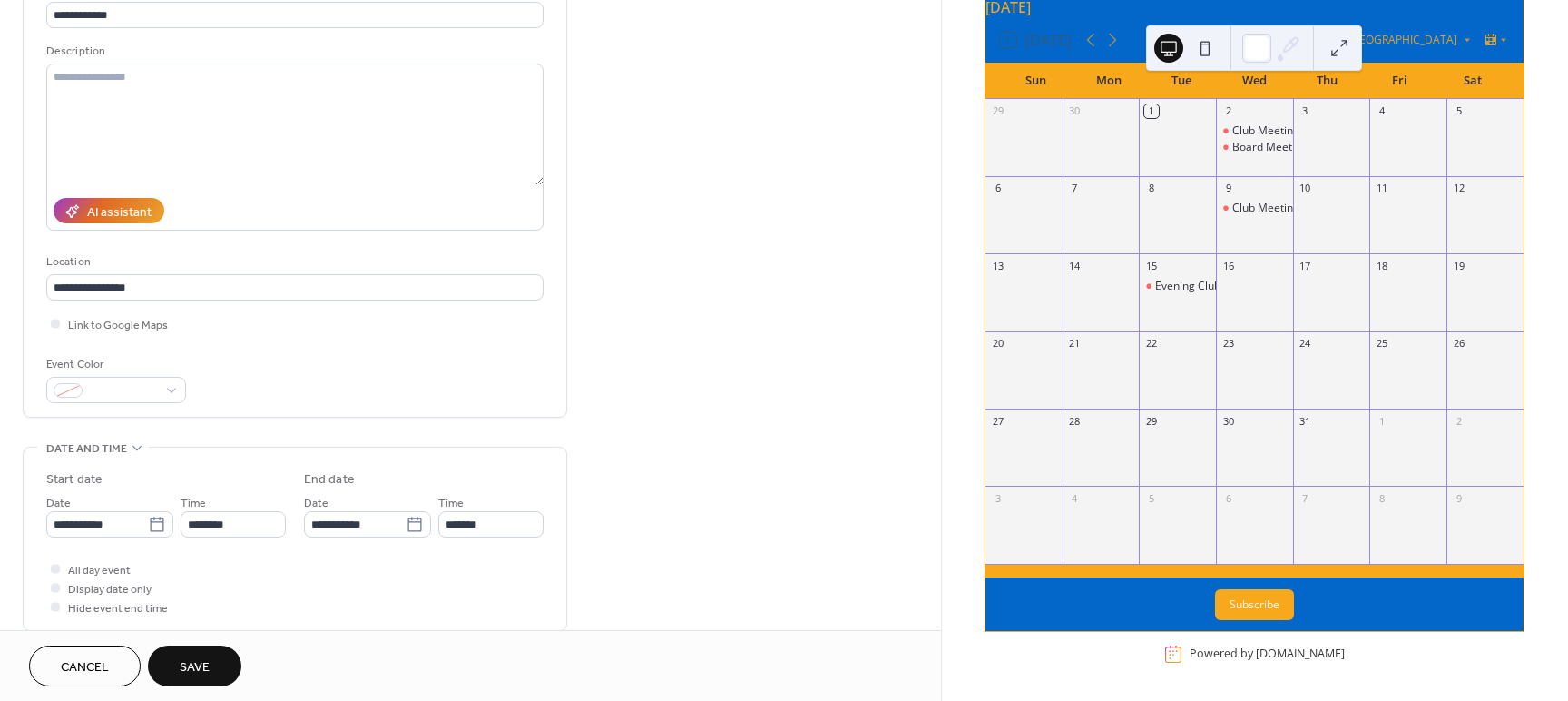 type on "**********" 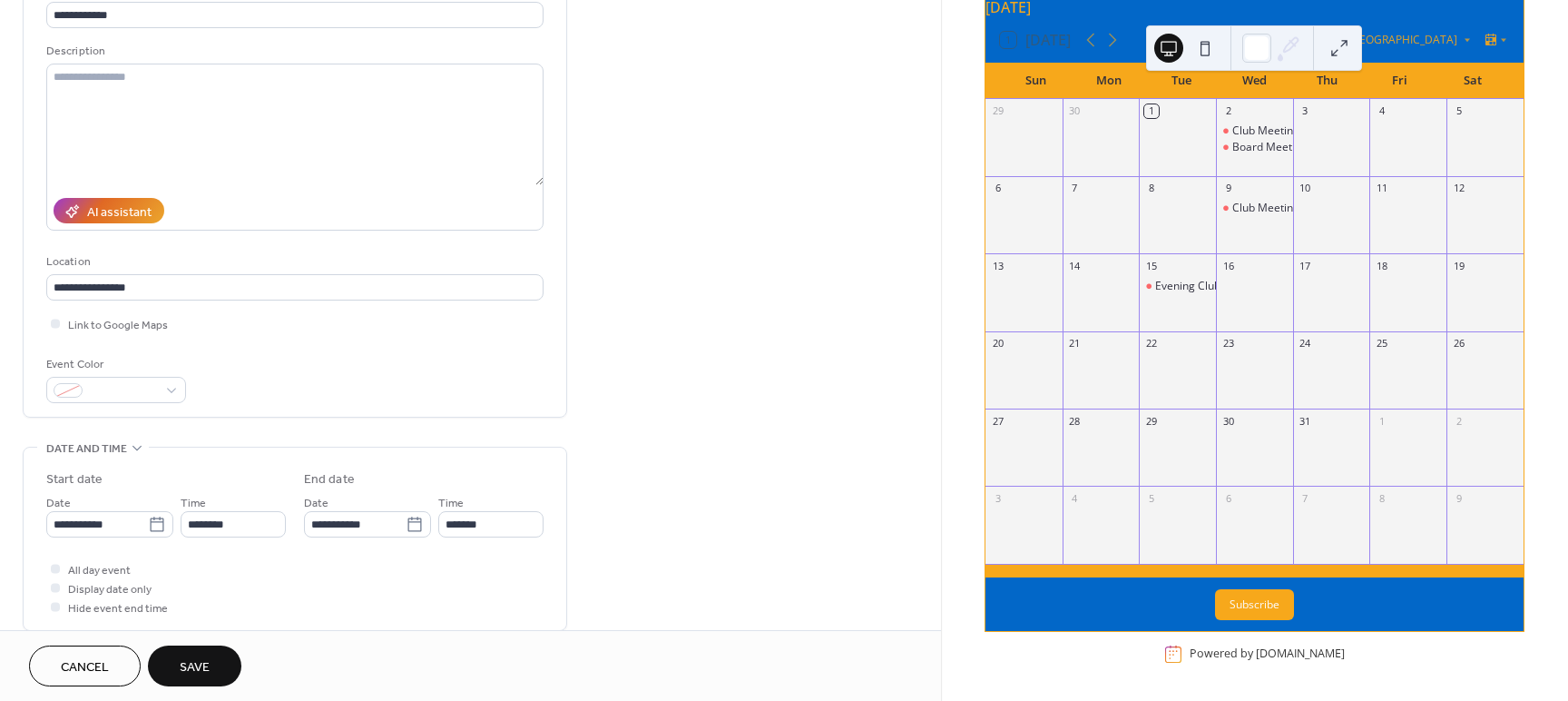 type on "**********" 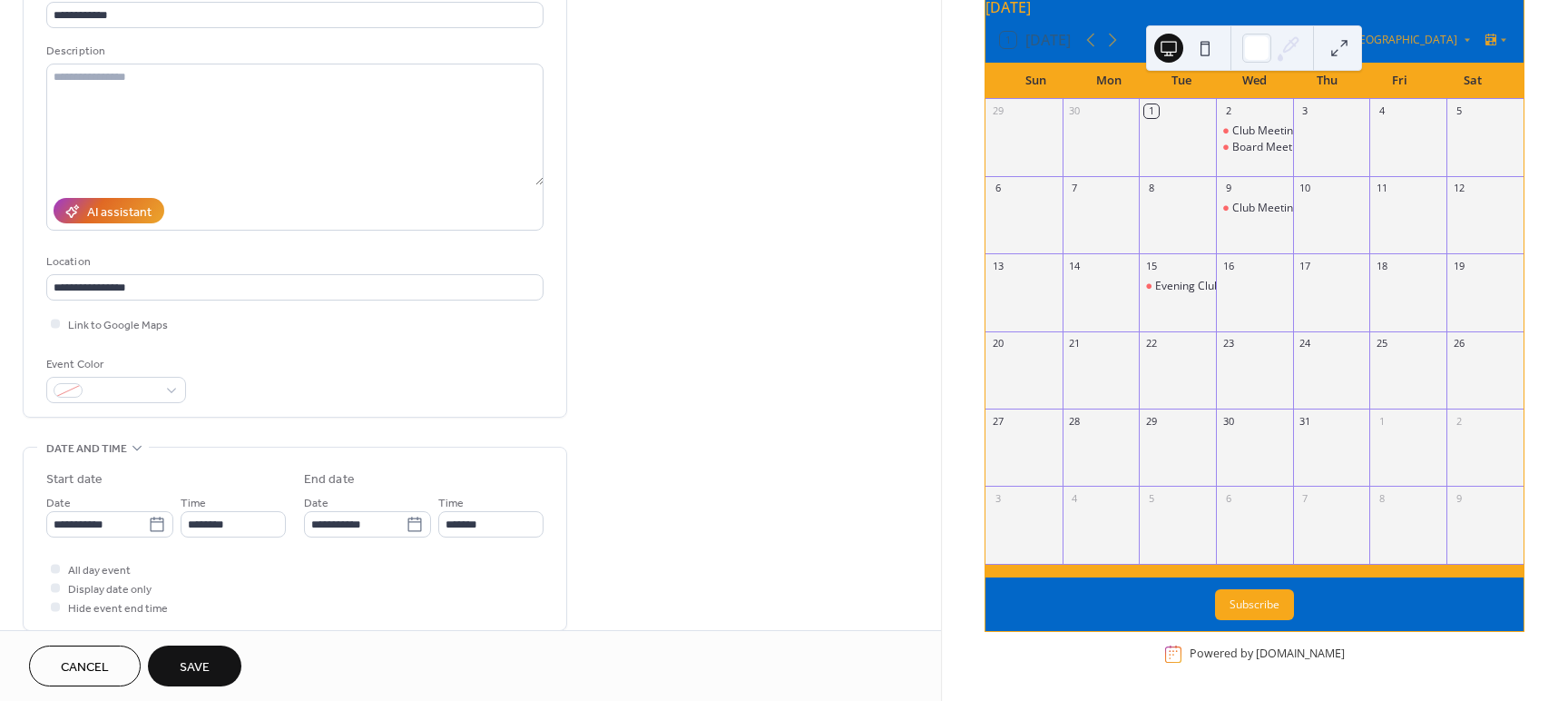 click on "Save" at bounding box center (194, 667) 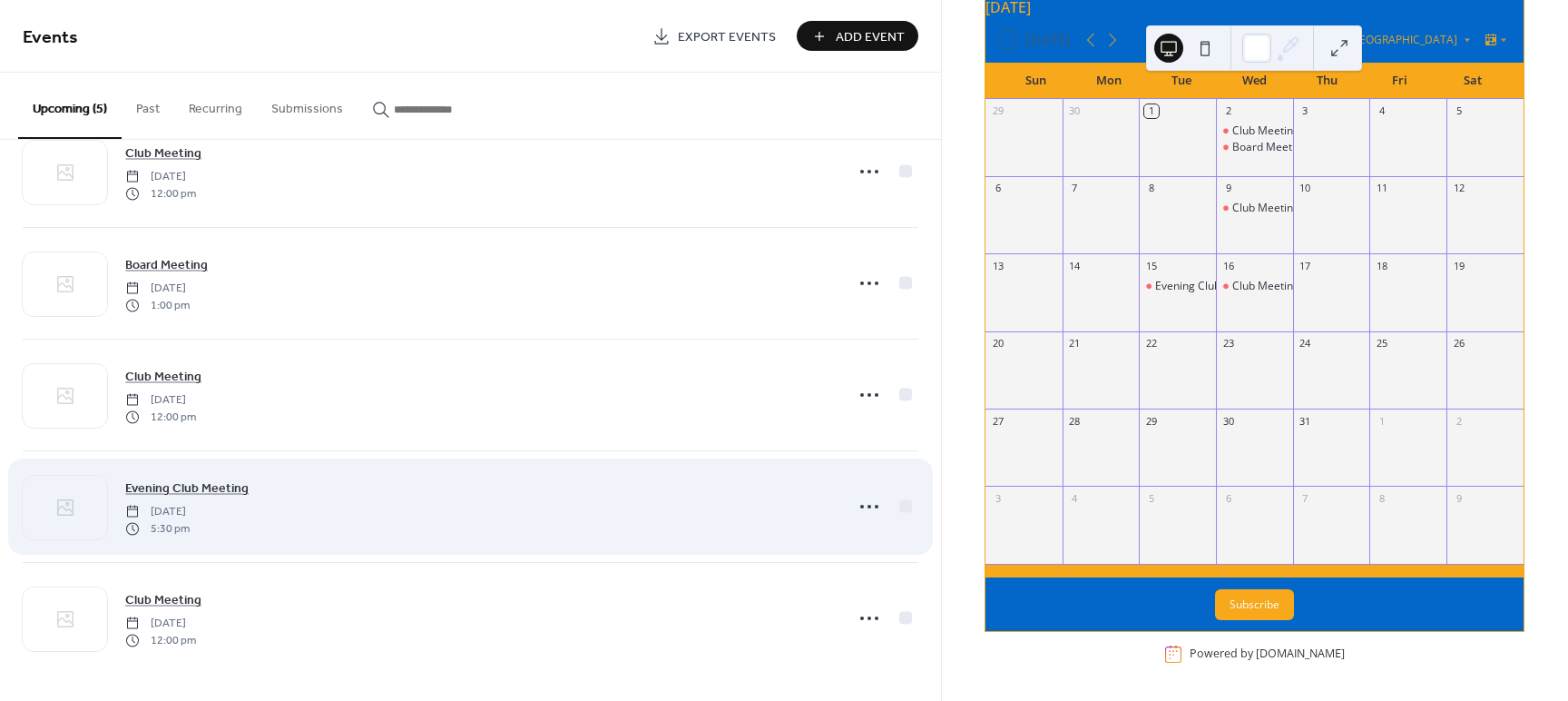 scroll, scrollTop: 51, scrollLeft: 0, axis: vertical 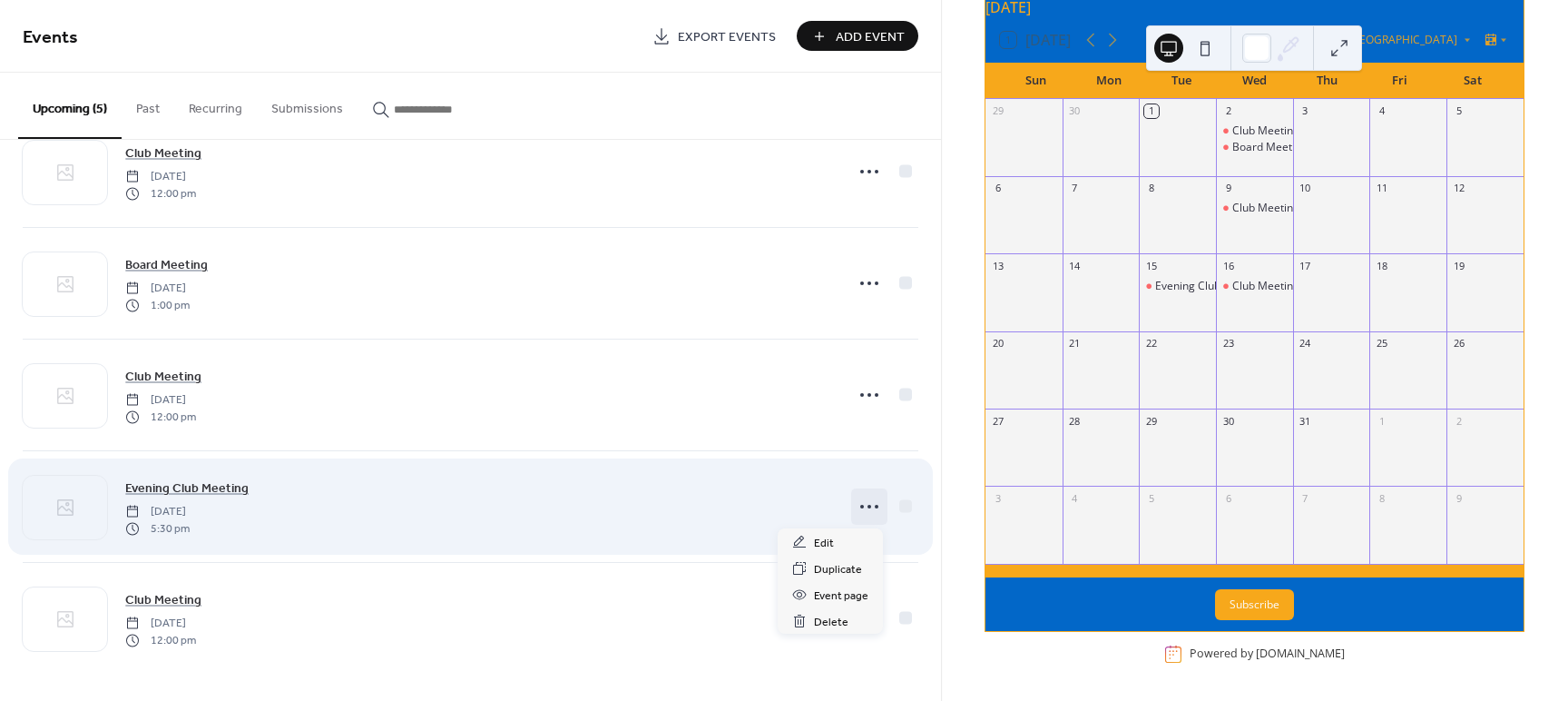 click 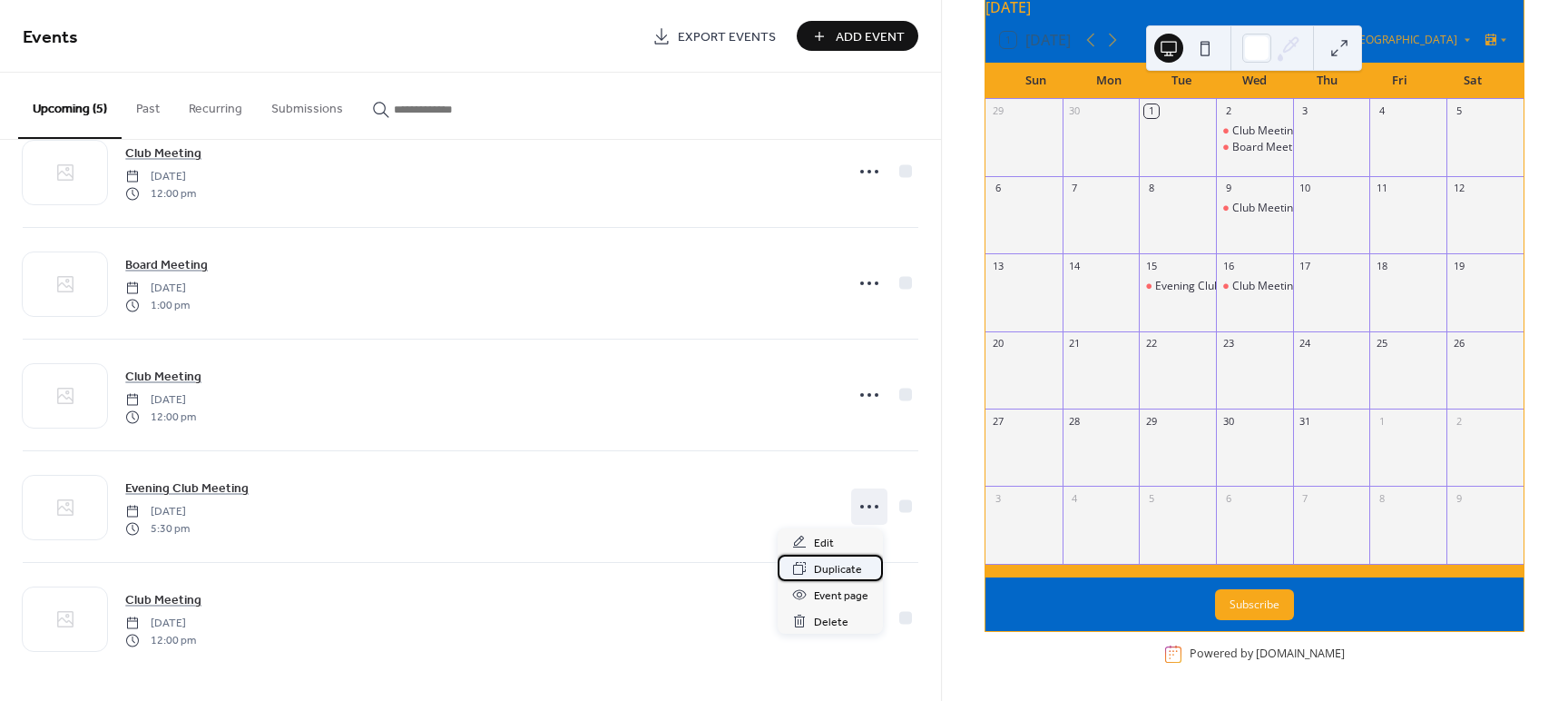 click on "Duplicate" at bounding box center (838, 569) 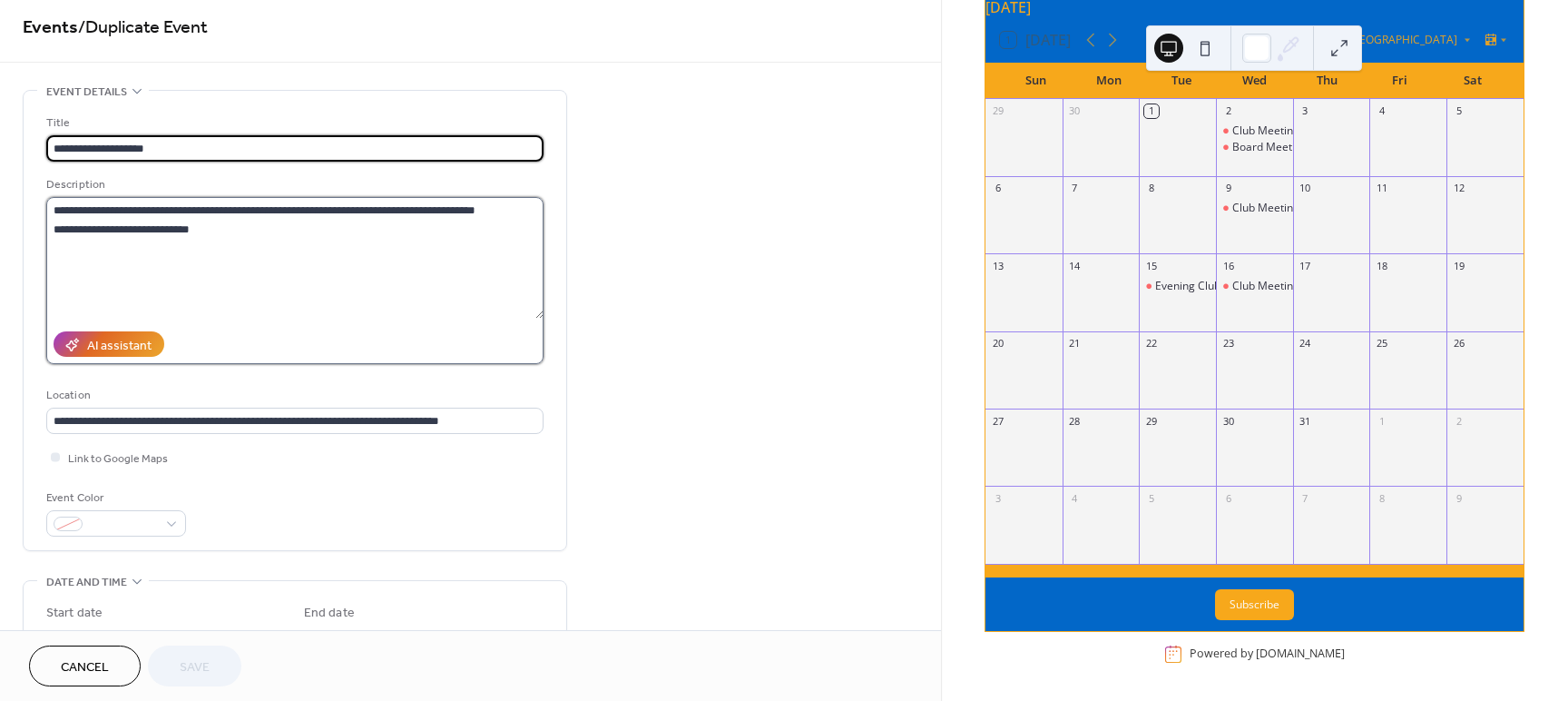 scroll, scrollTop: 12, scrollLeft: 0, axis: vertical 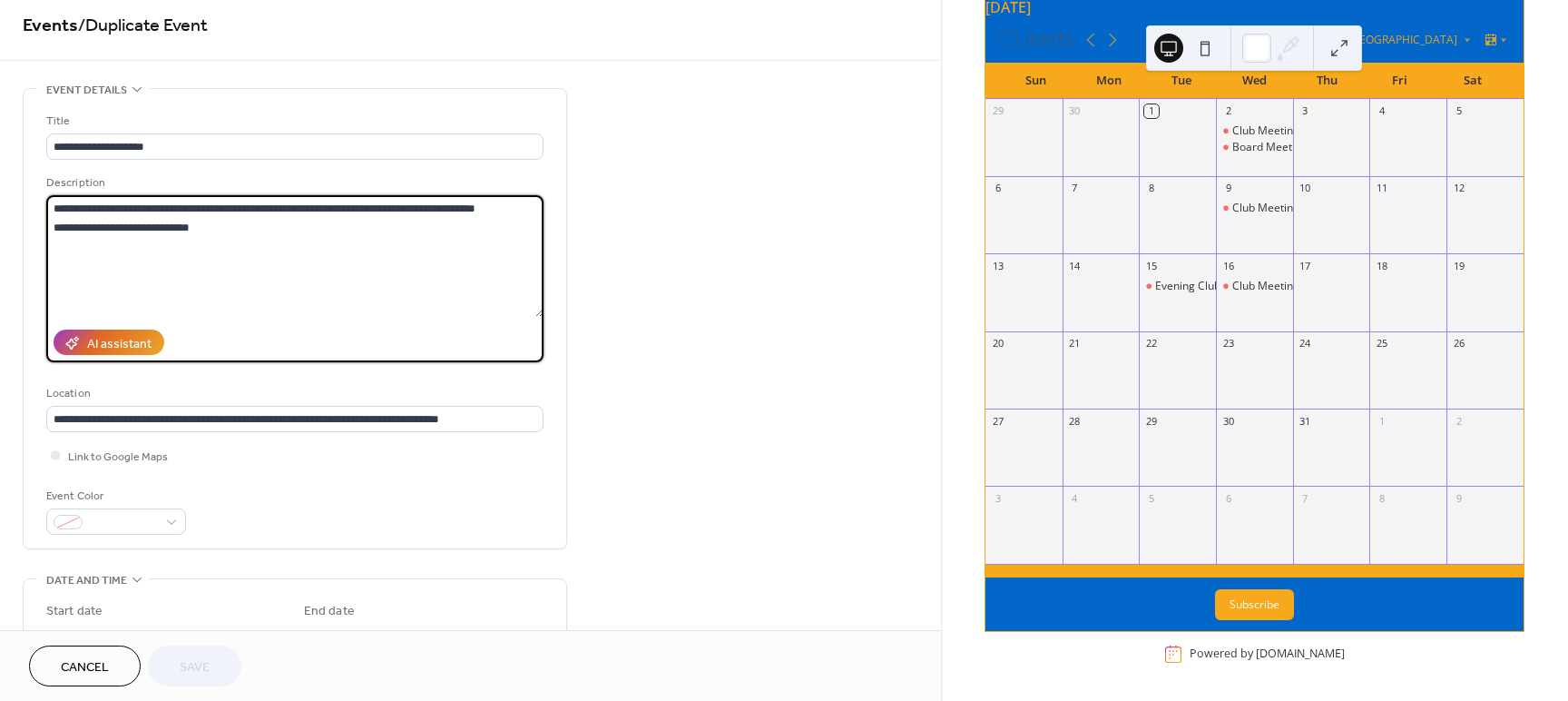 drag, startPoint x: 160, startPoint y: 228, endPoint x: -15, endPoint y: 189, distance: 179.2931 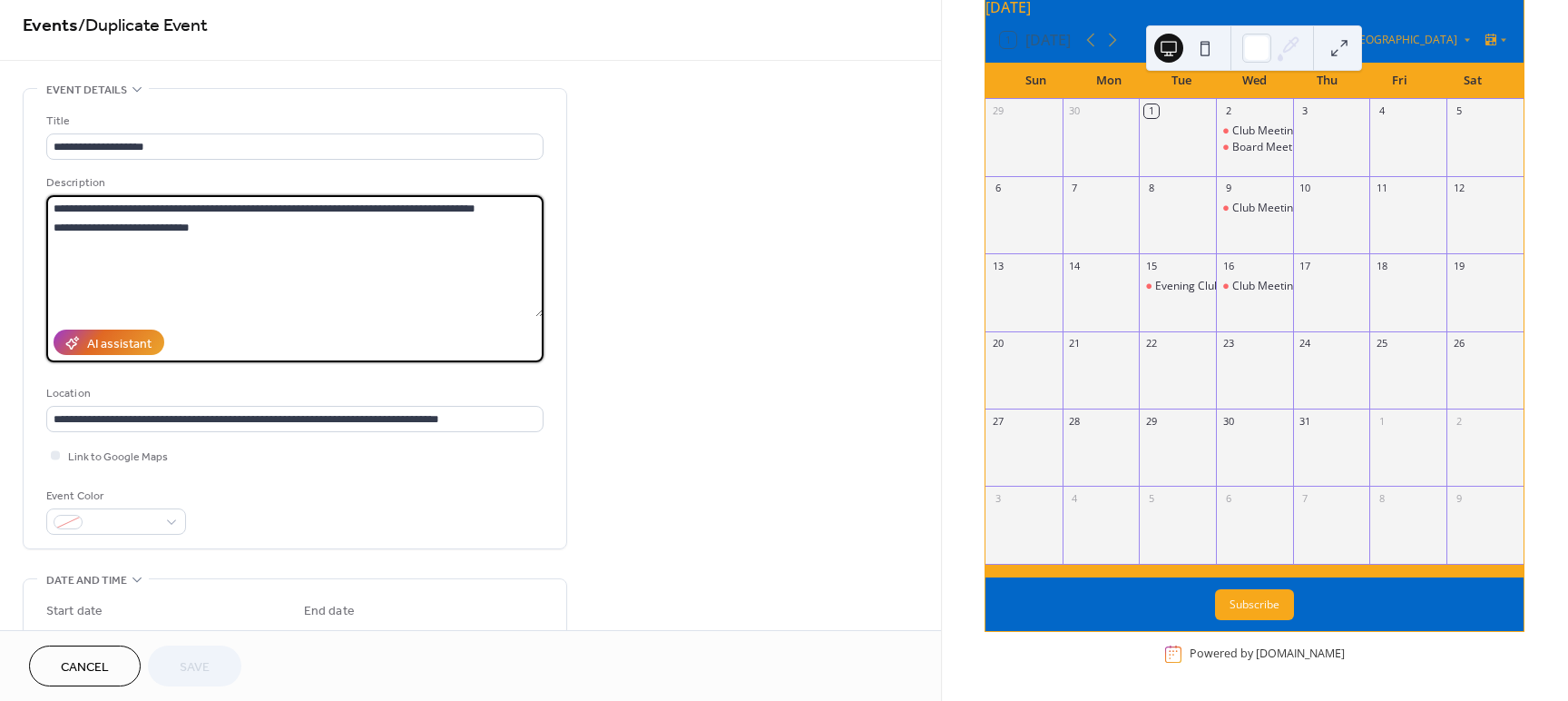 click on "**********" at bounding box center [784, 350] 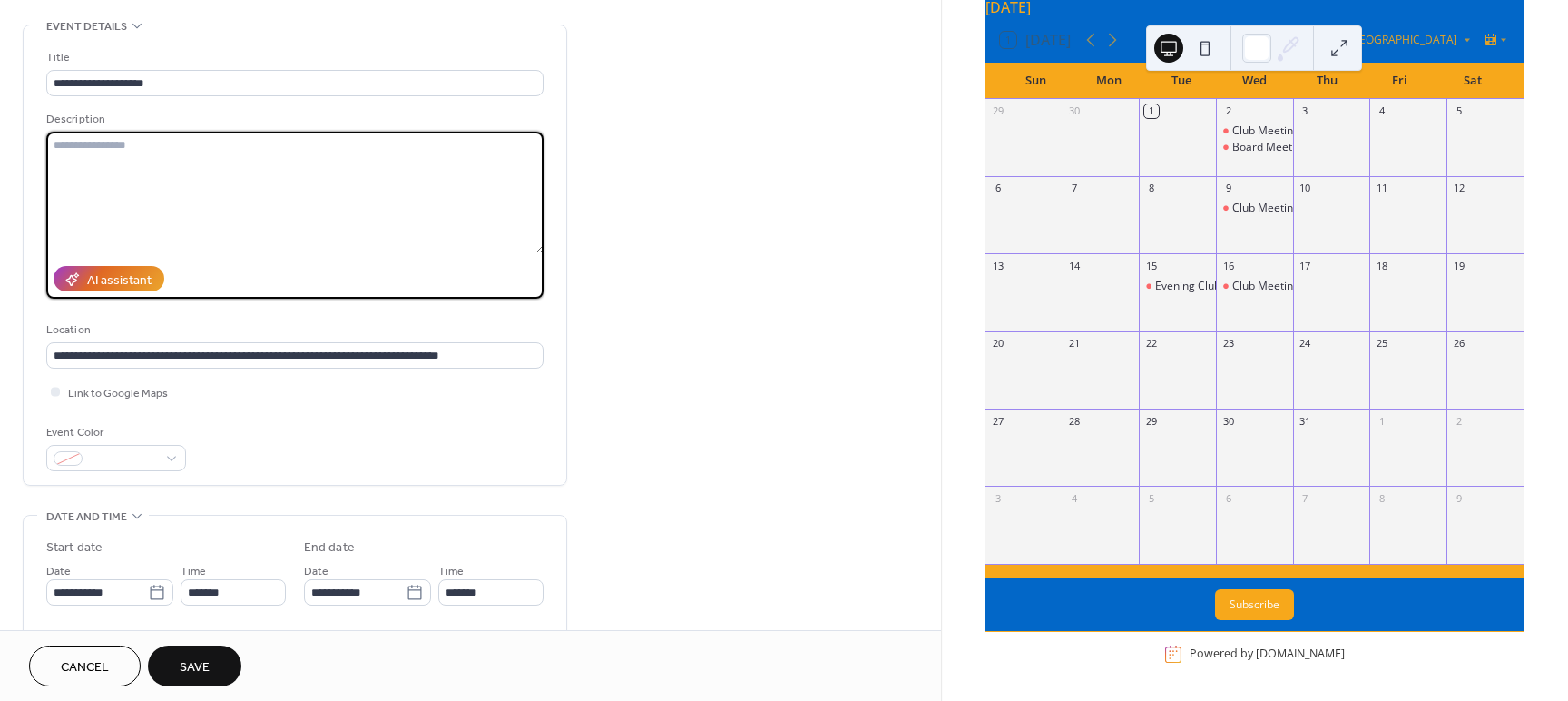 scroll, scrollTop: 78, scrollLeft: 0, axis: vertical 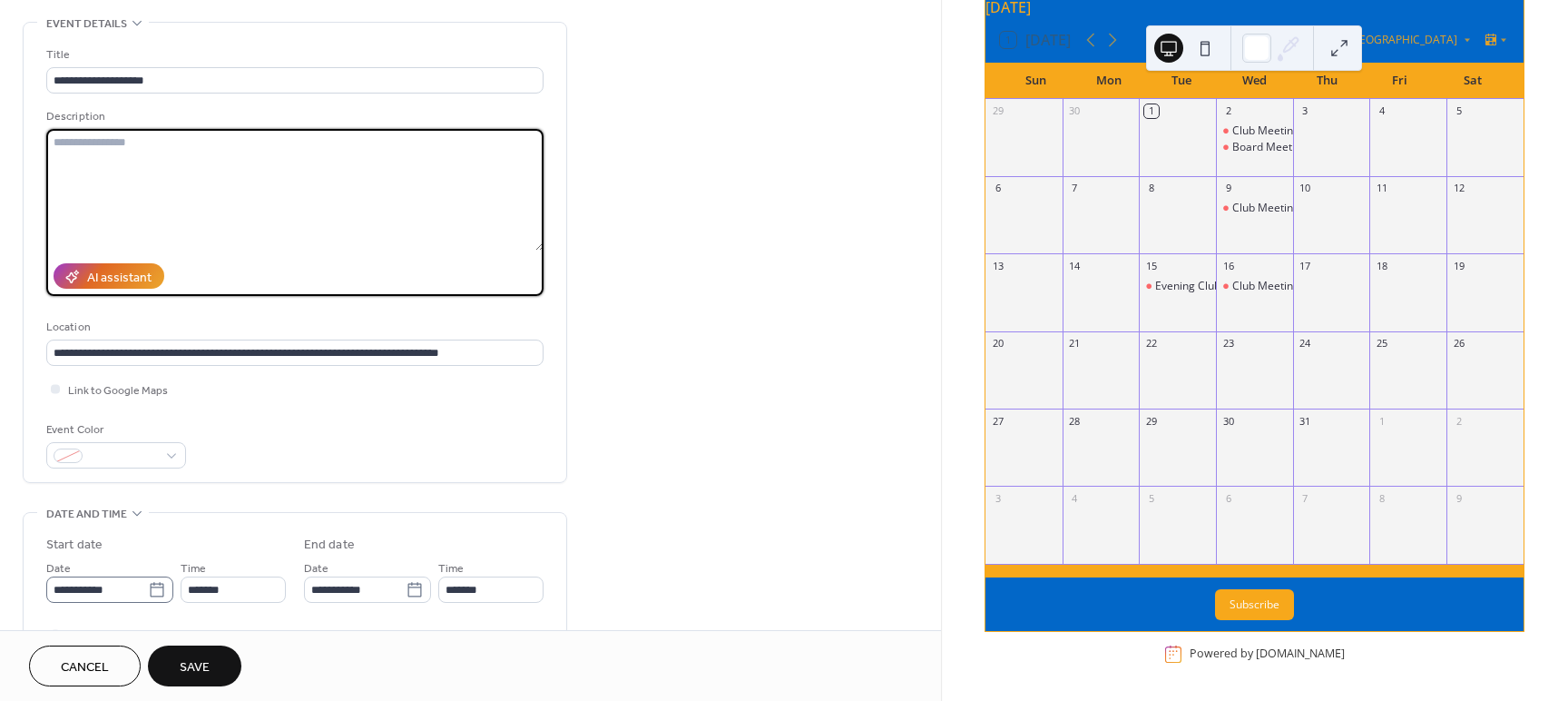 type 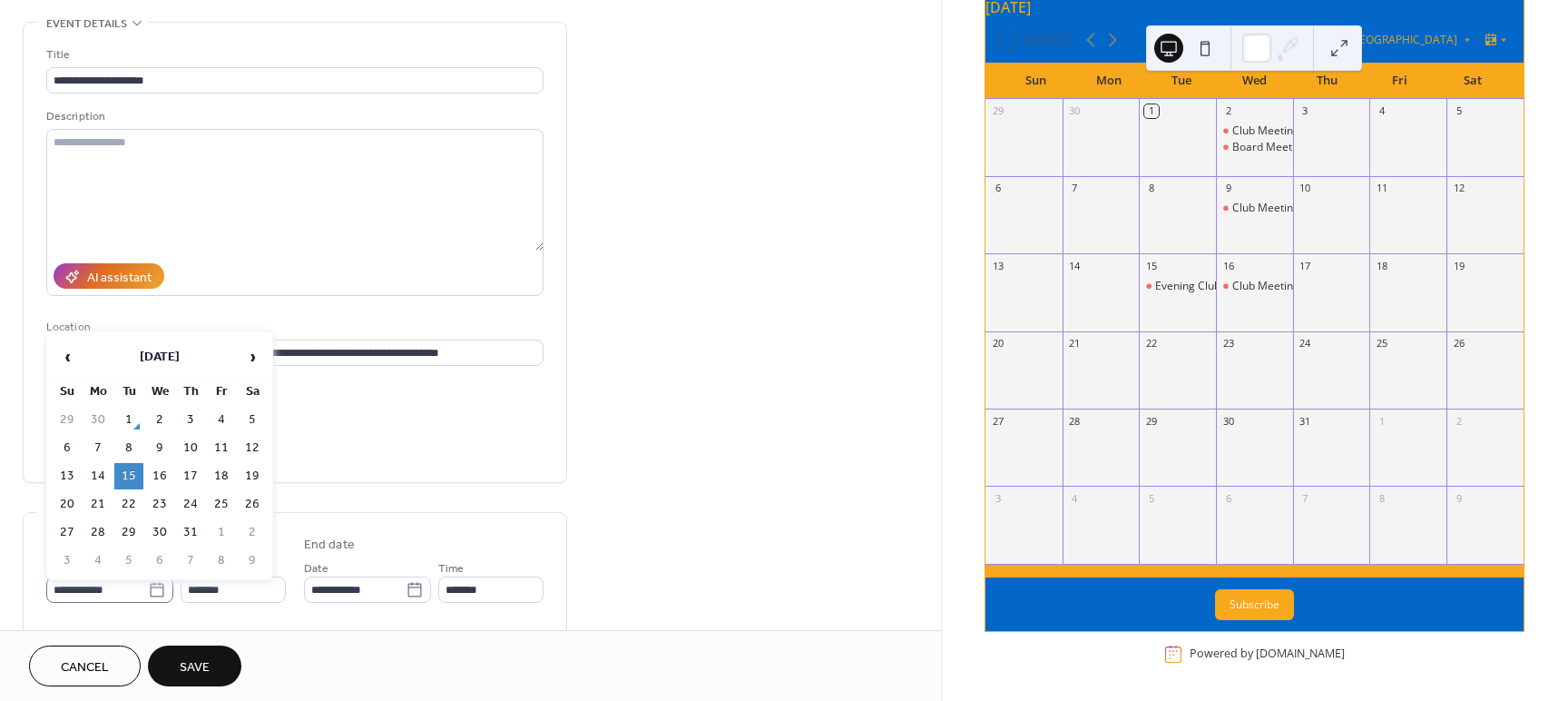 drag, startPoint x: 155, startPoint y: 593, endPoint x: 169, endPoint y: 587, distance: 15.231546 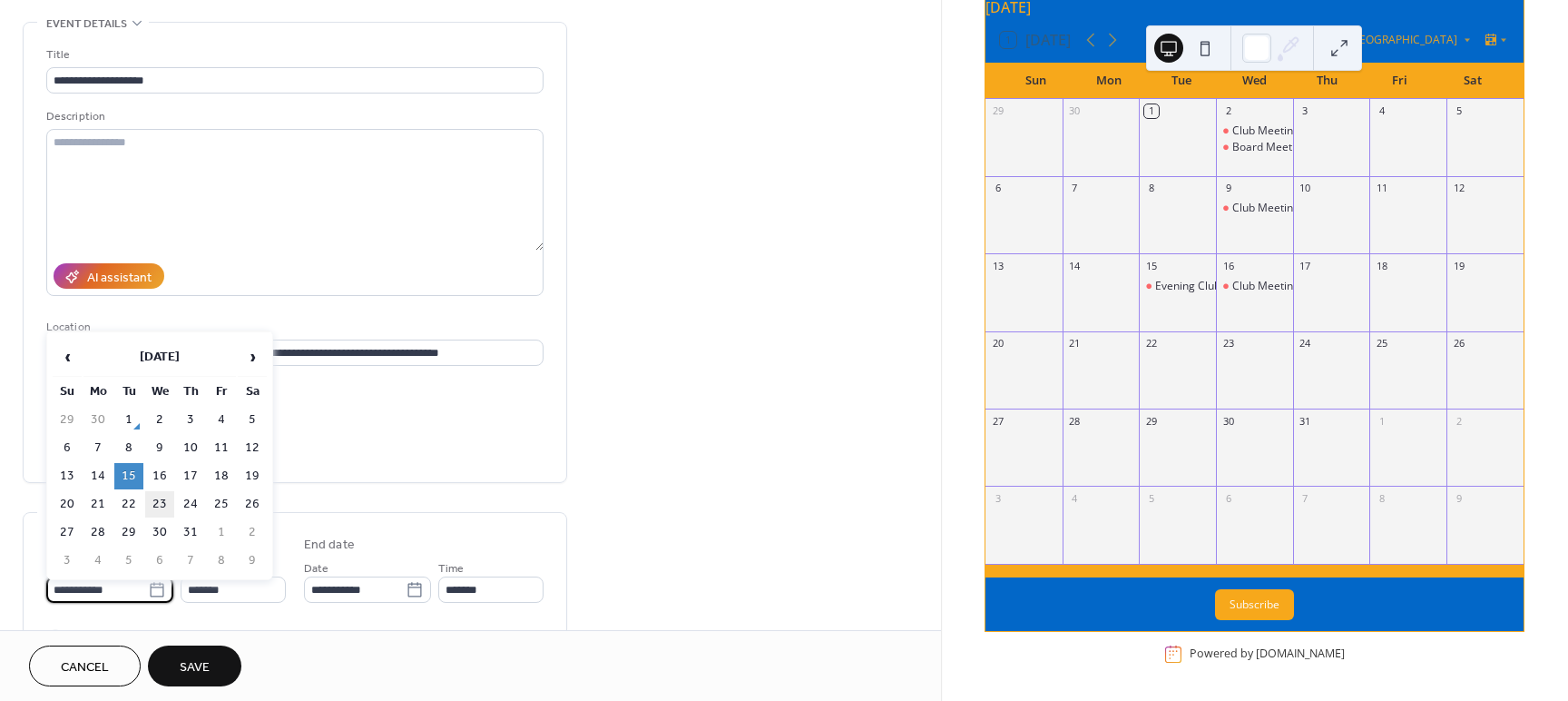 click on "23" at bounding box center [160, 504] 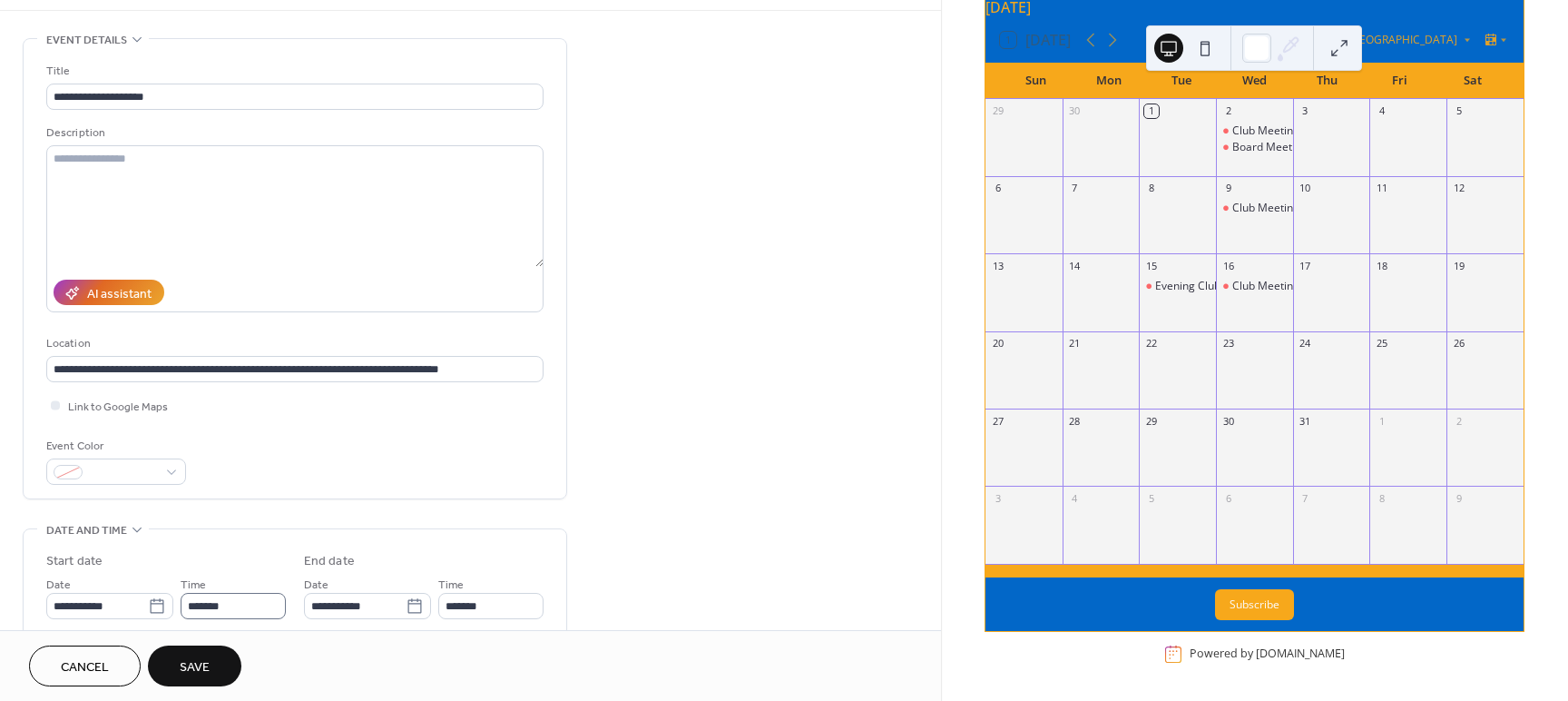 scroll, scrollTop: 60, scrollLeft: 0, axis: vertical 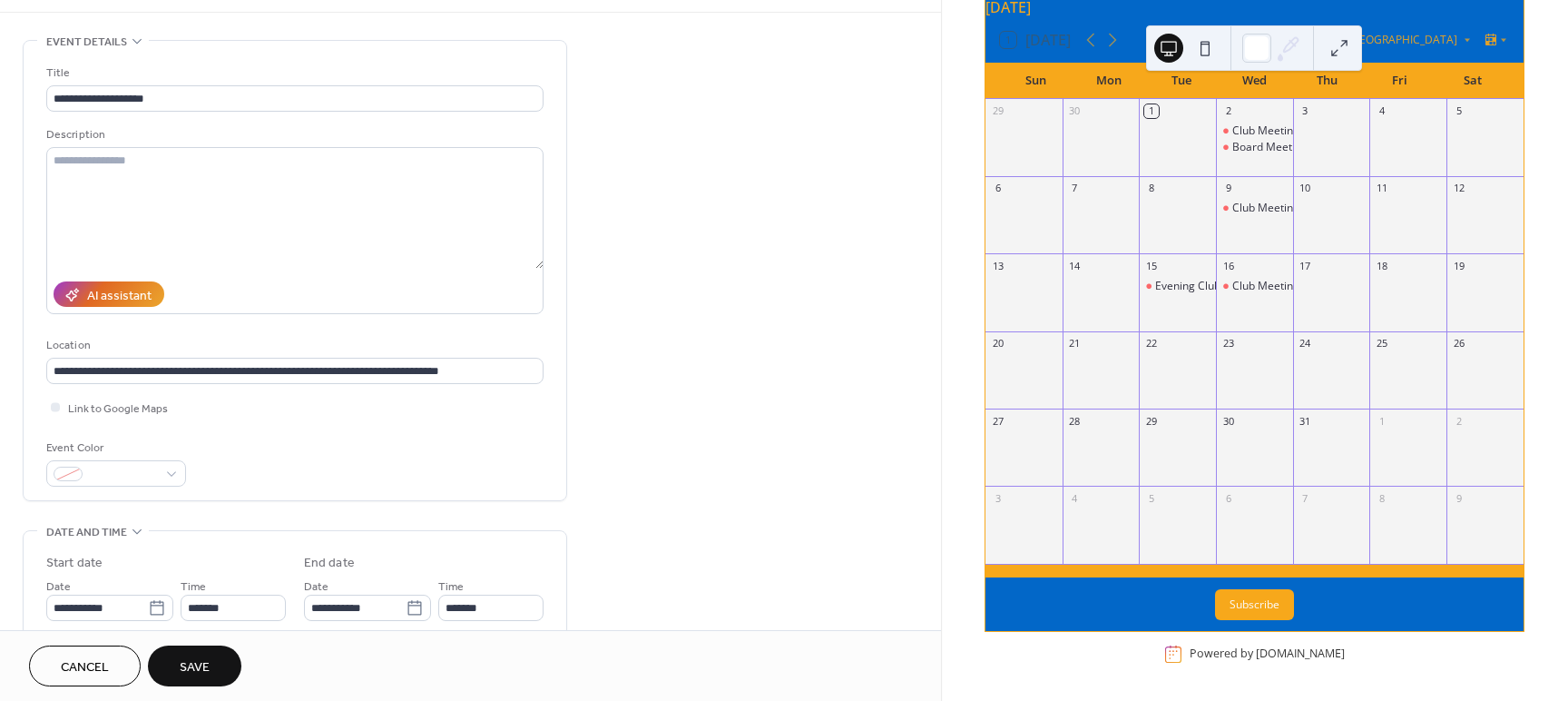 click on "Save" at bounding box center (194, 667) 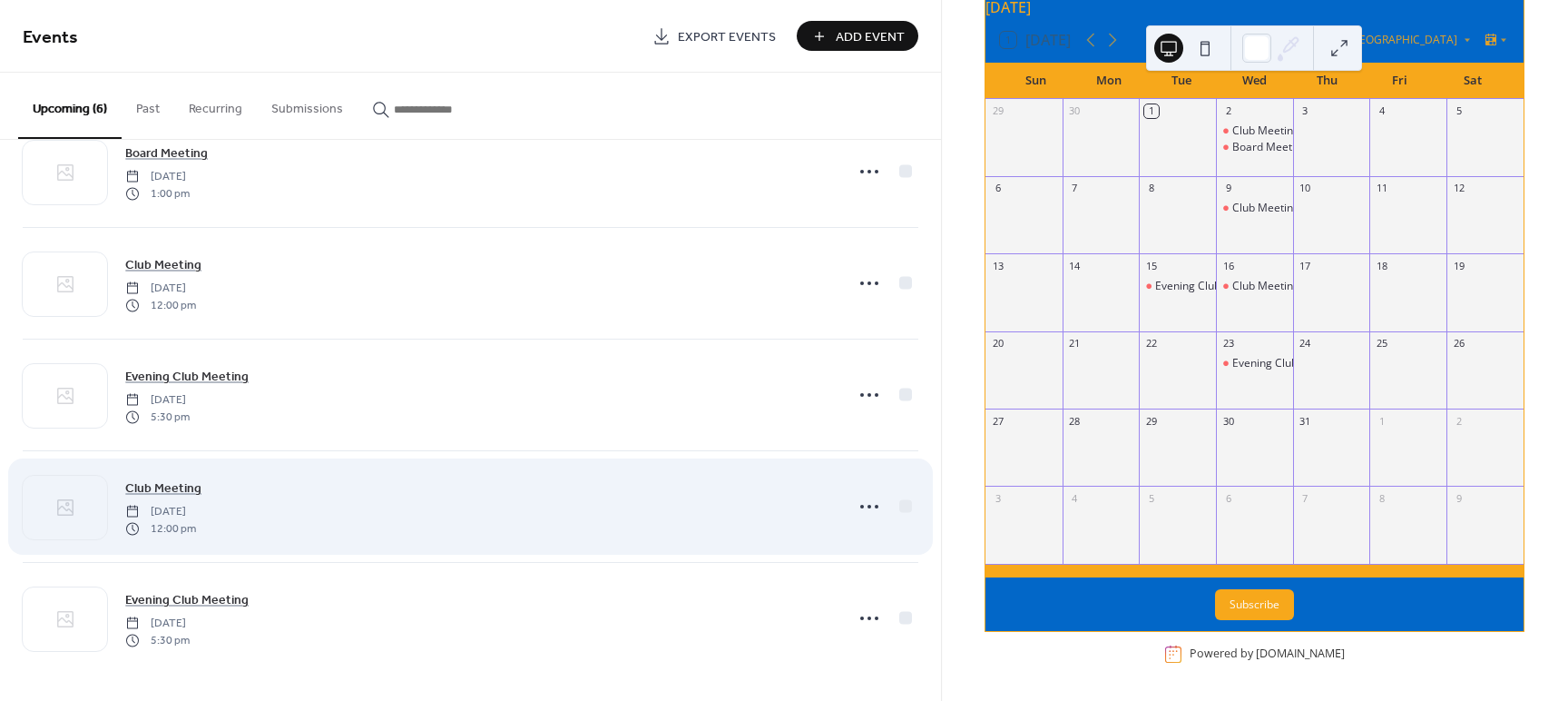 scroll, scrollTop: 163, scrollLeft: 0, axis: vertical 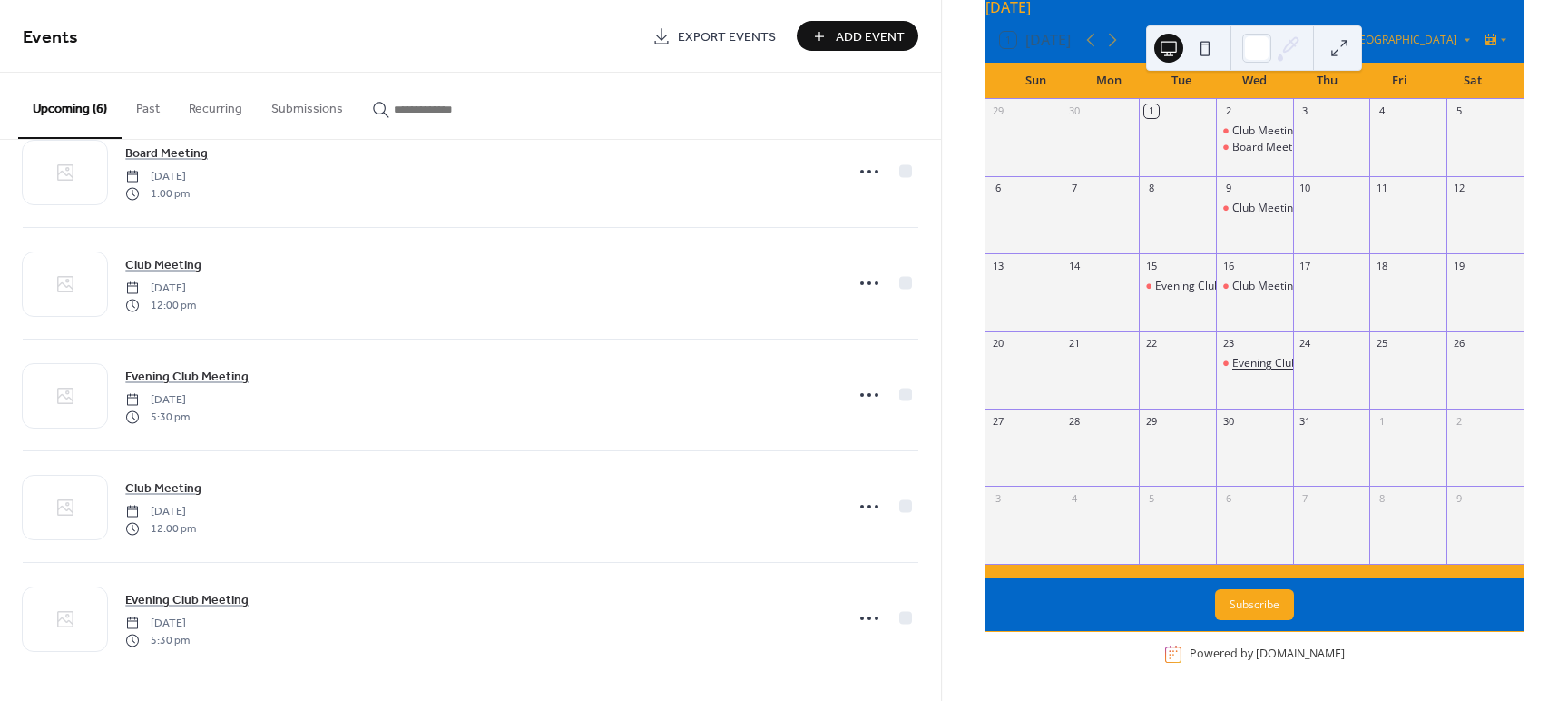 click on "Evening Club Meeting" at bounding box center [1287, 363] 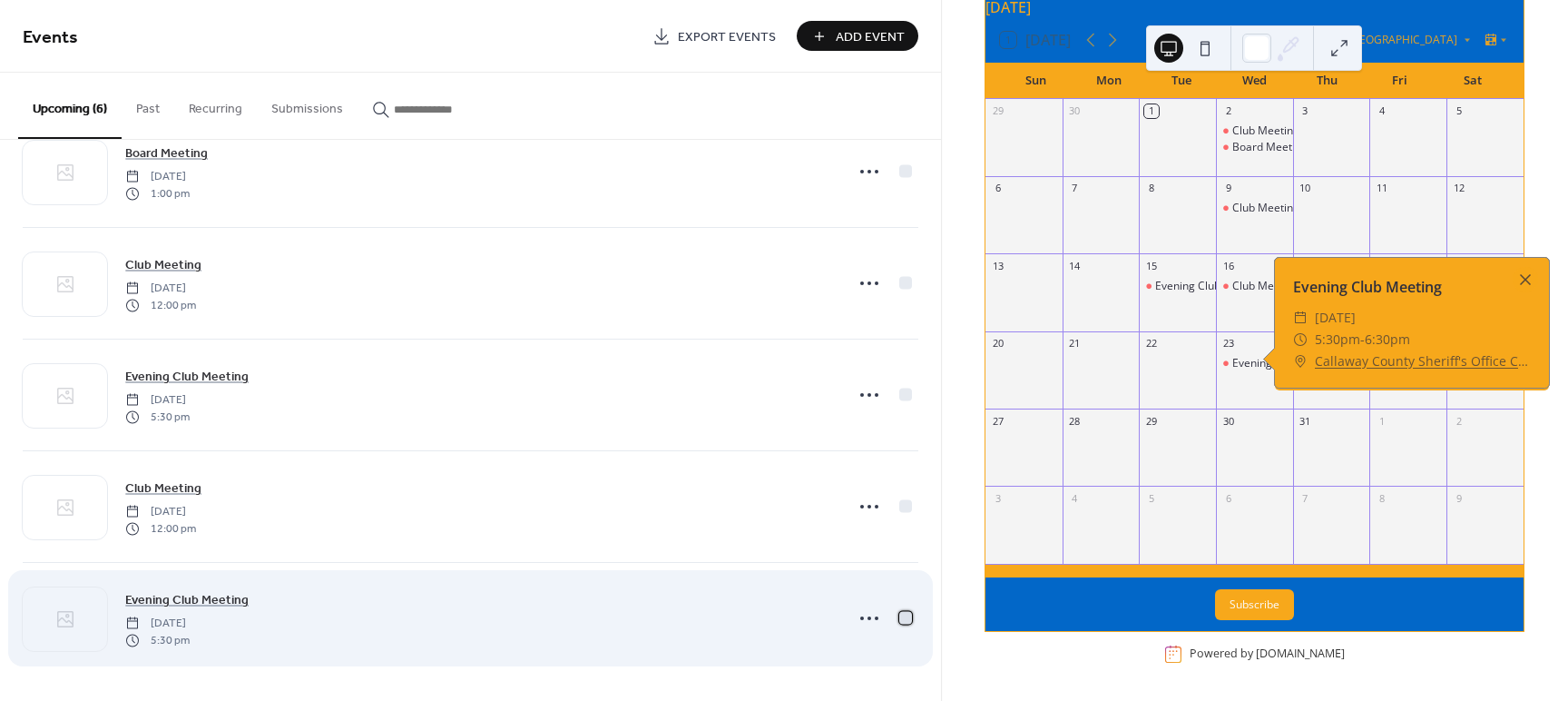 click at bounding box center (906, 617) 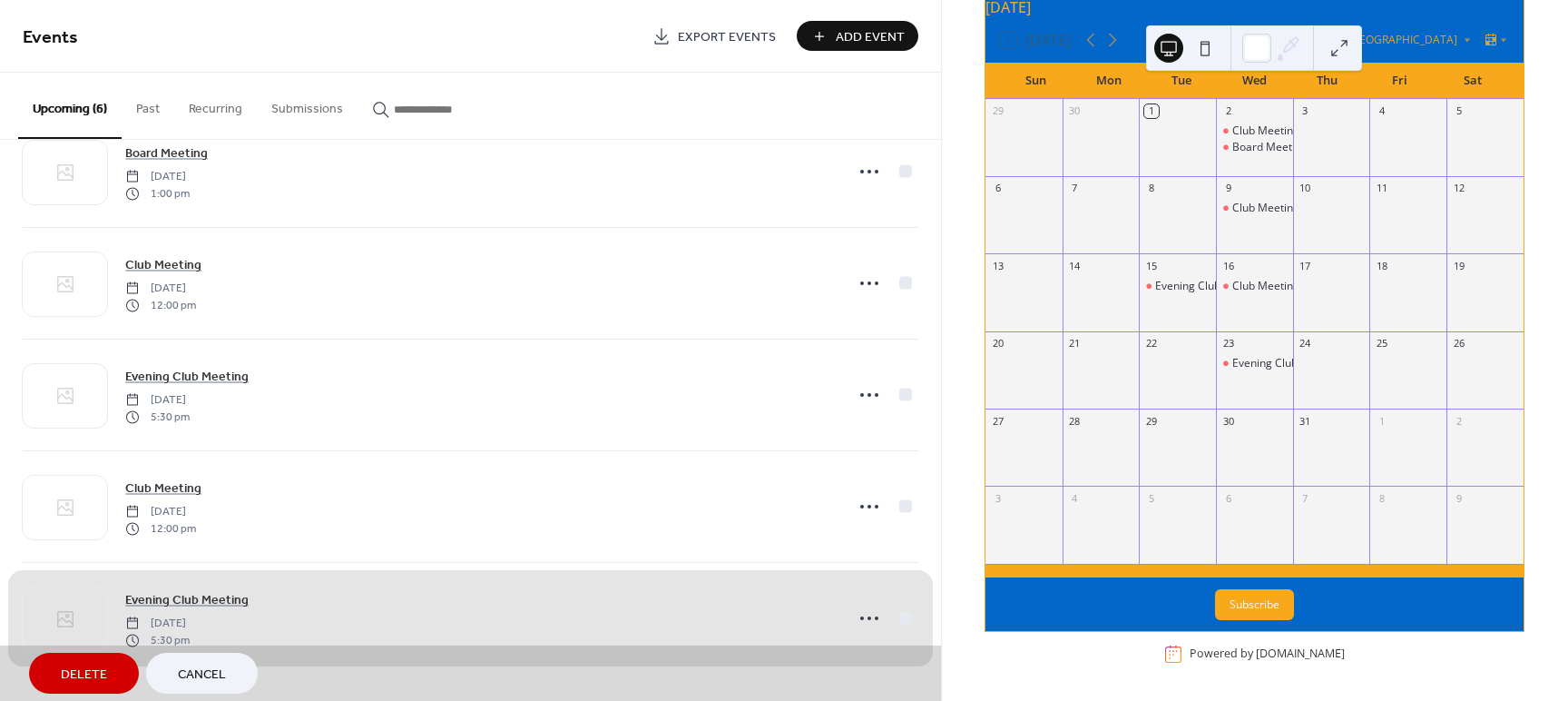 click on "Delete" at bounding box center (83, 675) 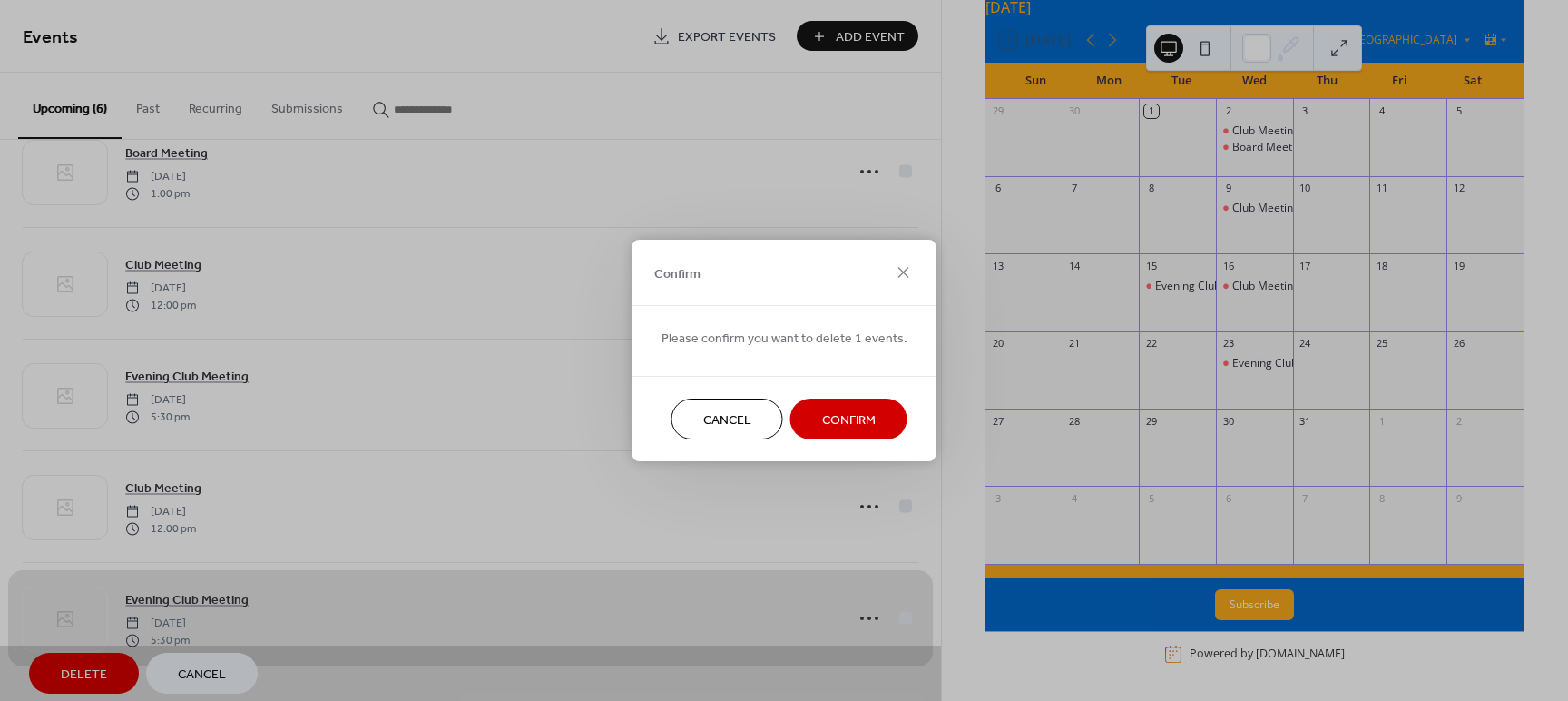 click on "Confirm" at bounding box center (848, 420) 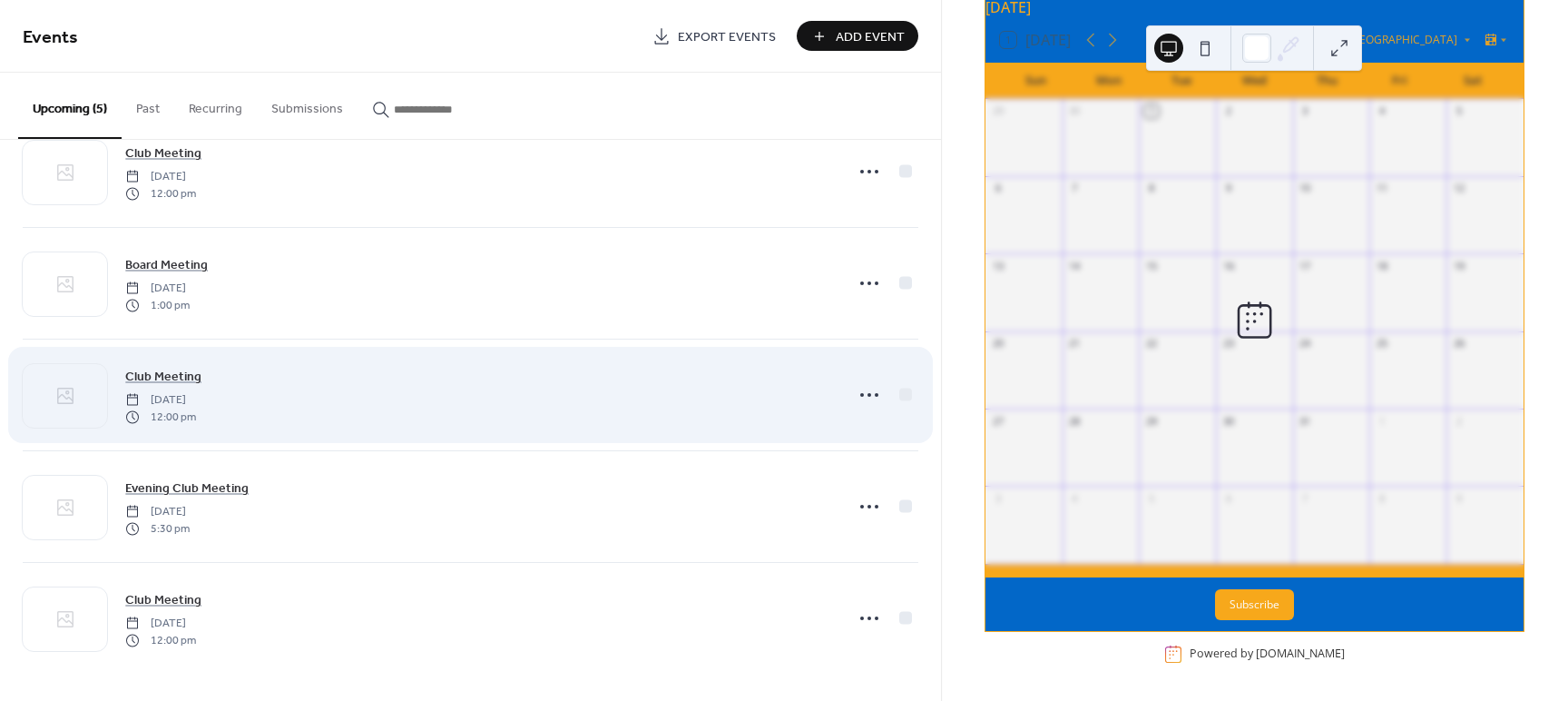 scroll, scrollTop: 51, scrollLeft: 0, axis: vertical 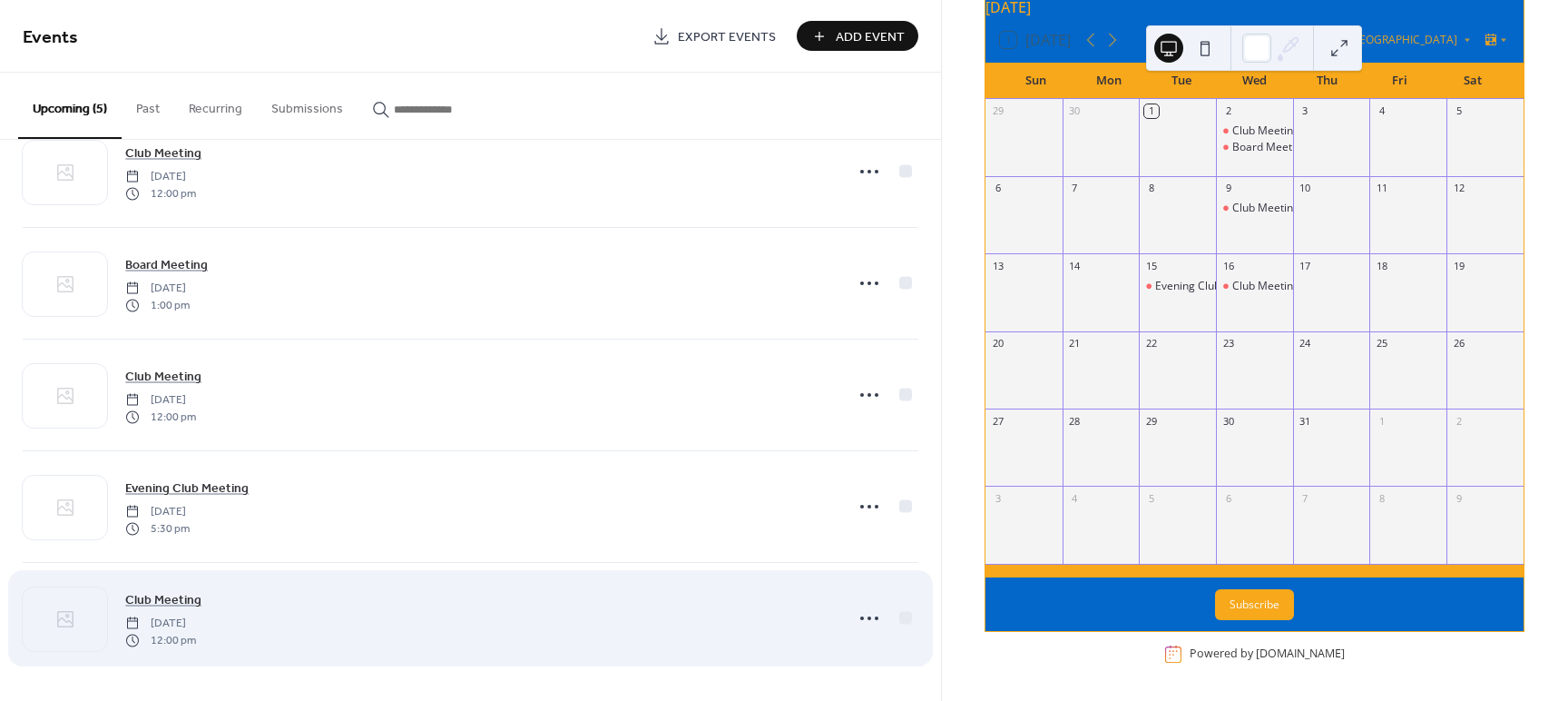 click on "Club Meeting Wednesday, July 16, 2025 12:00 pm" at bounding box center (478, 618) 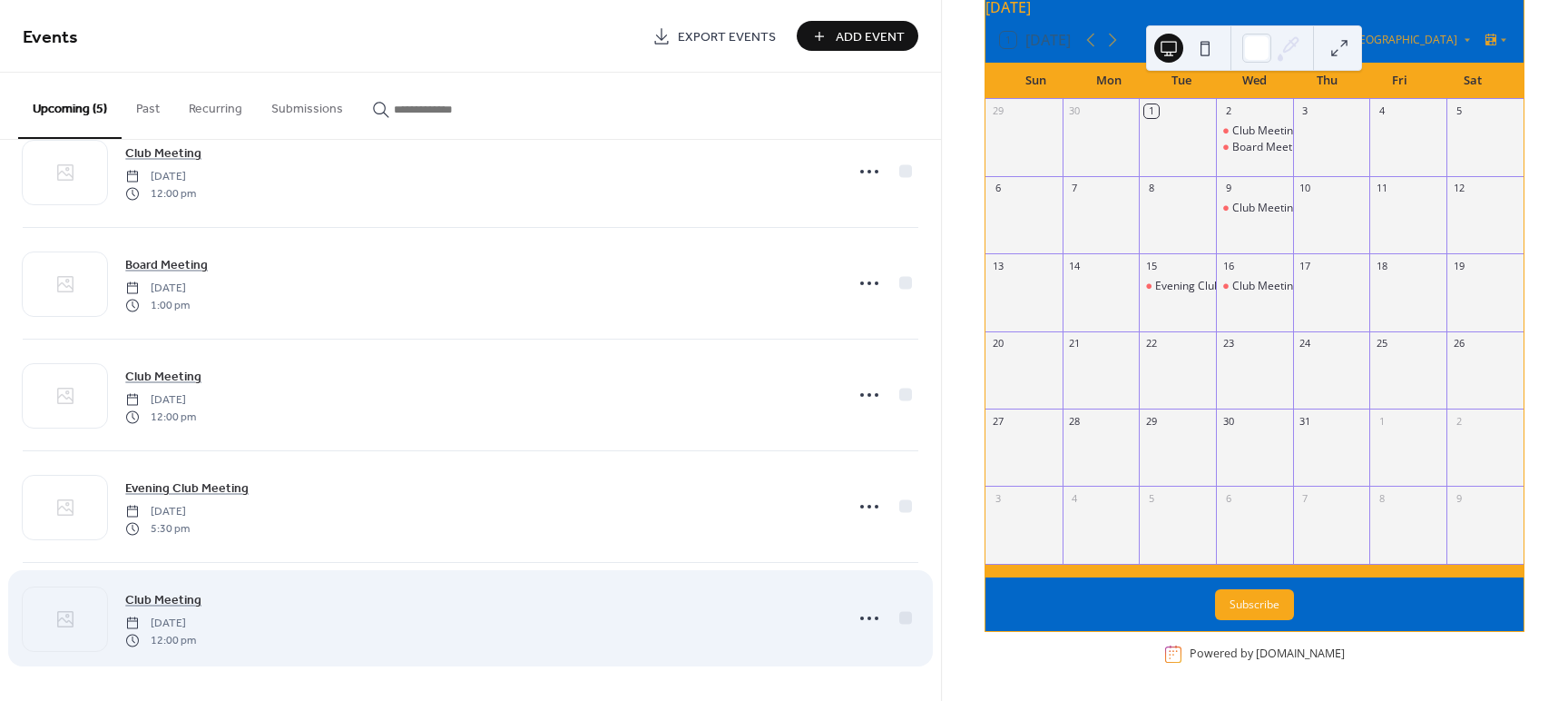 scroll, scrollTop: 33, scrollLeft: 0, axis: vertical 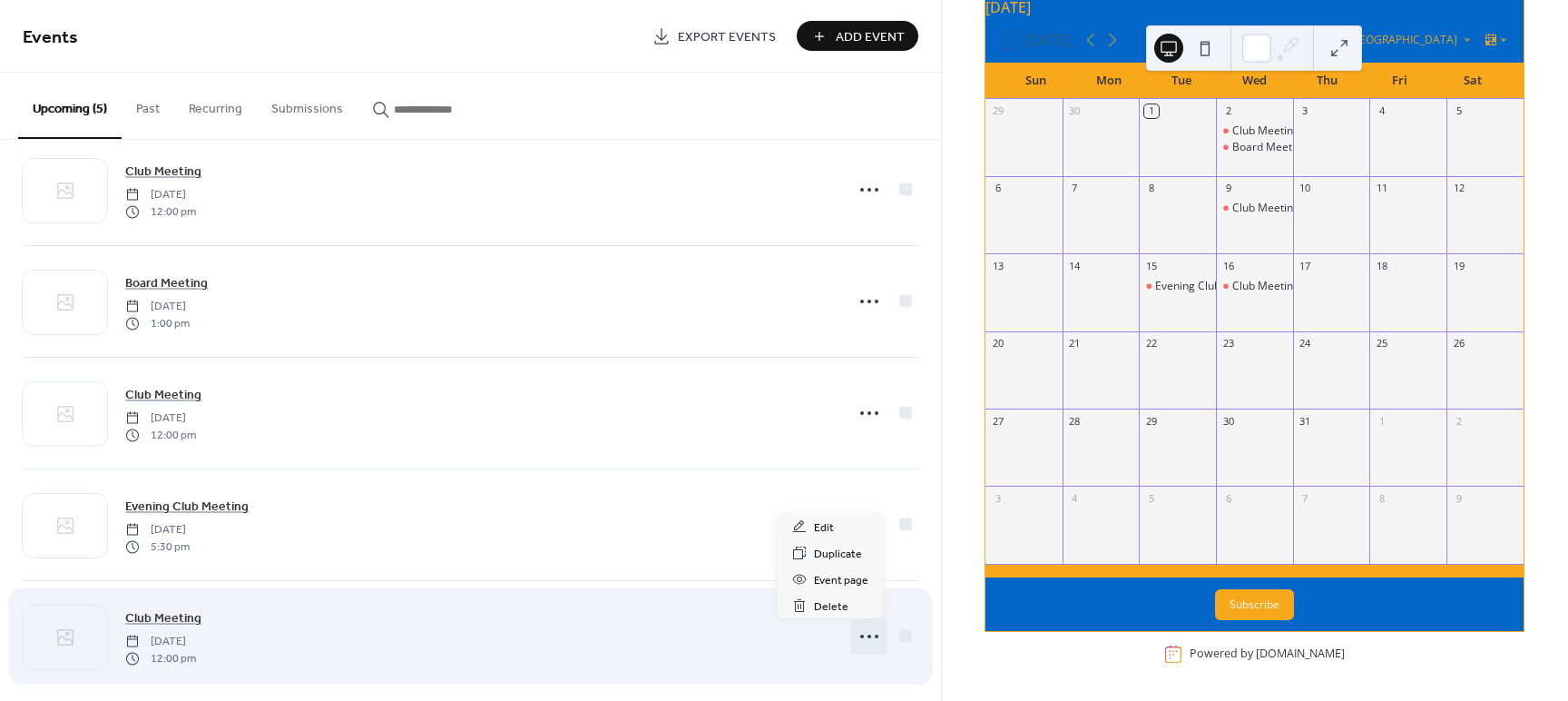 click 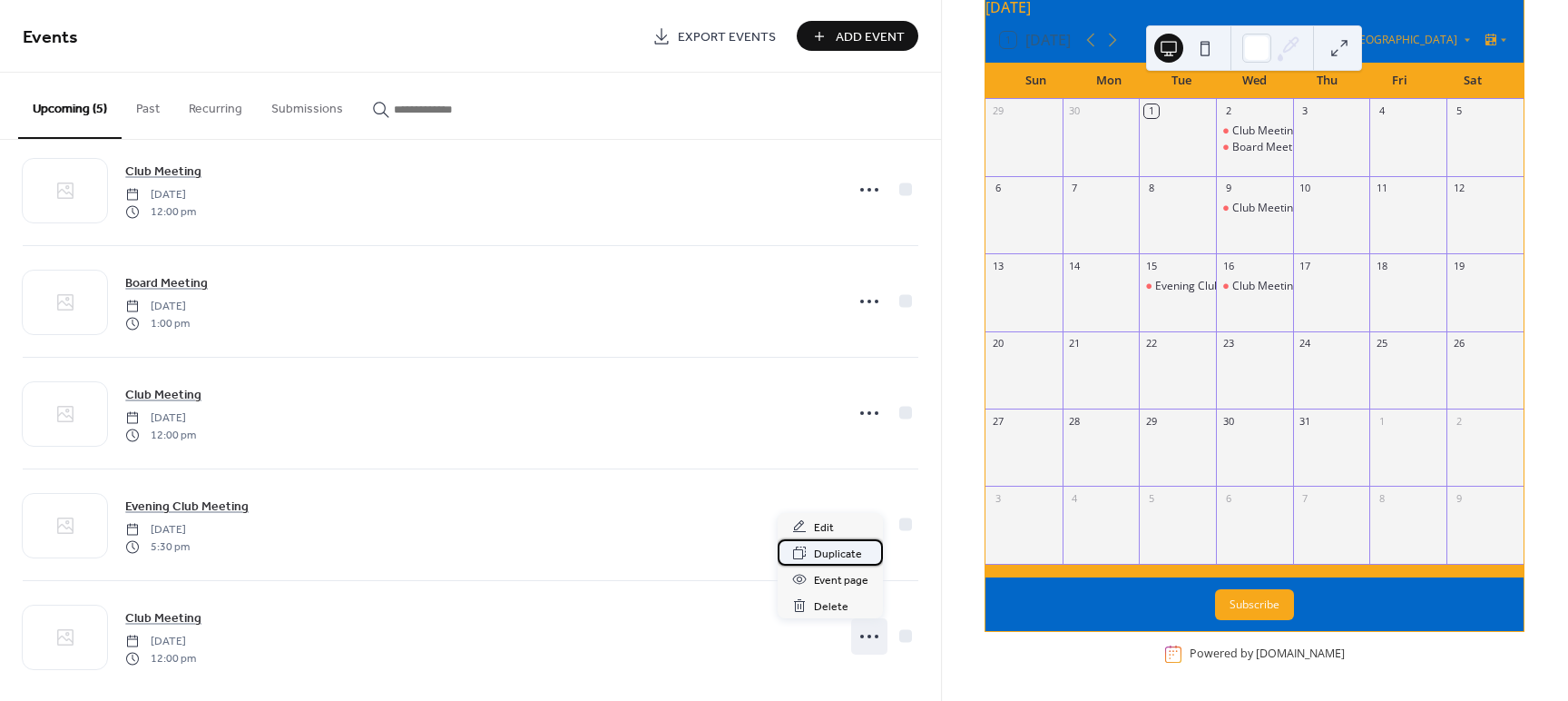 click on "Duplicate" at bounding box center [838, 554] 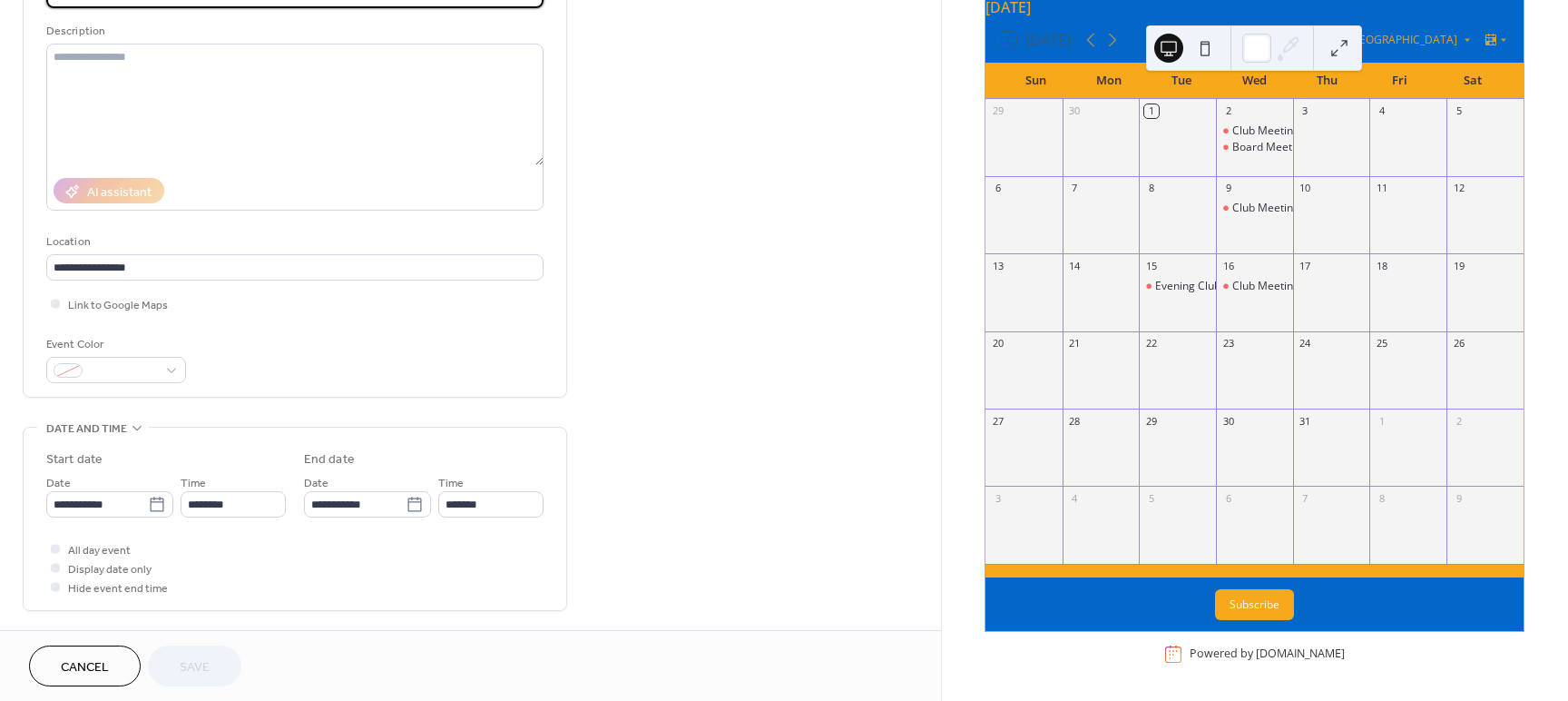 scroll, scrollTop: 173, scrollLeft: 0, axis: vertical 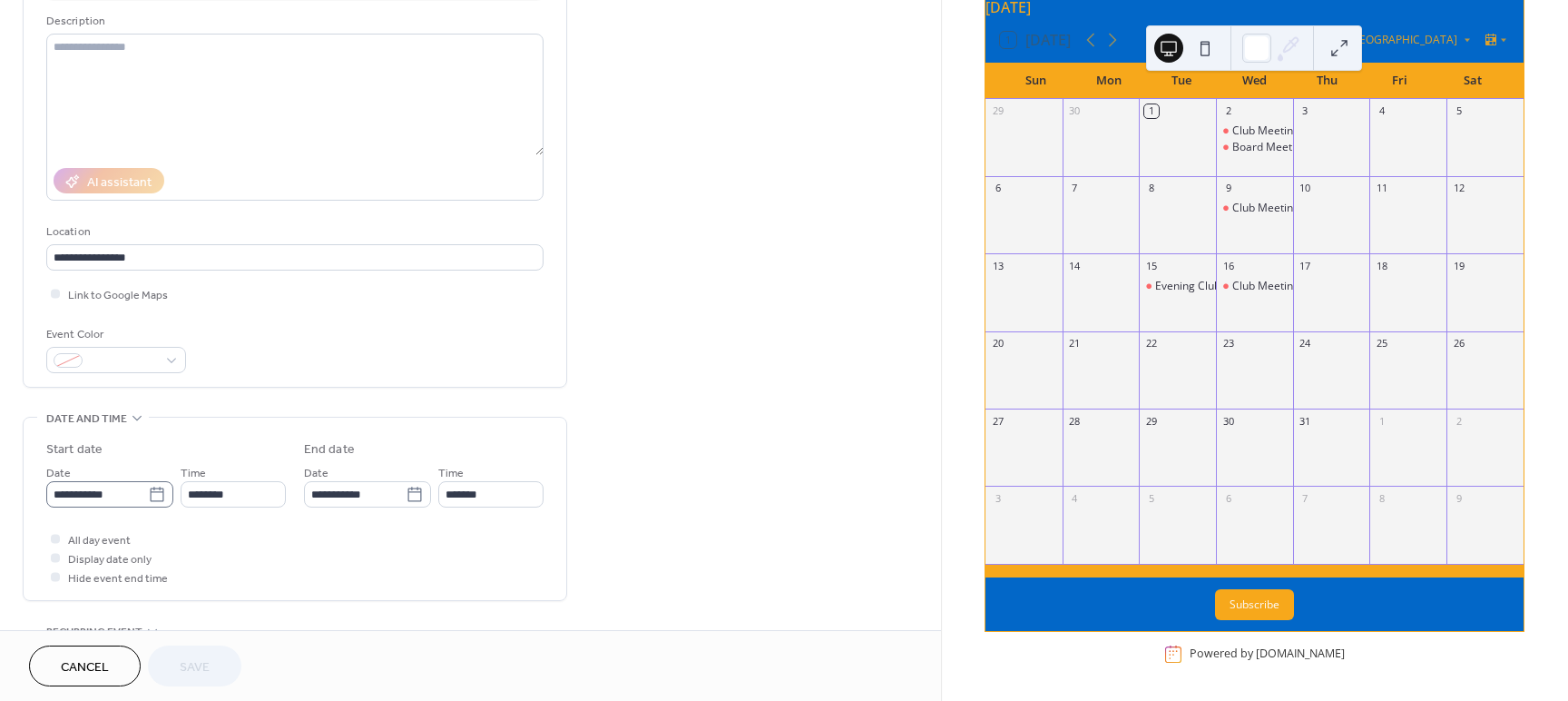 click 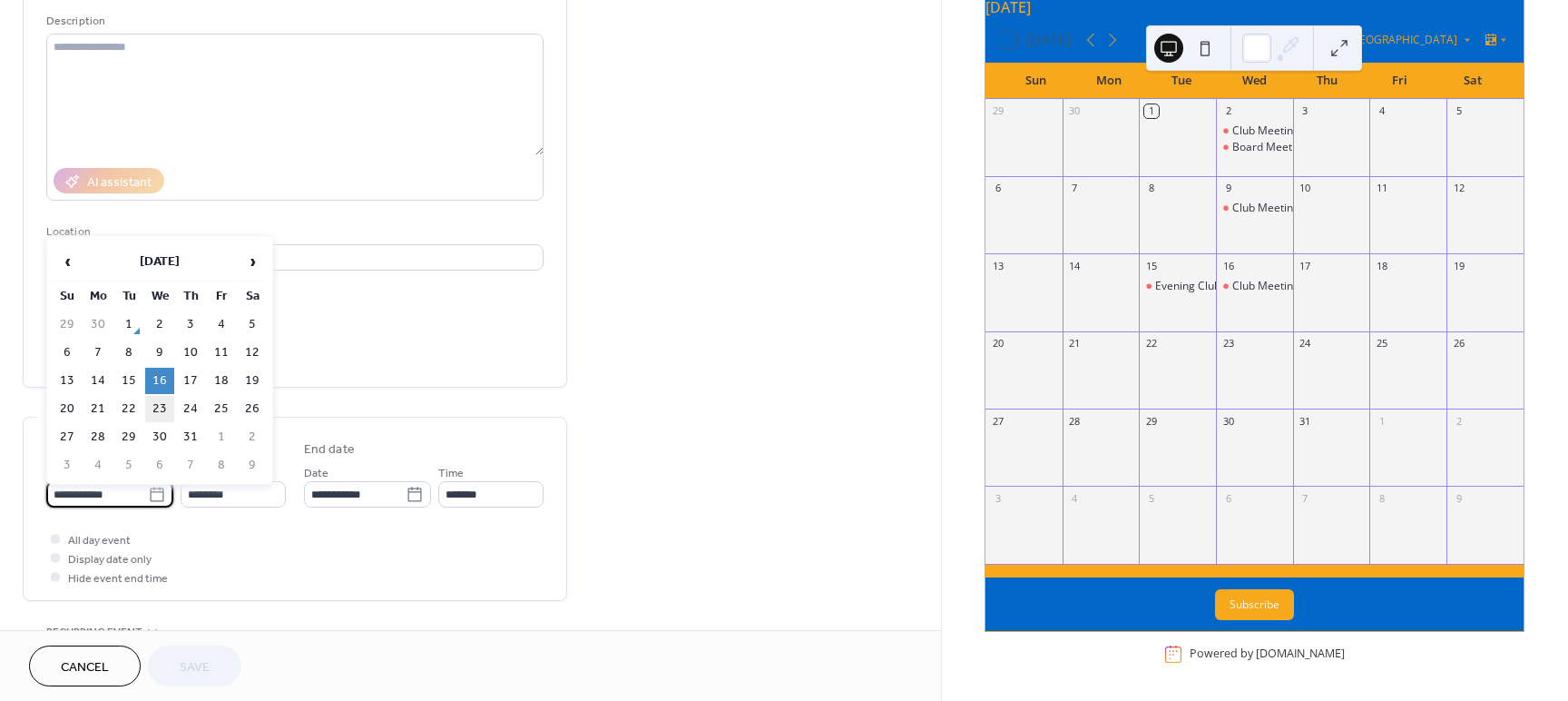 click on "23" at bounding box center [160, 409] 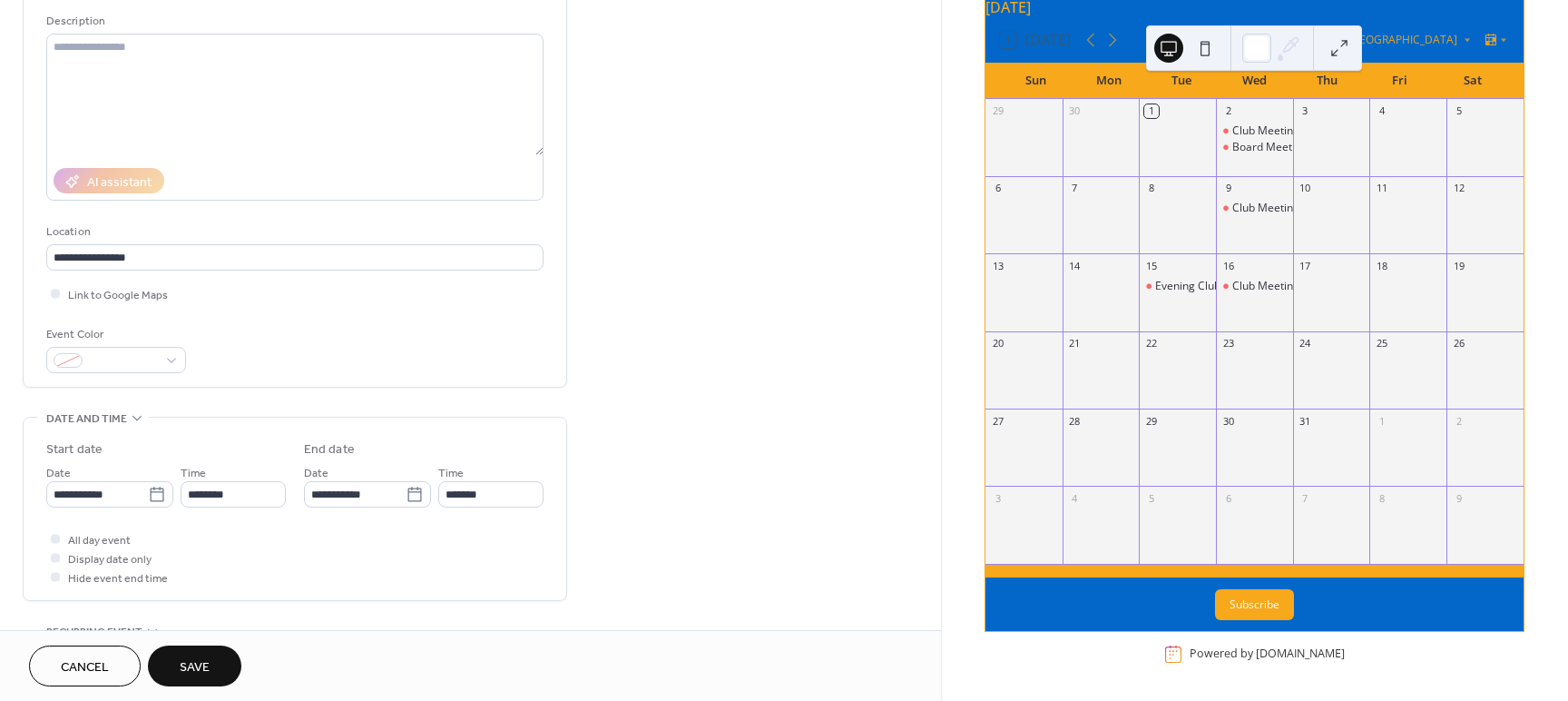 click on "Save" at bounding box center (194, 667) 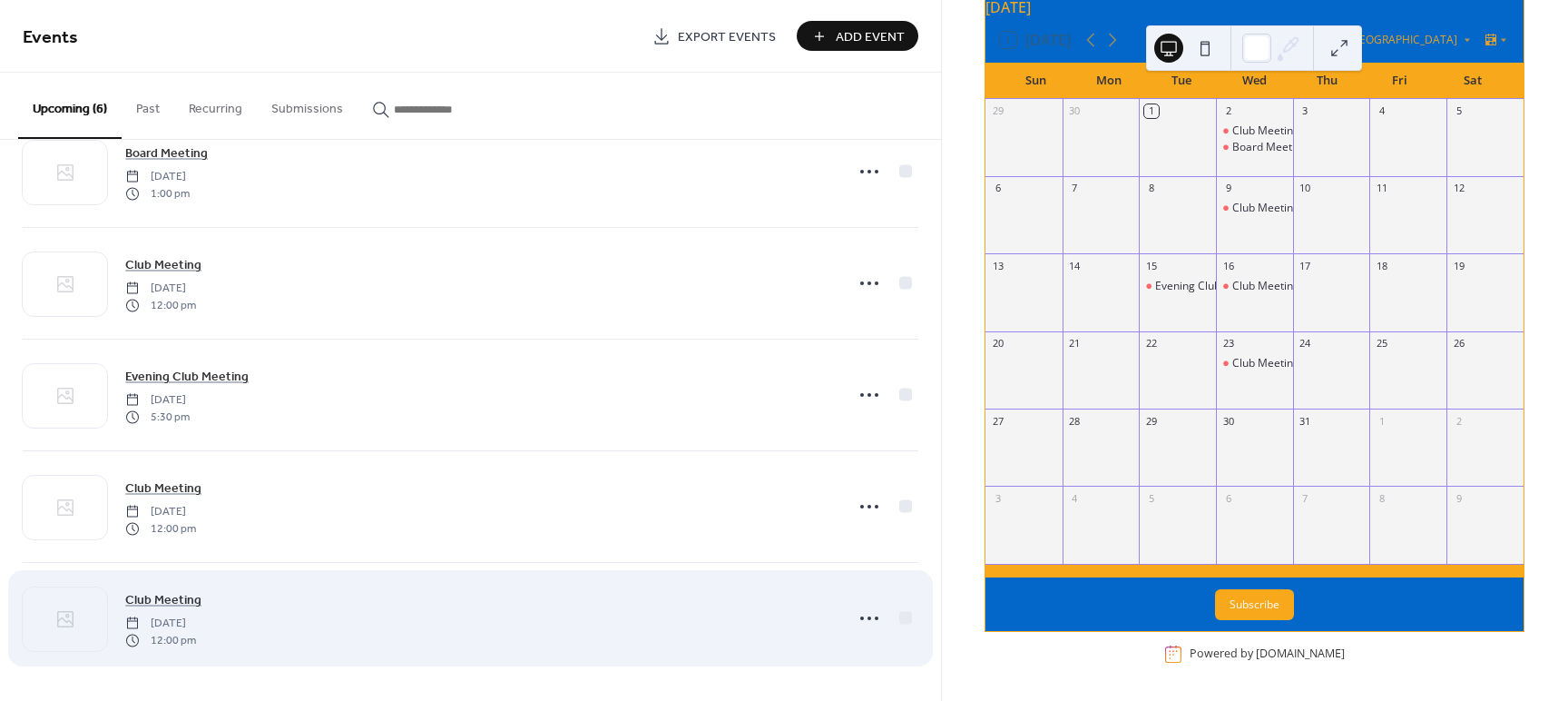 scroll, scrollTop: 163, scrollLeft: 0, axis: vertical 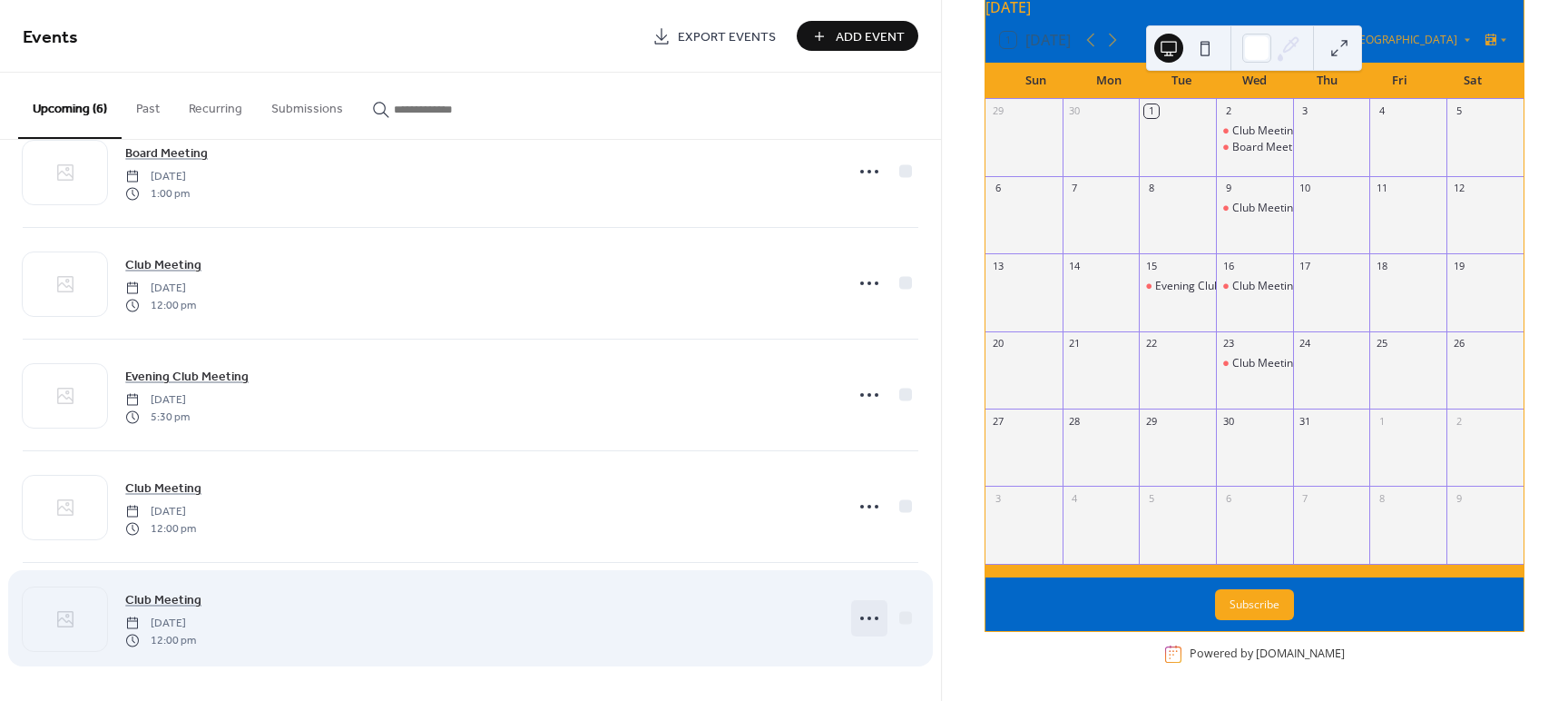 click 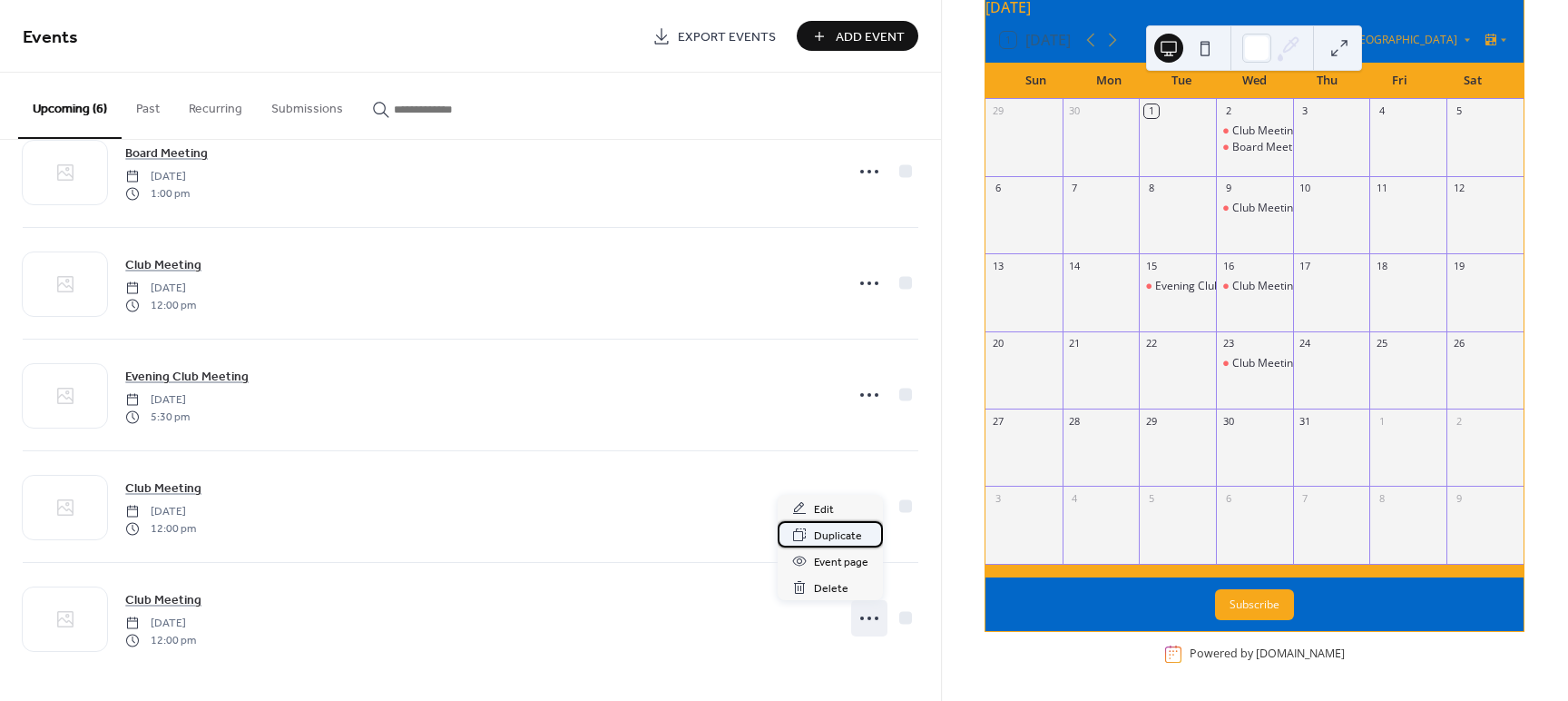 click on "Duplicate" at bounding box center (838, 536) 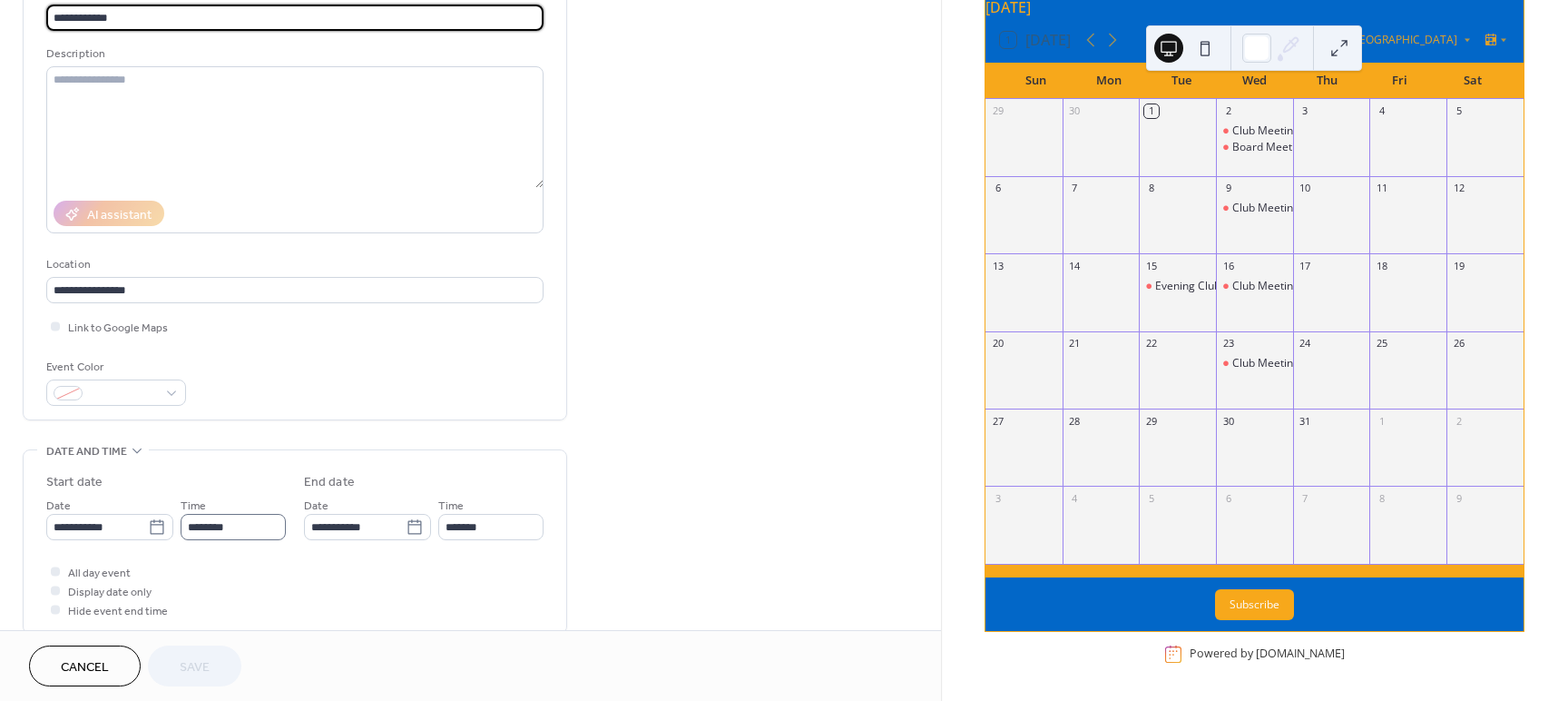 scroll, scrollTop: 146, scrollLeft: 0, axis: vertical 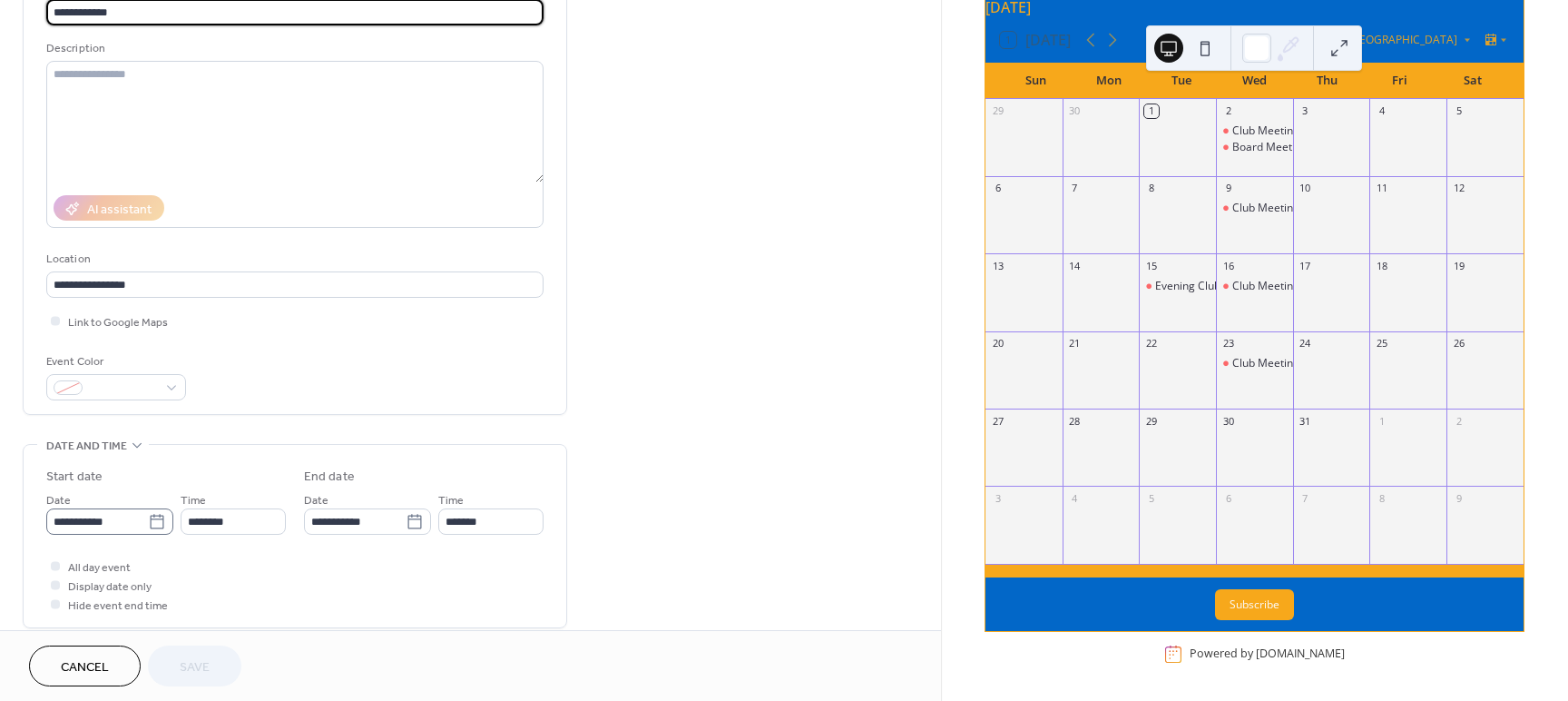 click 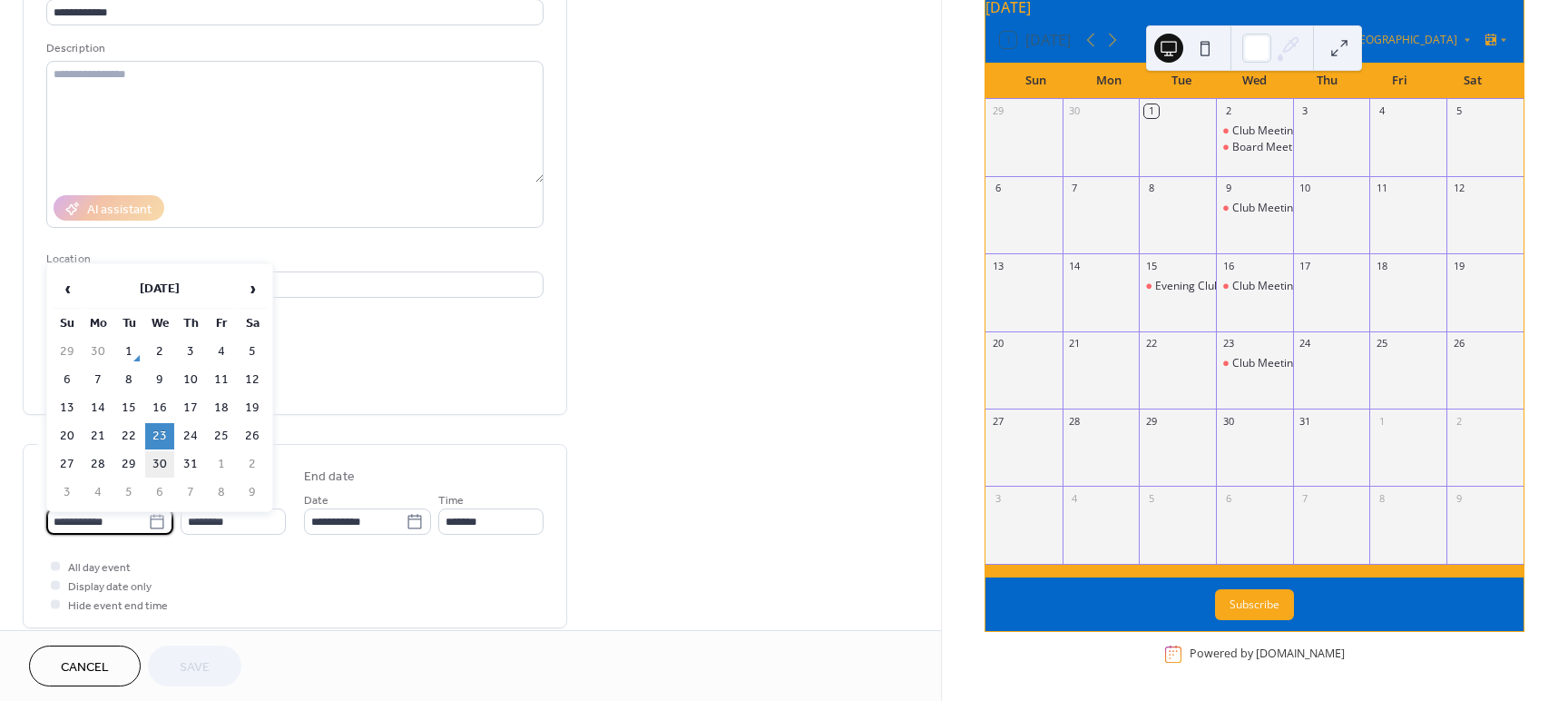 click on "30" at bounding box center [160, 464] 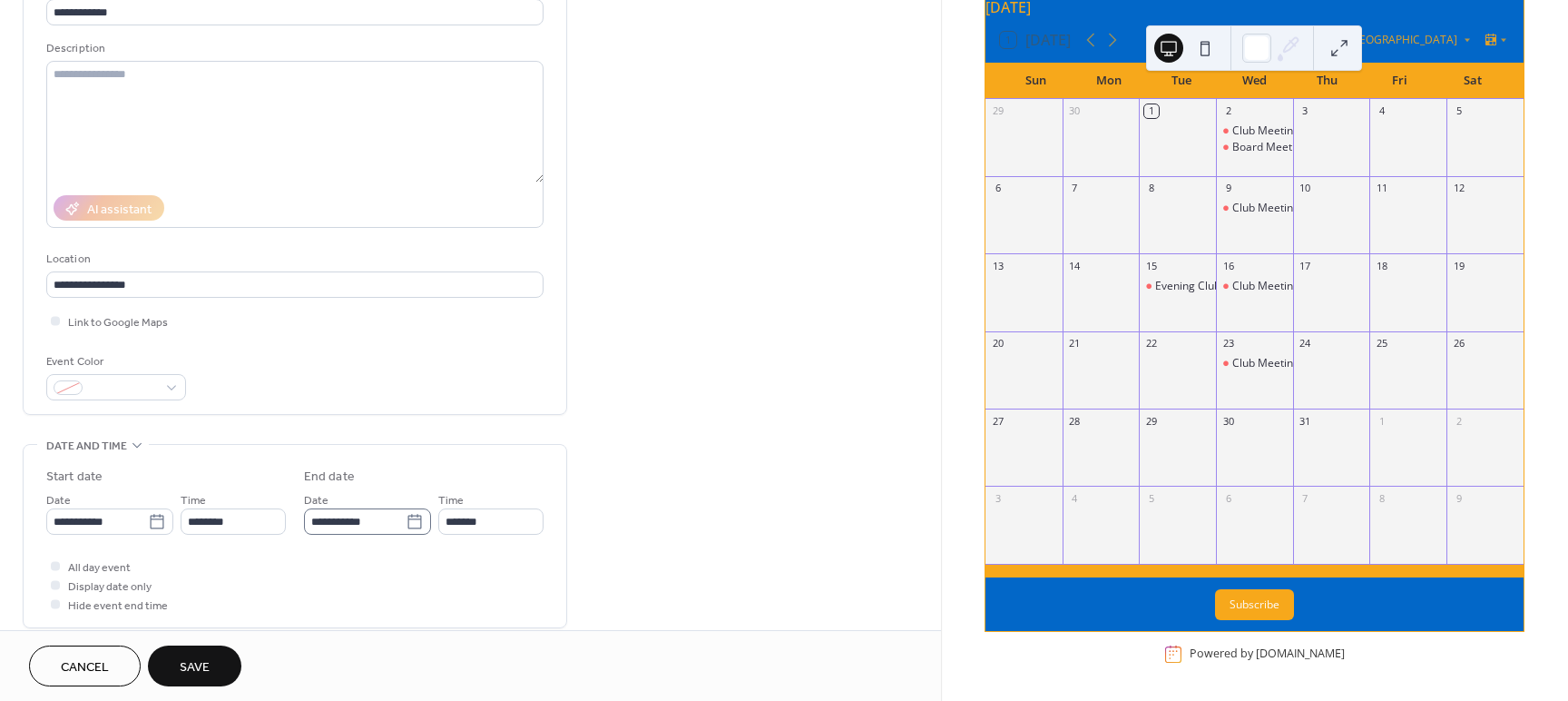 click 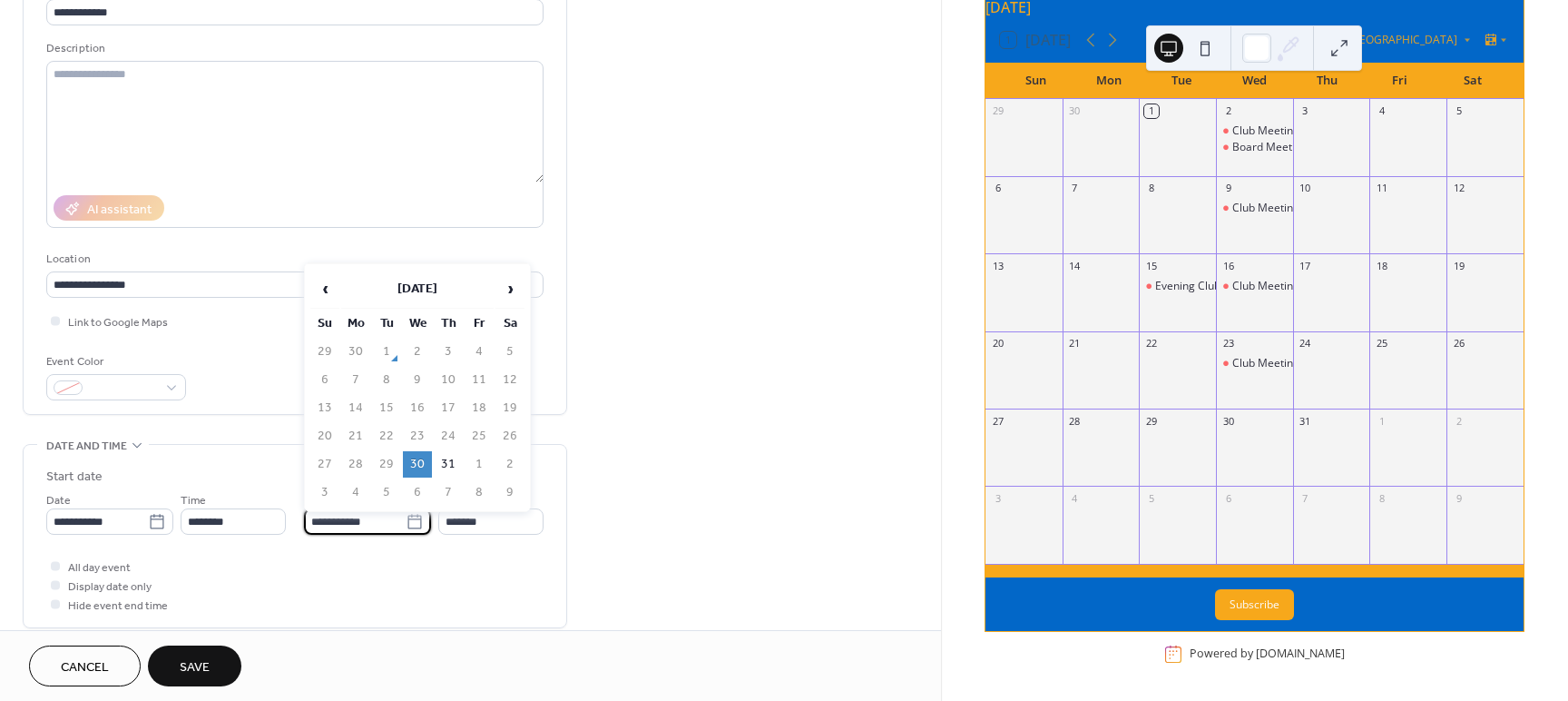 click on "30" at bounding box center (417, 464) 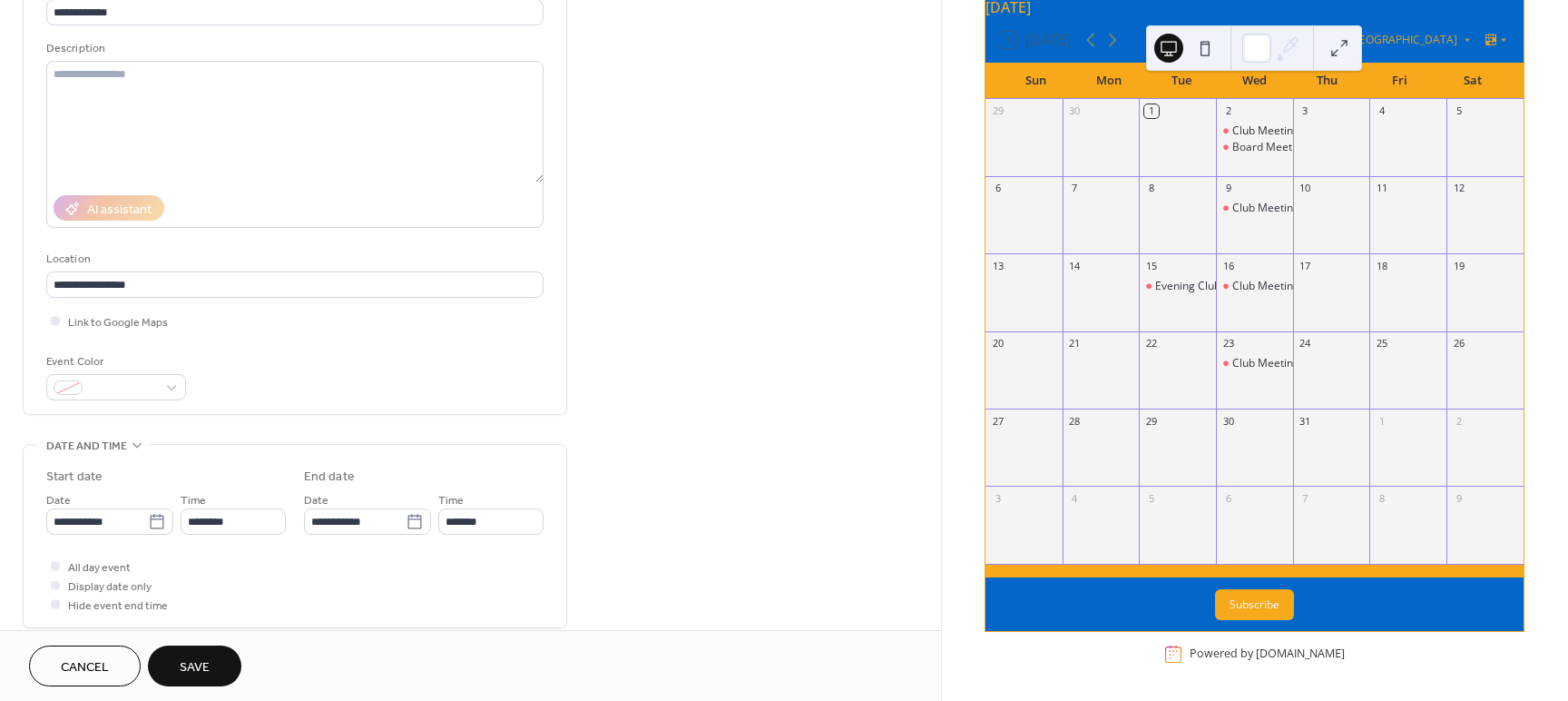 click on "Save" at bounding box center [194, 666] 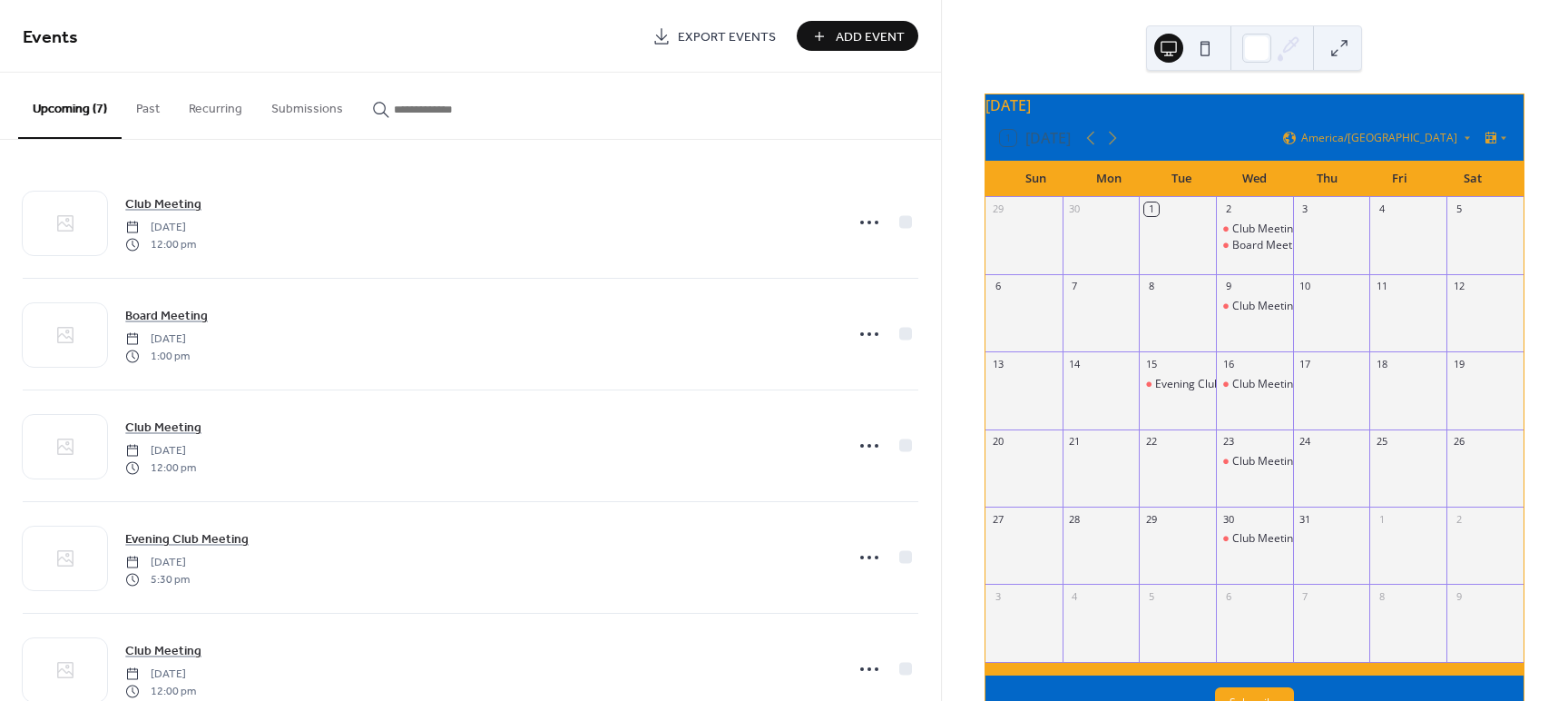 scroll, scrollTop: 13, scrollLeft: 0, axis: vertical 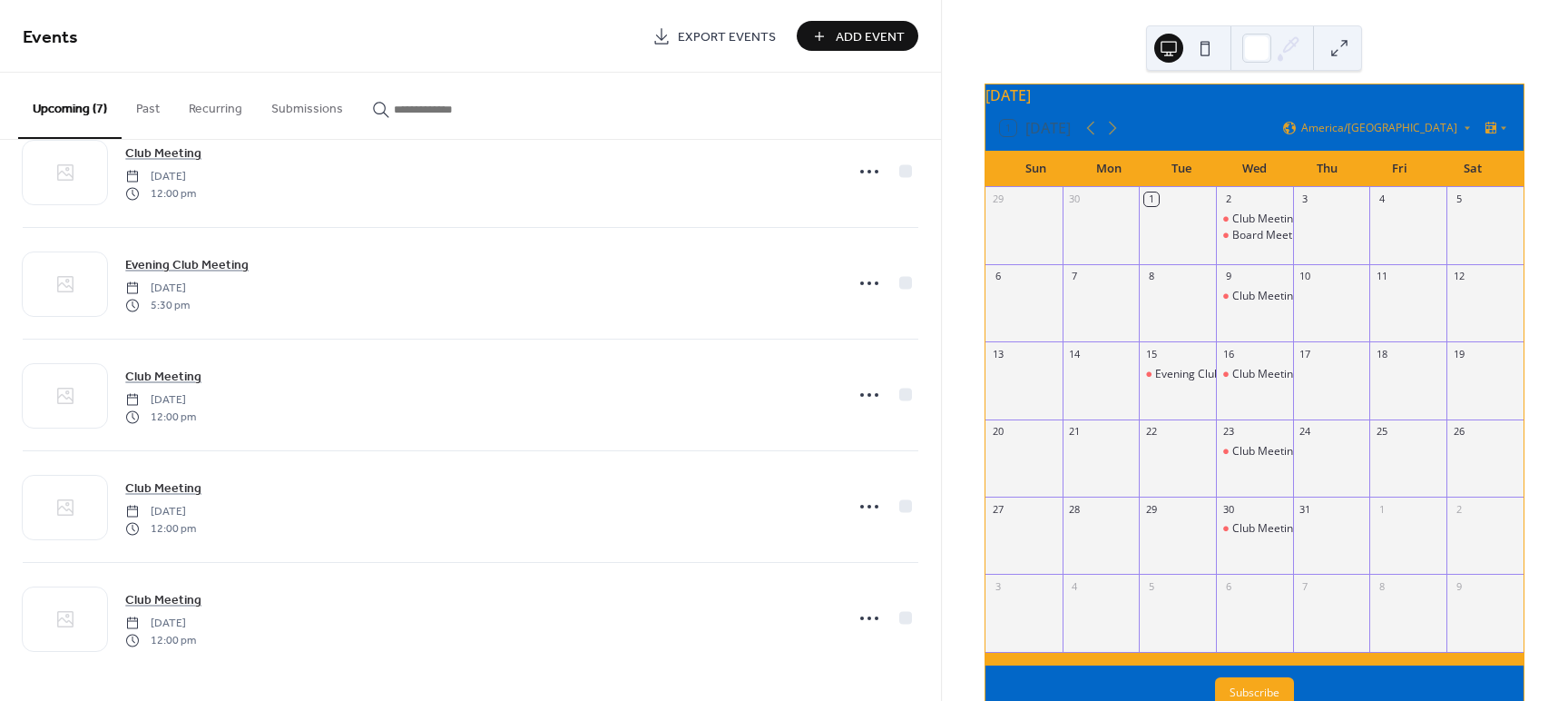 click on "Add Event" at bounding box center (870, 37) 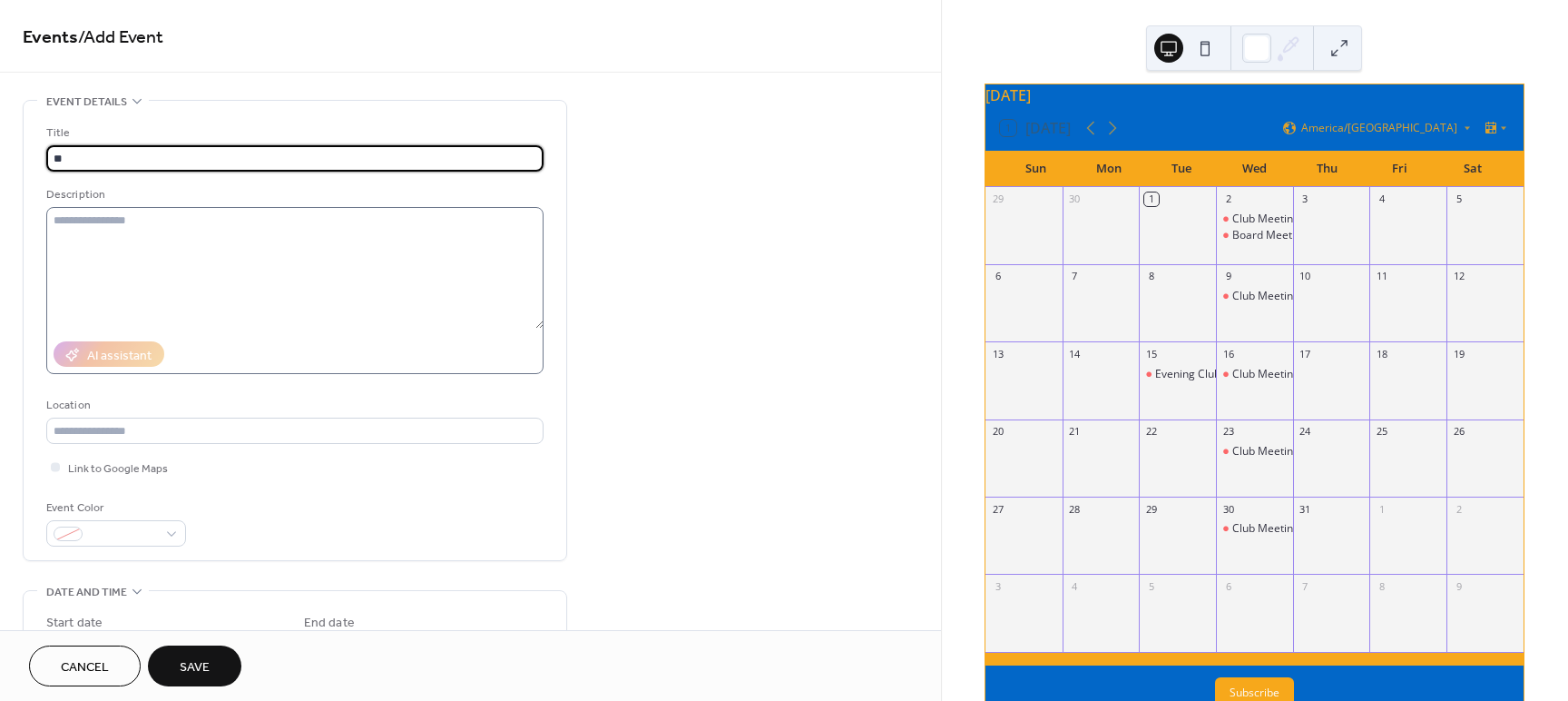 type on "*" 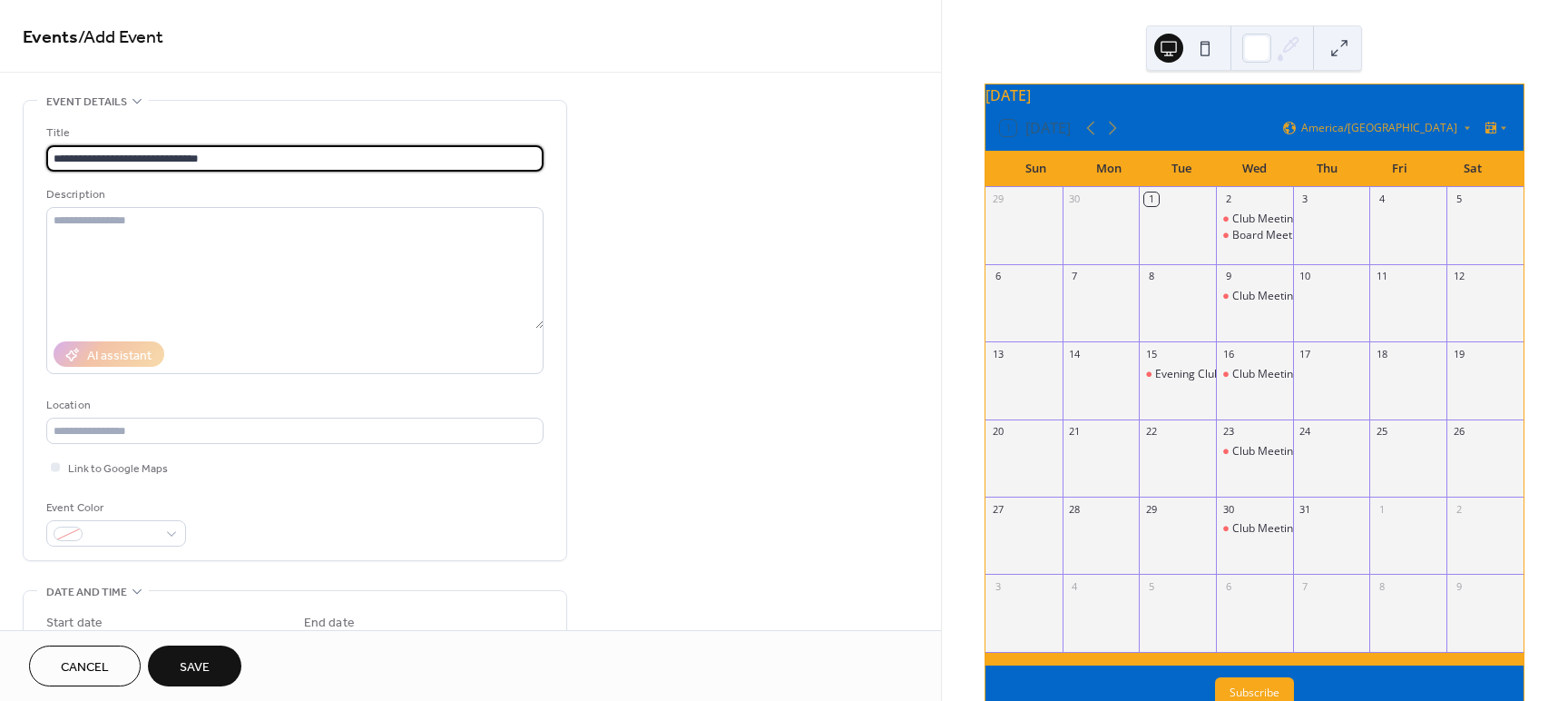 click on "**********" at bounding box center [295, 158] 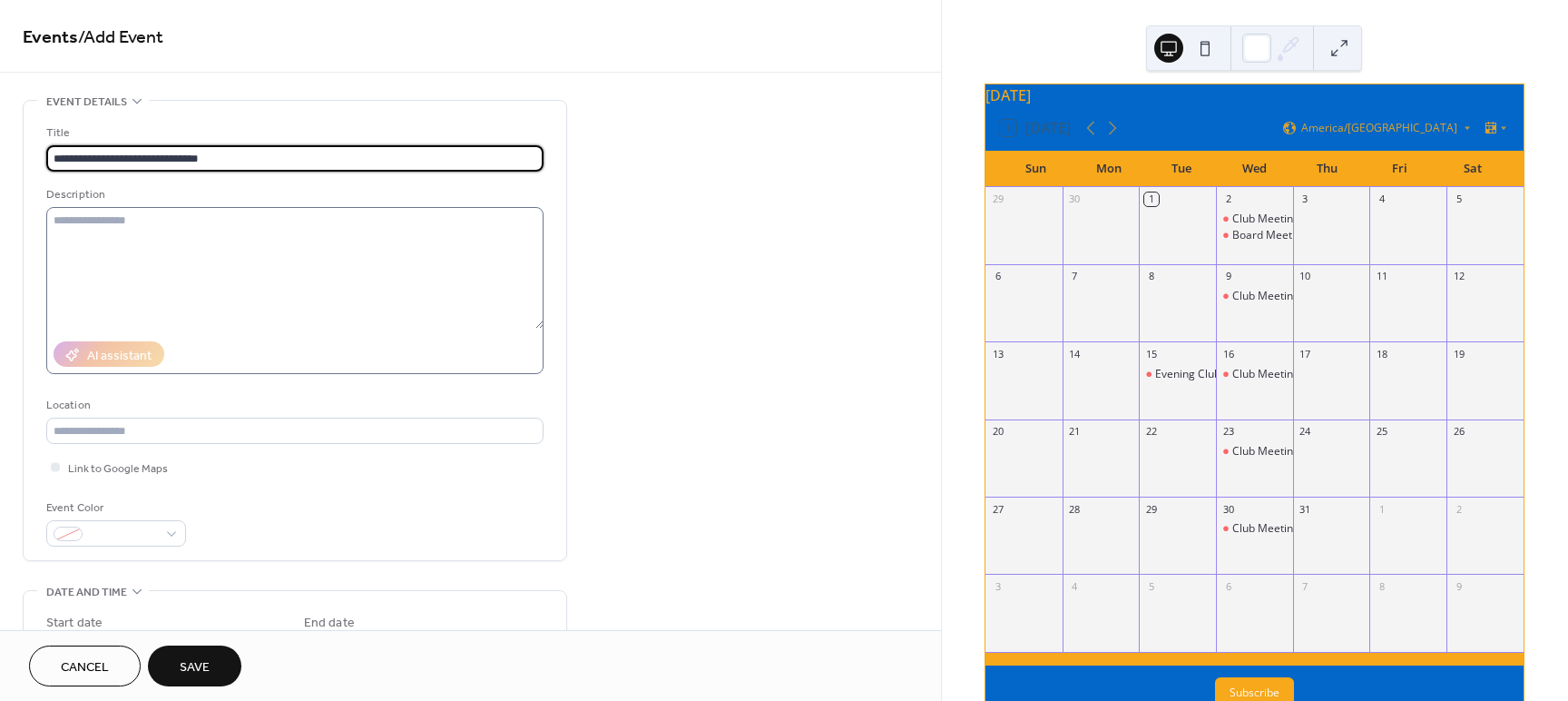 type on "**********" 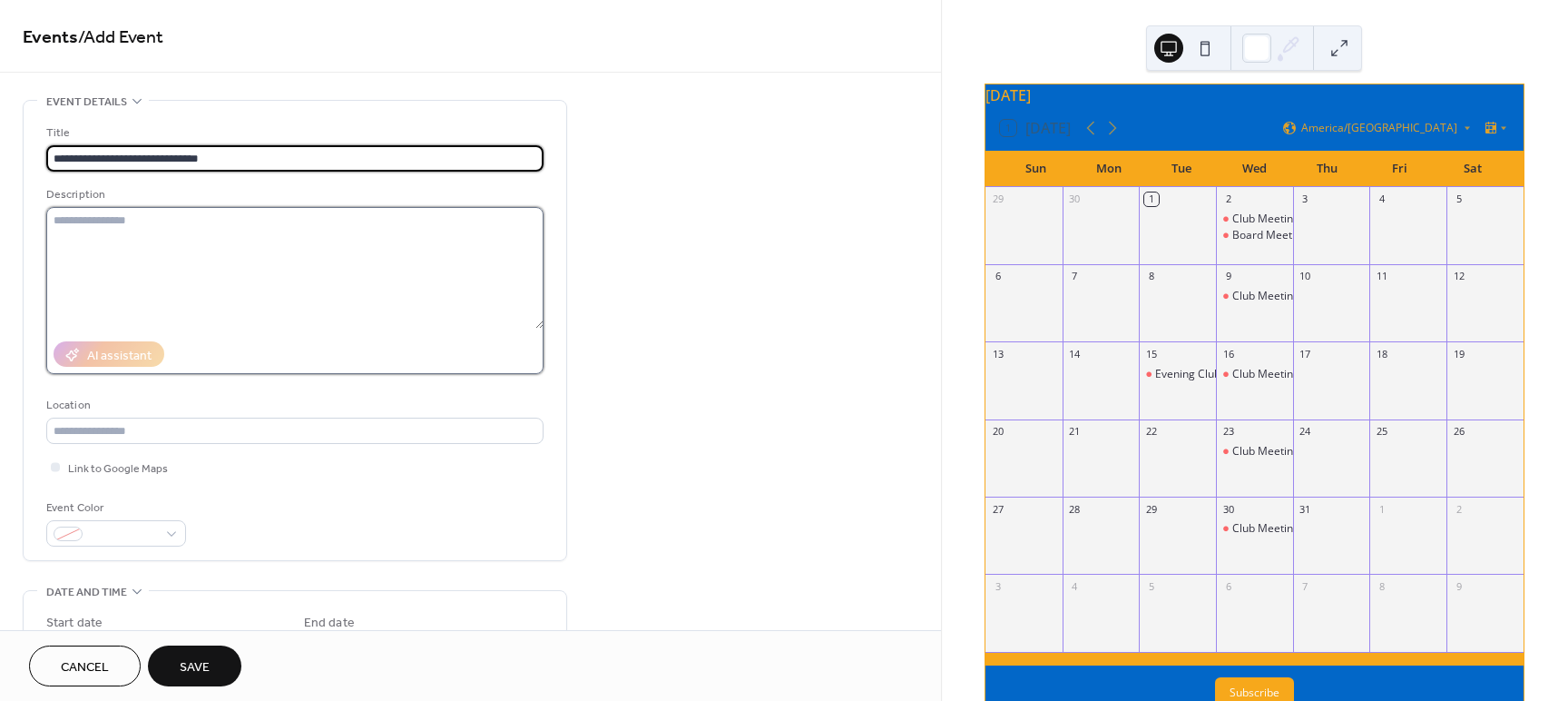 click at bounding box center (295, 268) 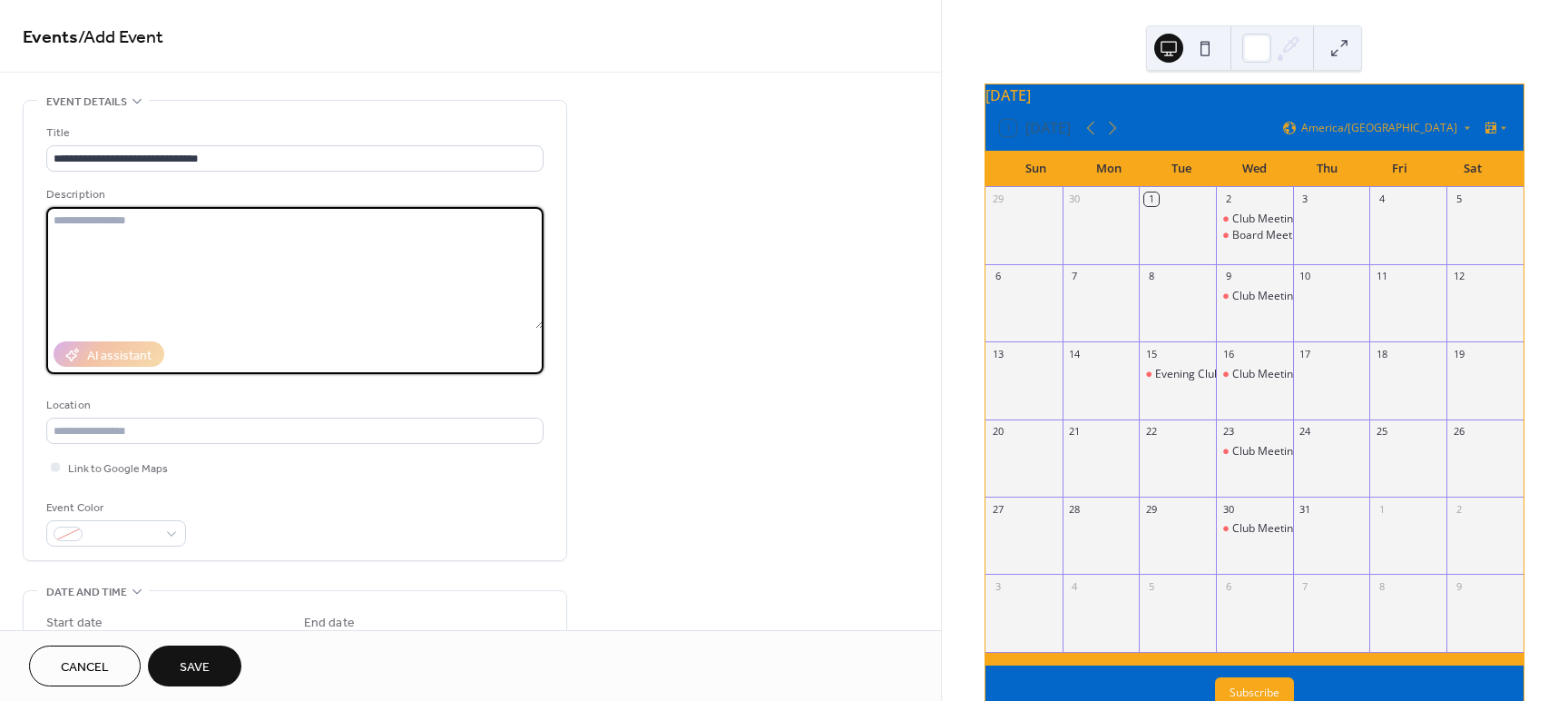 paste on "**********" 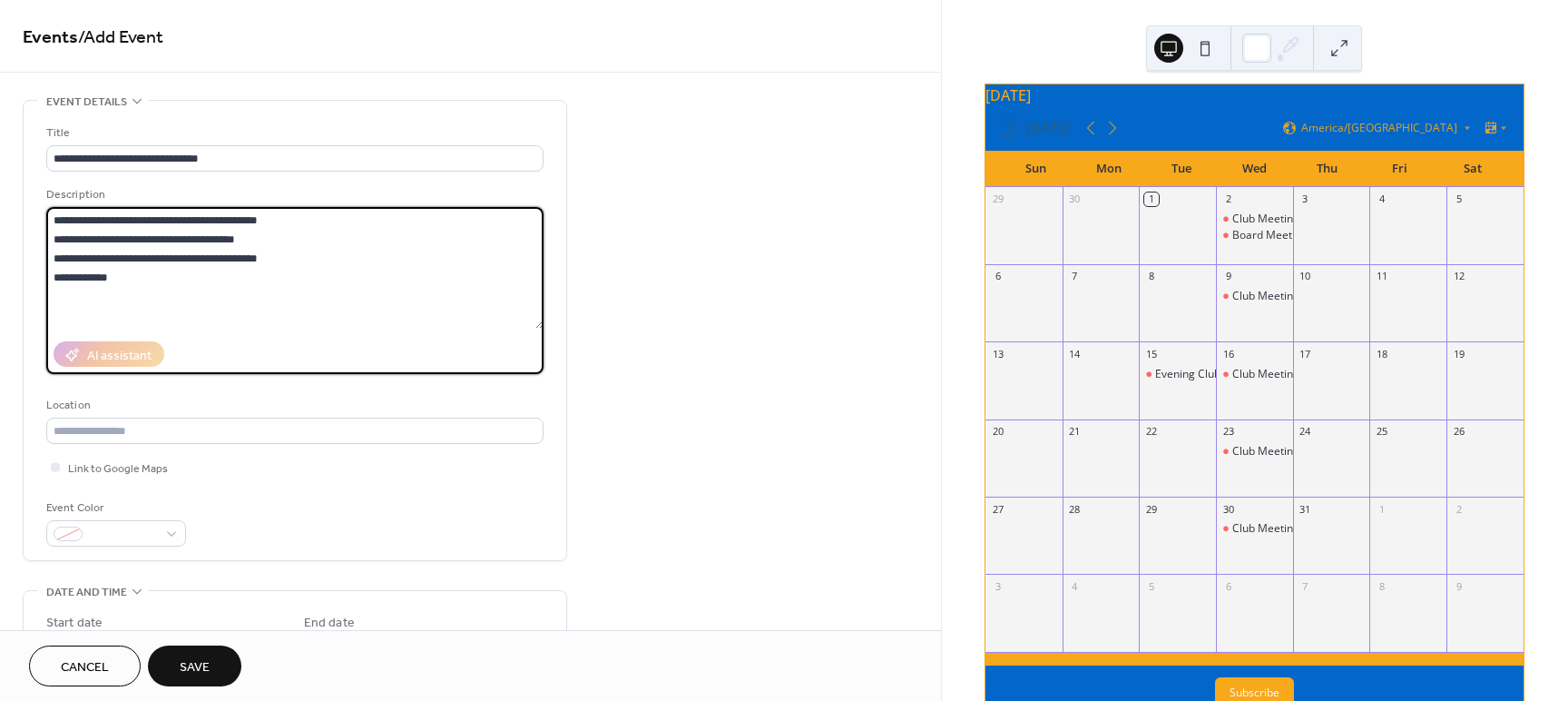 click on "**********" at bounding box center [295, 268] 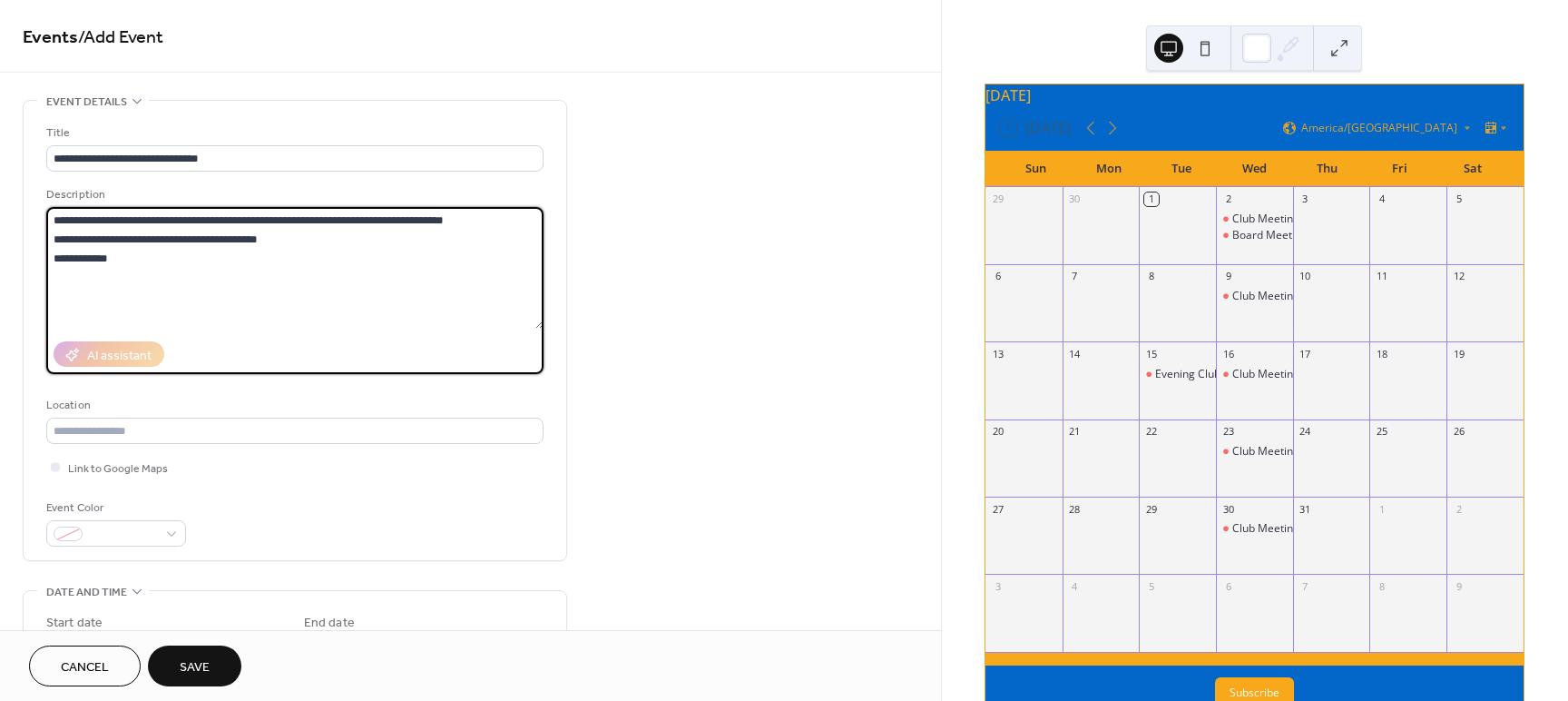 click on "**********" at bounding box center (295, 268) 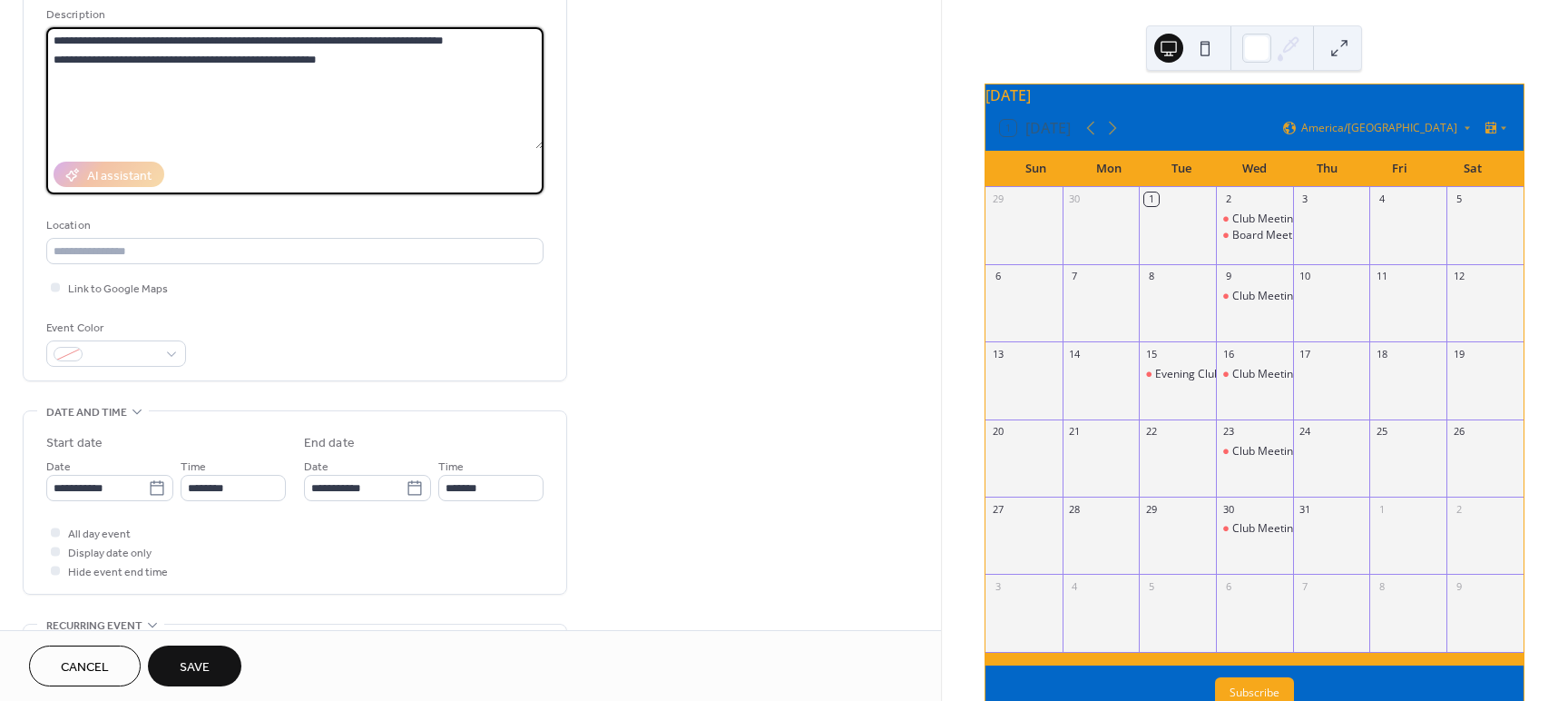 scroll, scrollTop: 187, scrollLeft: 0, axis: vertical 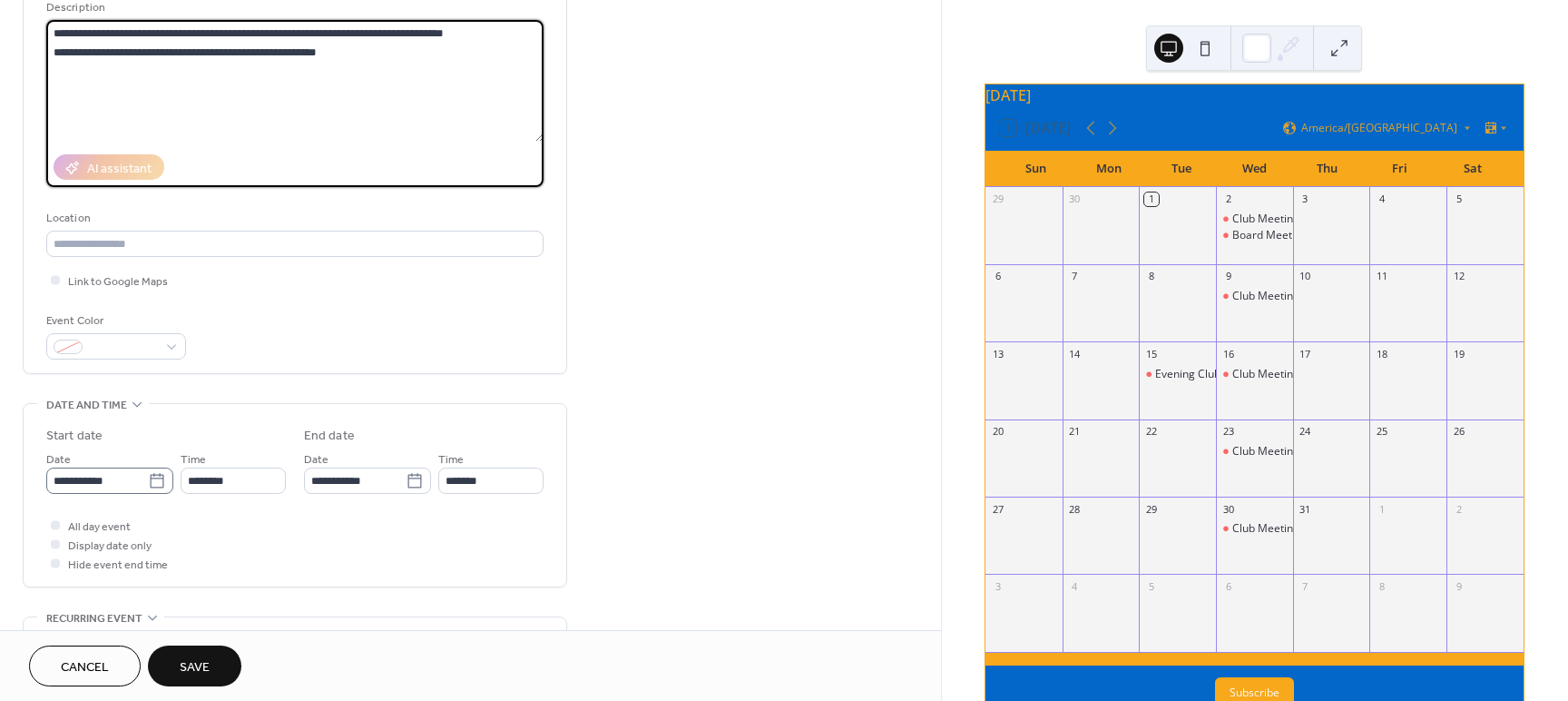 type on "**********" 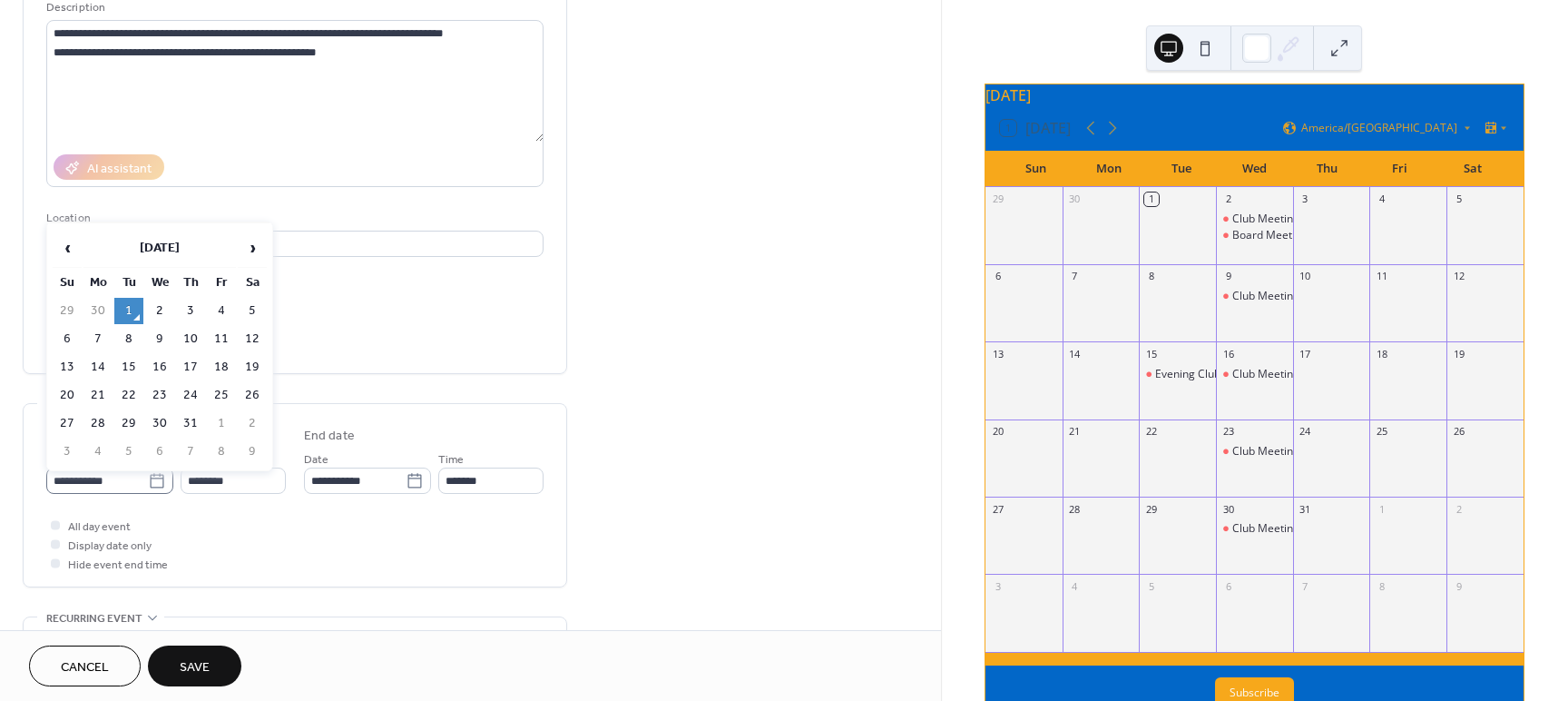 click 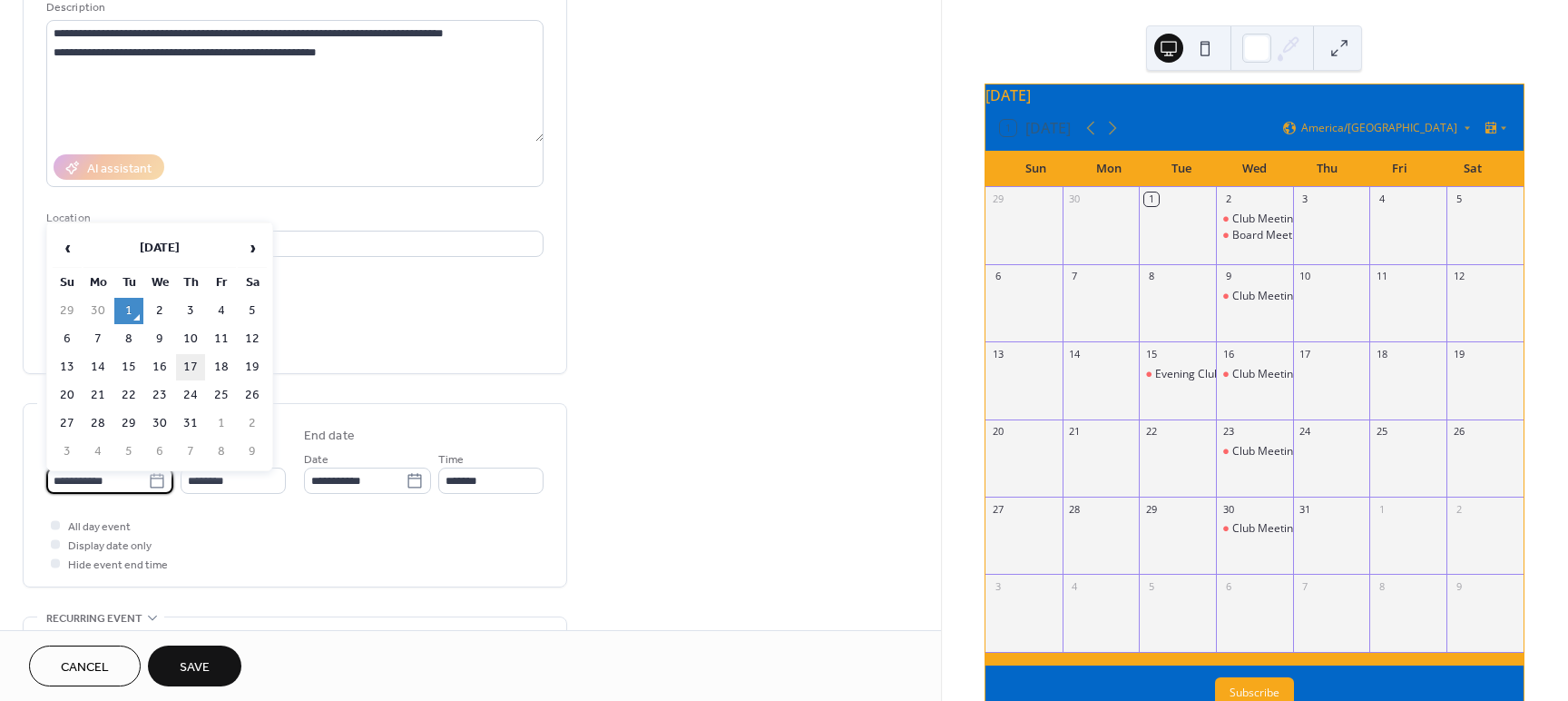 click on "17" at bounding box center (191, 367) 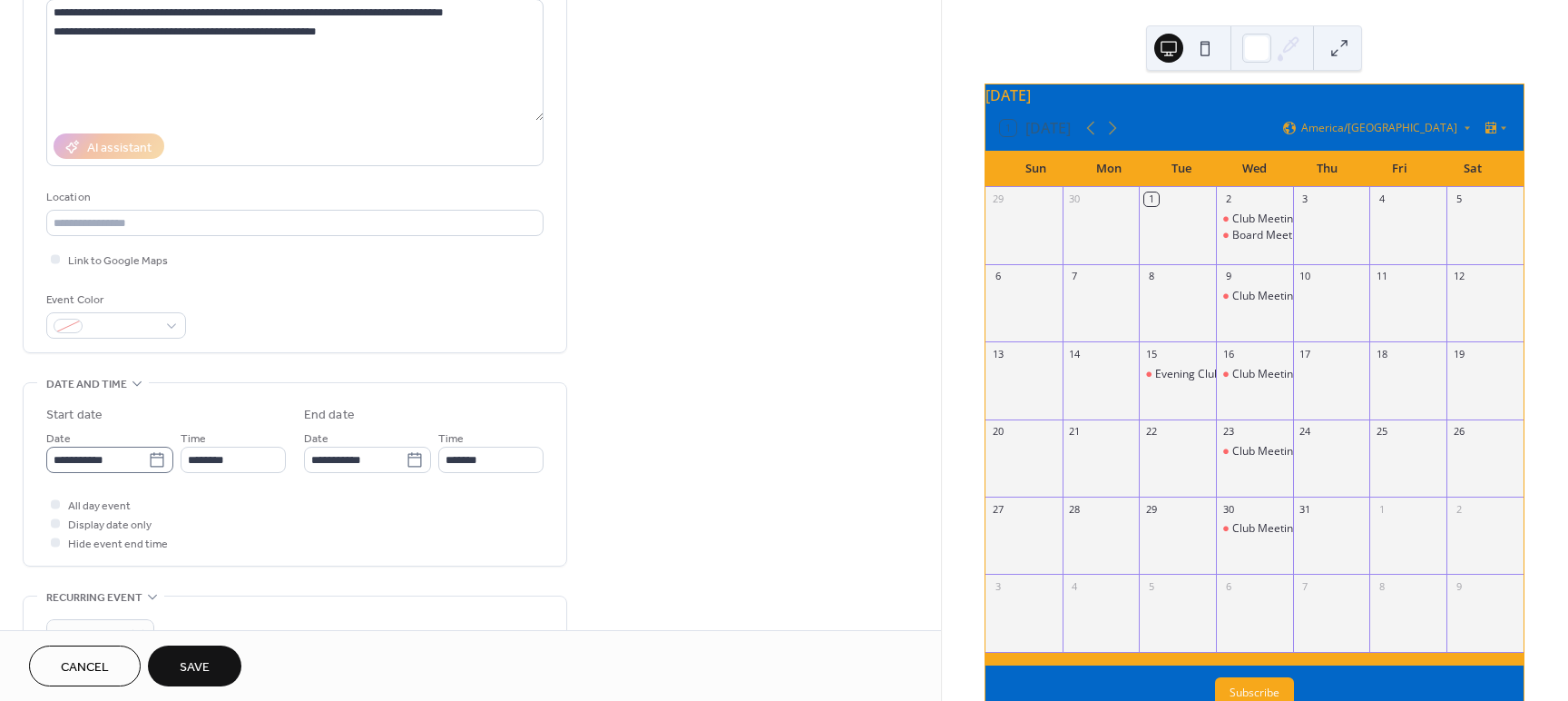 scroll, scrollTop: 210, scrollLeft: 0, axis: vertical 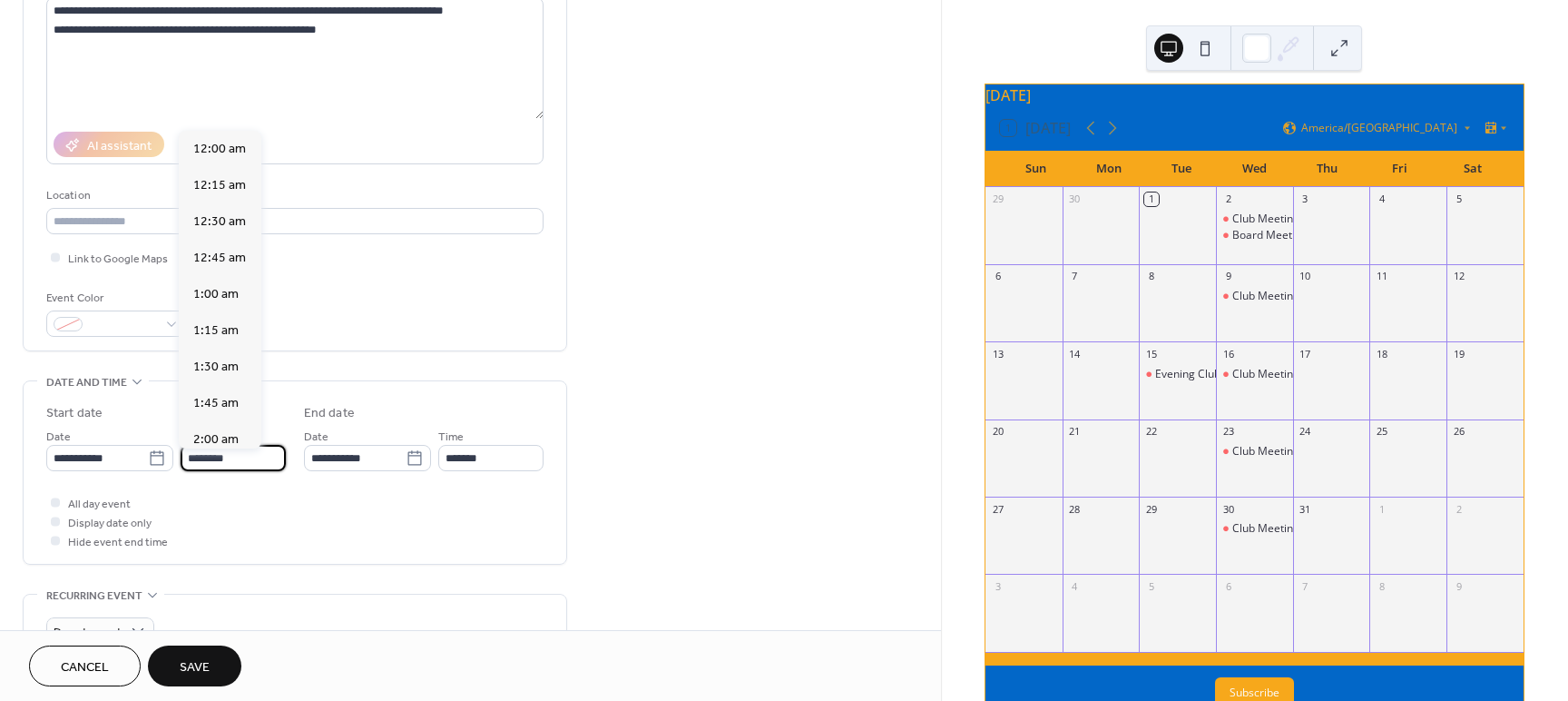 click on "********" at bounding box center [233, 458] 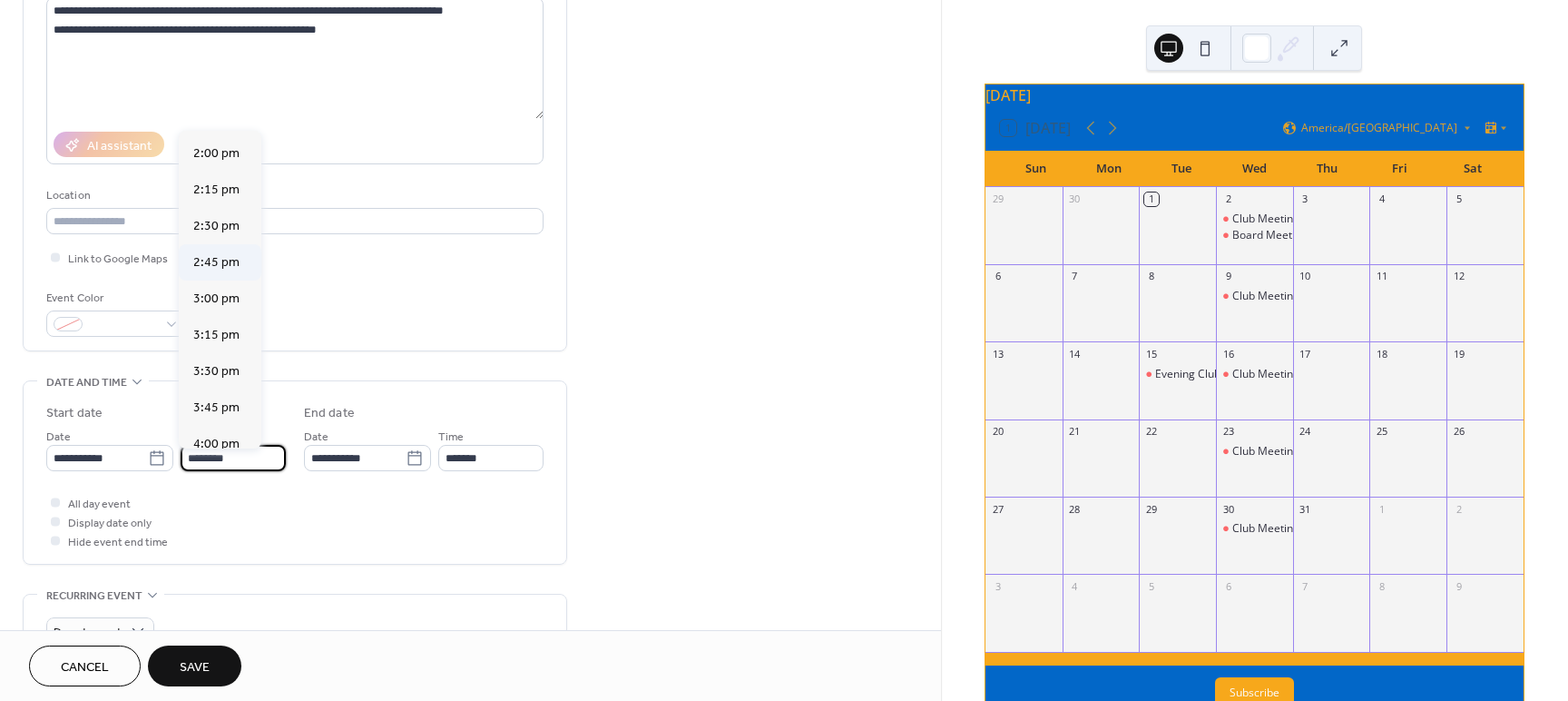 scroll, scrollTop: 2035, scrollLeft: 0, axis: vertical 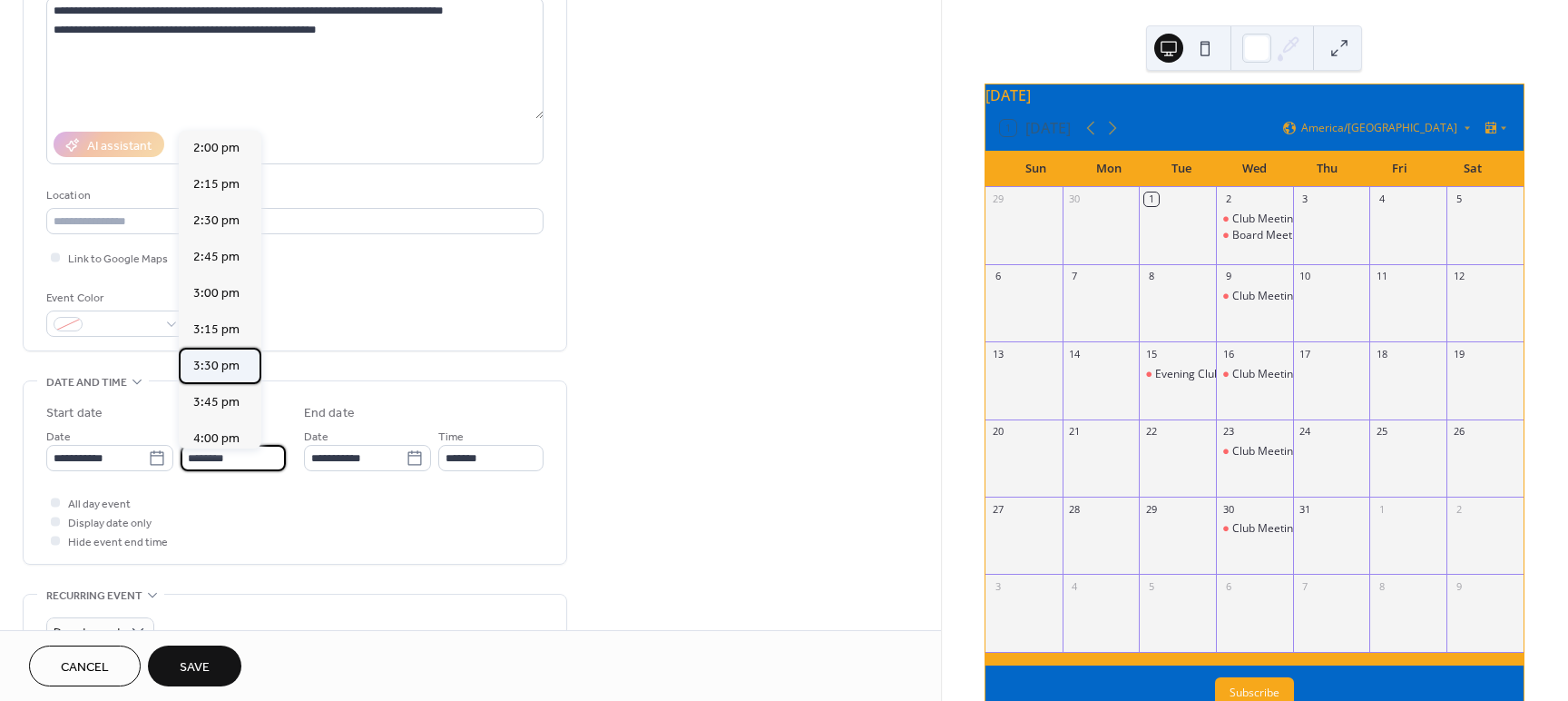 click on "3:30 pm" at bounding box center [216, 366] 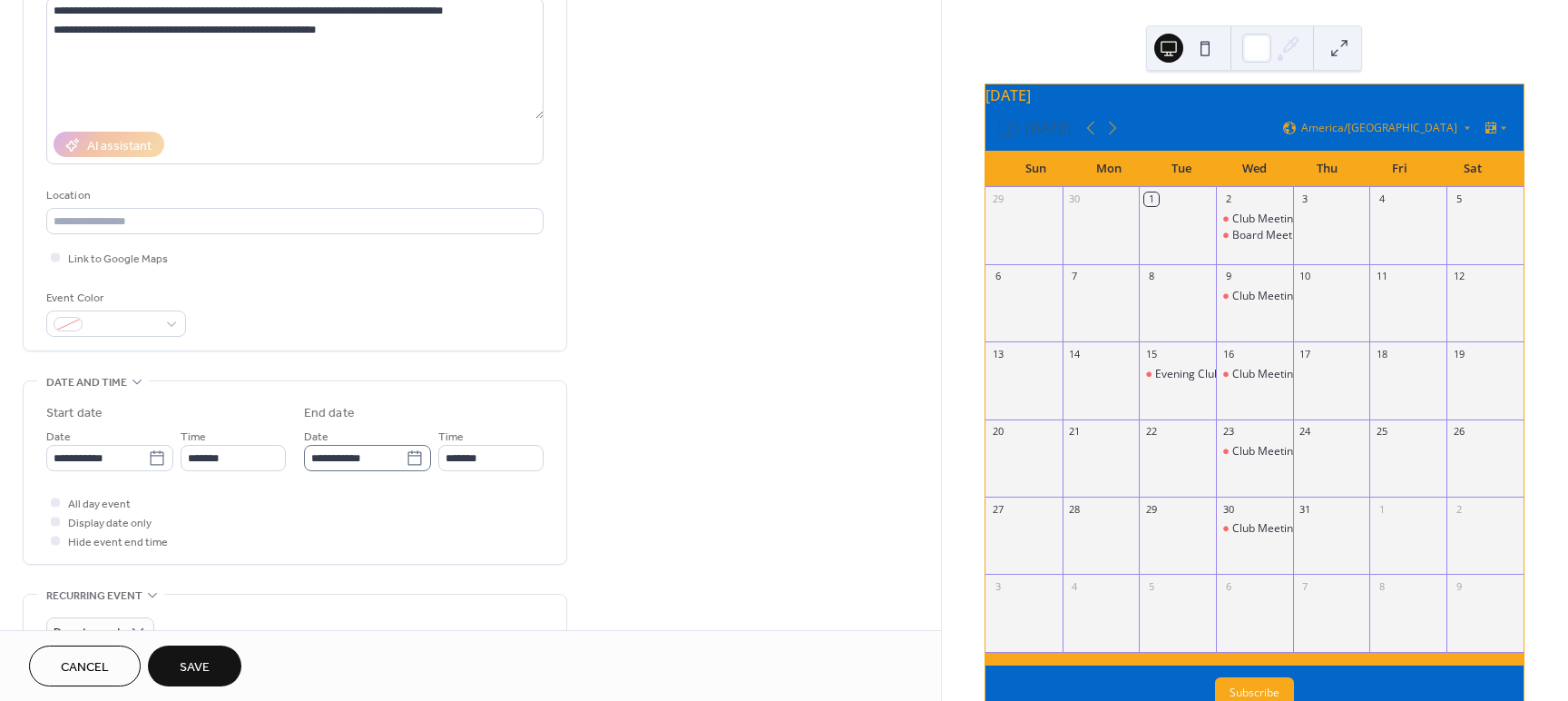 scroll, scrollTop: 212, scrollLeft: 0, axis: vertical 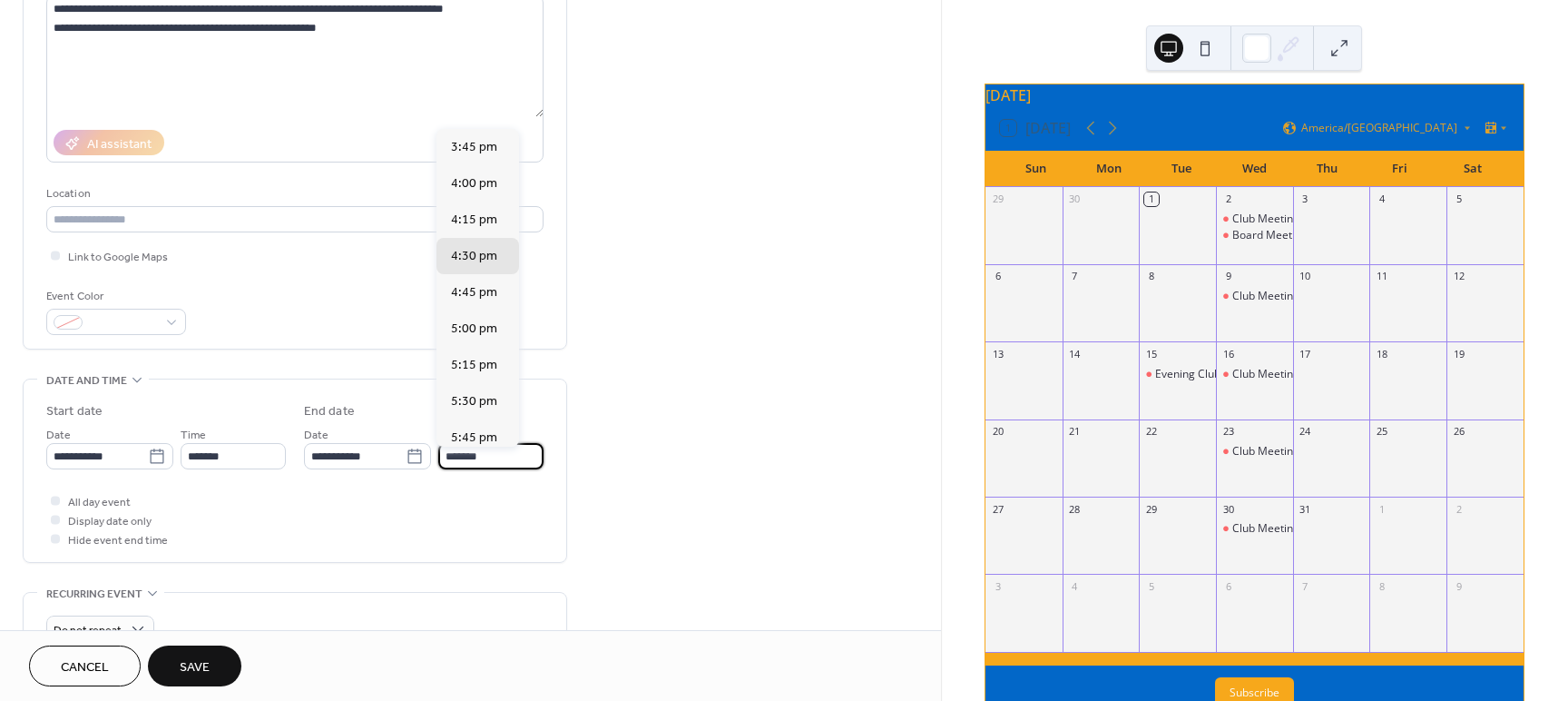 click on "*******" at bounding box center (491, 456) 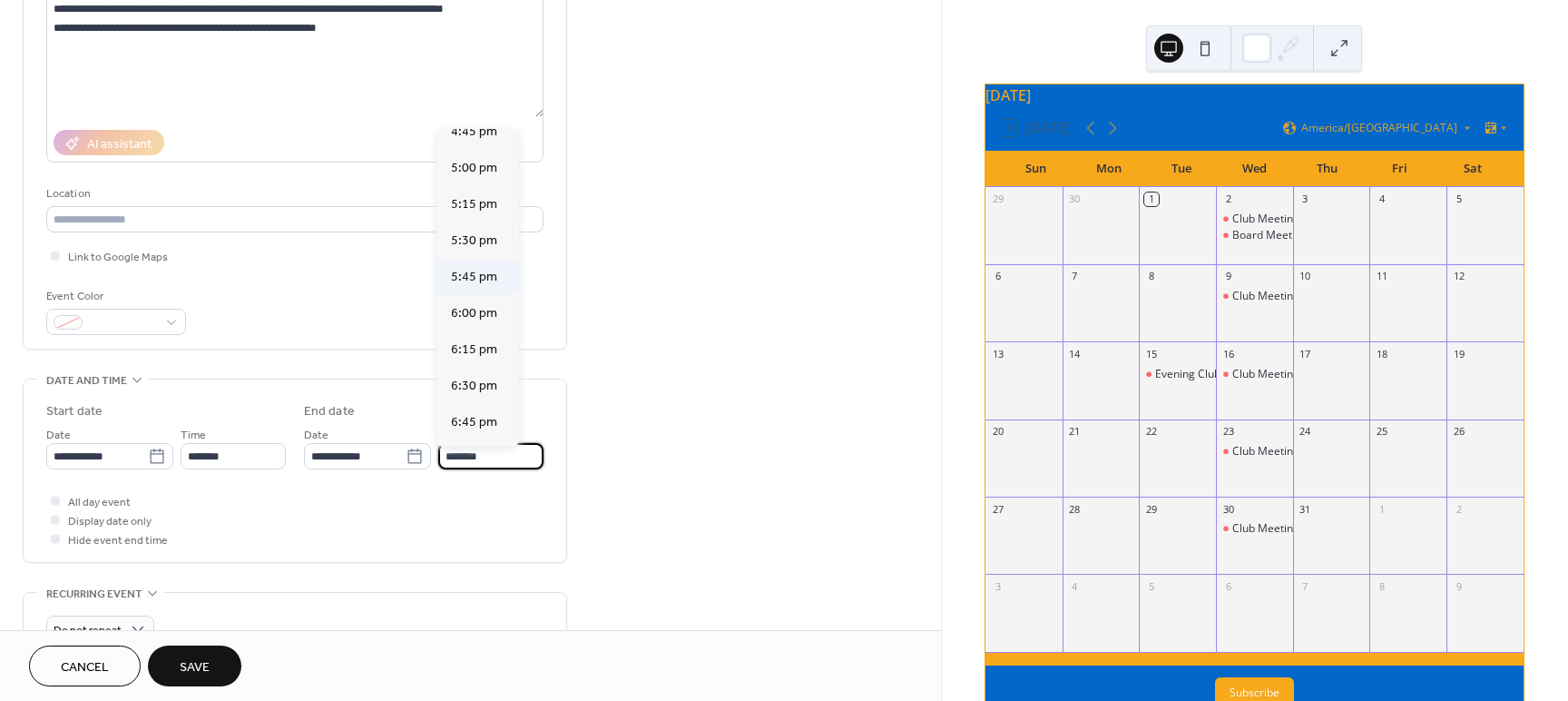 scroll, scrollTop: 173, scrollLeft: 0, axis: vertical 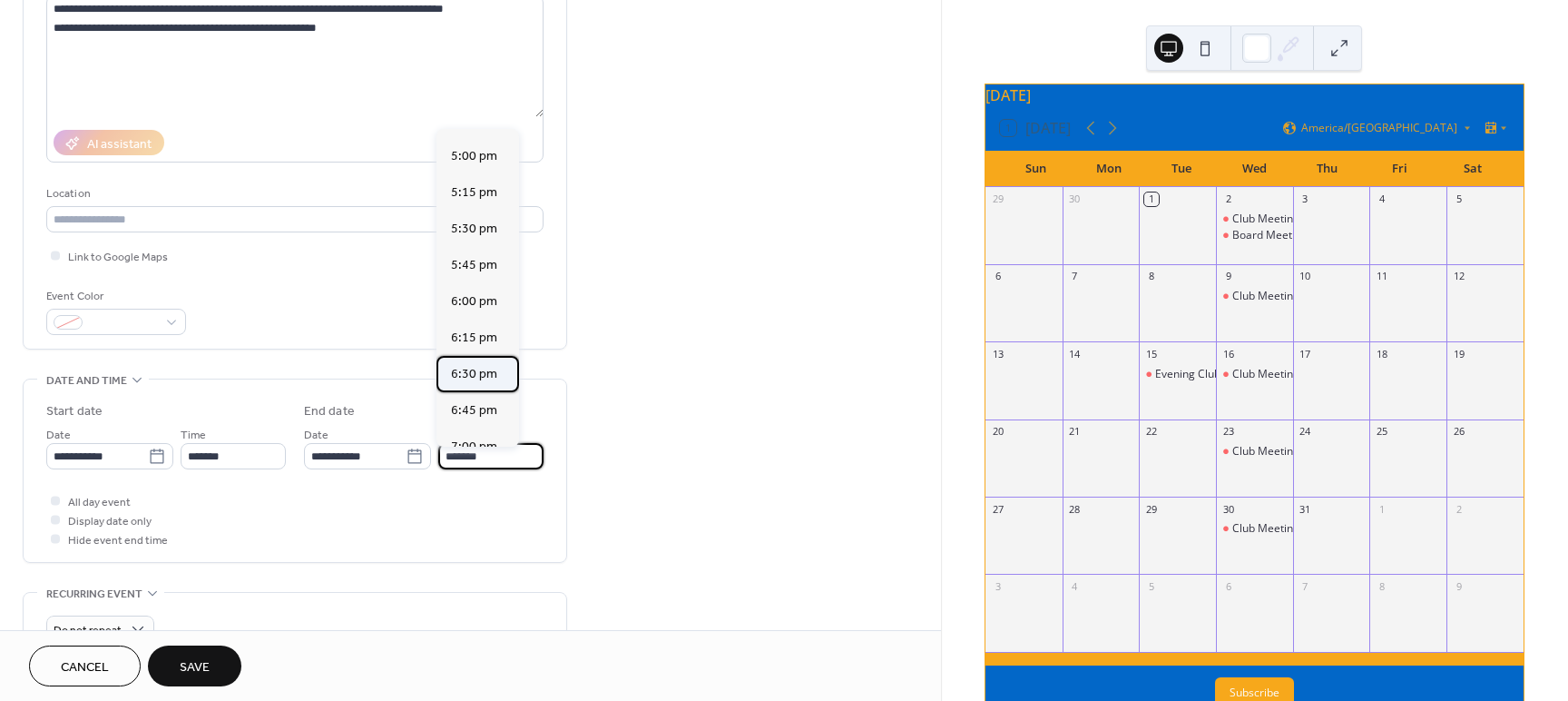 click on "6:30 pm" at bounding box center (474, 374) 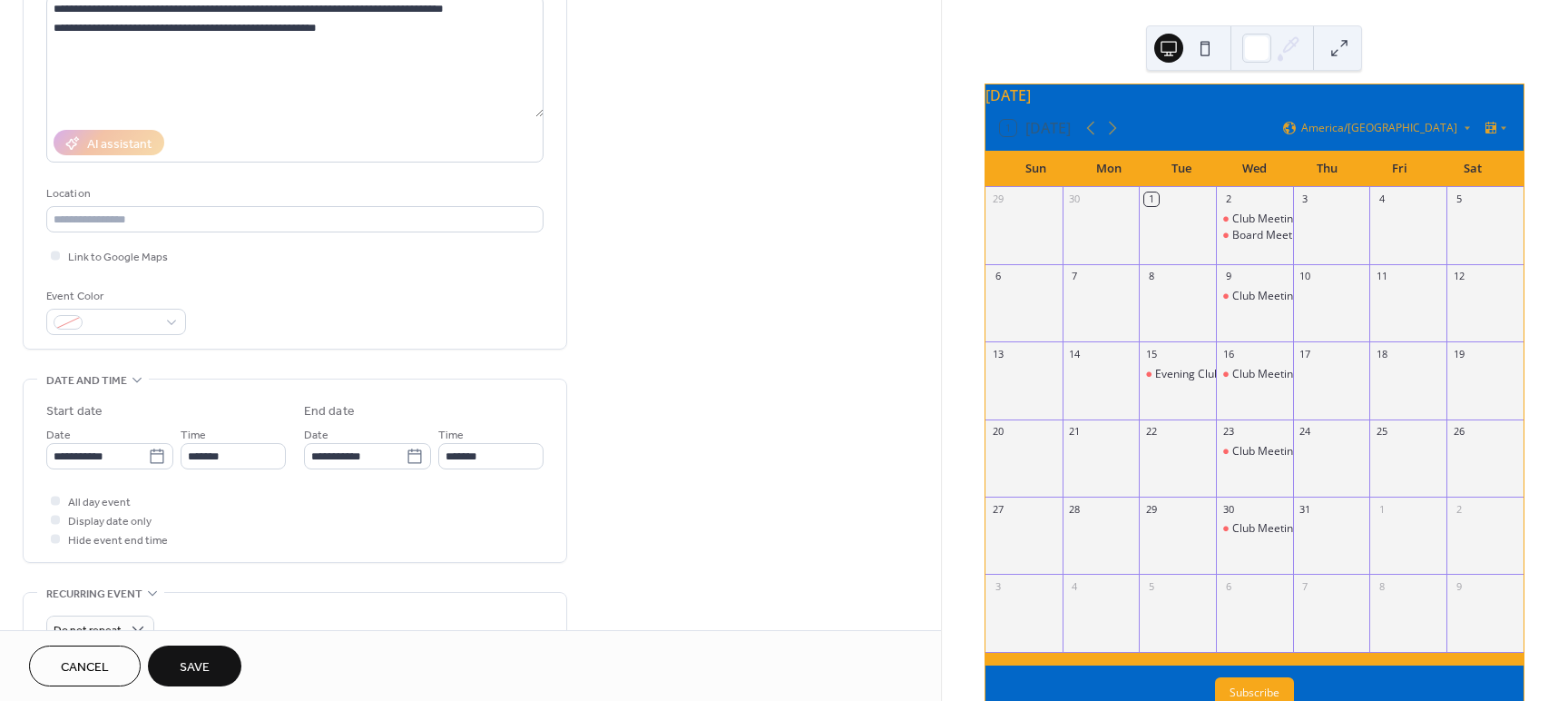 click on "All day event Display date only Hide event end time" at bounding box center (295, 519) 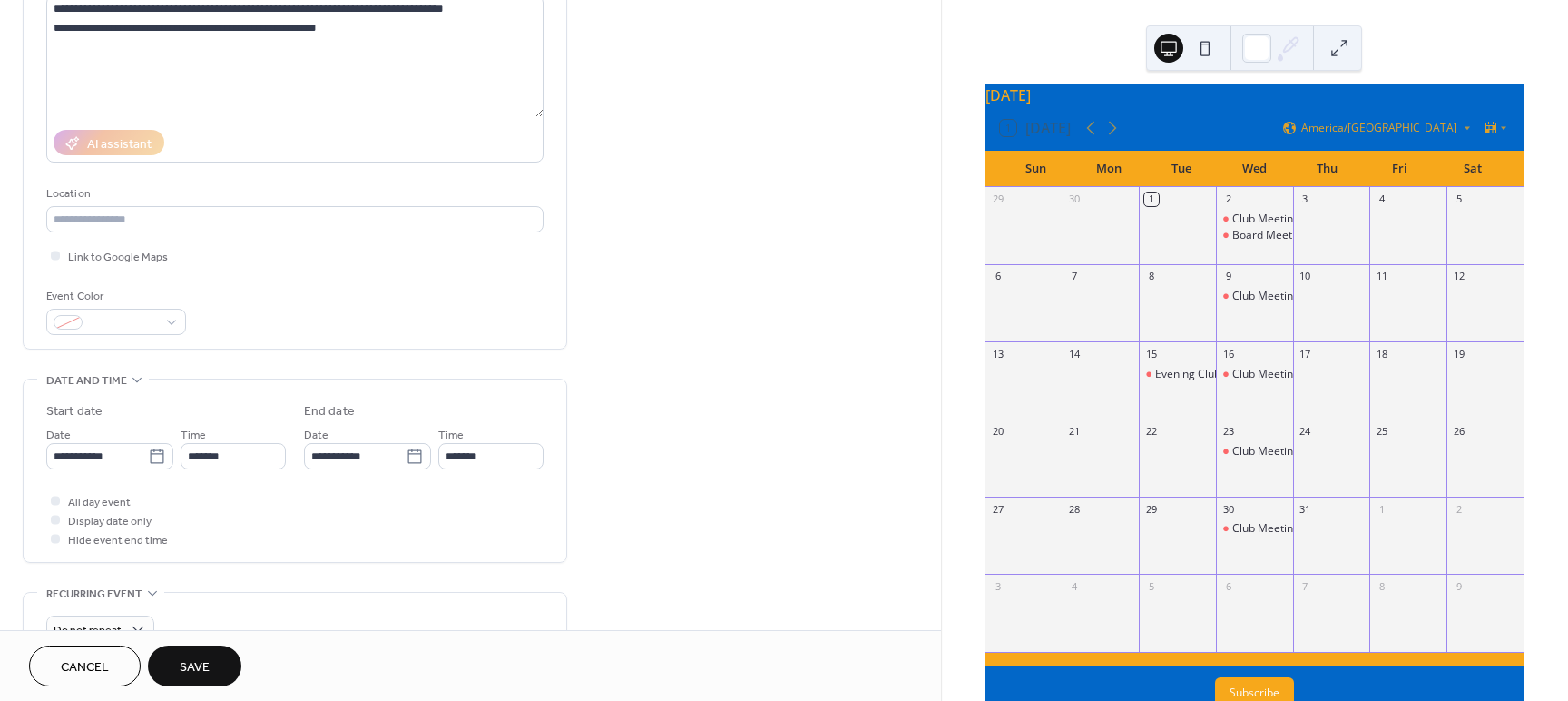 click on "Save" at bounding box center (194, 667) 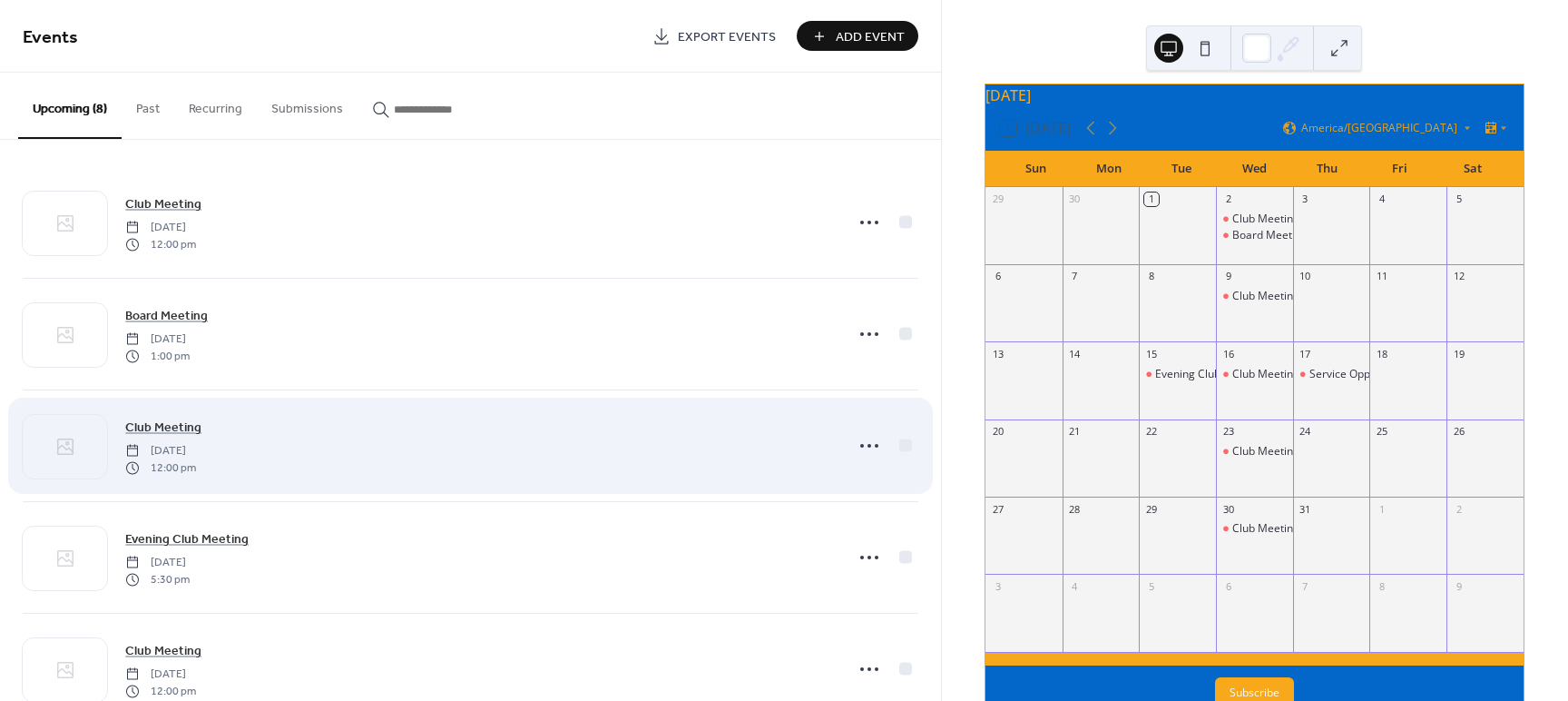scroll, scrollTop: 0, scrollLeft: 0, axis: both 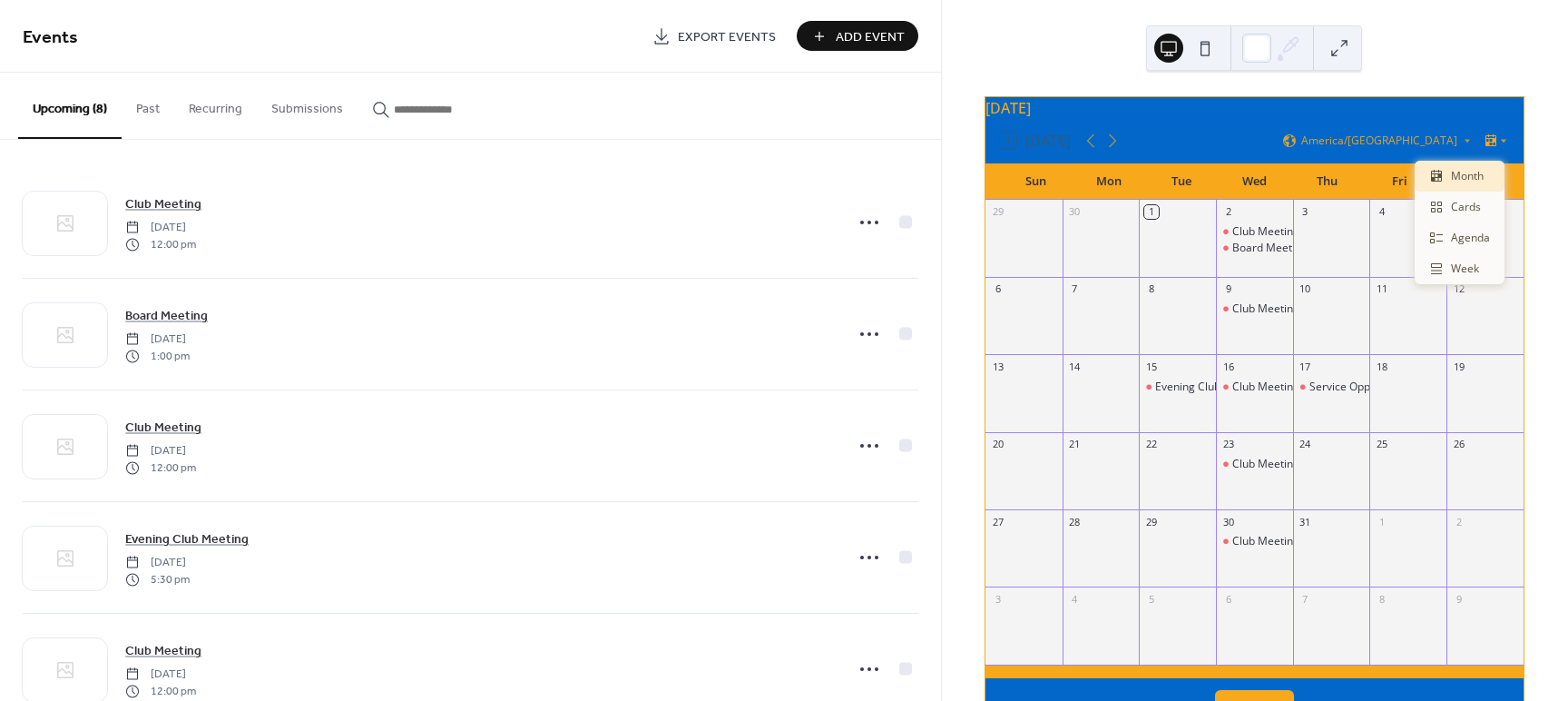 click 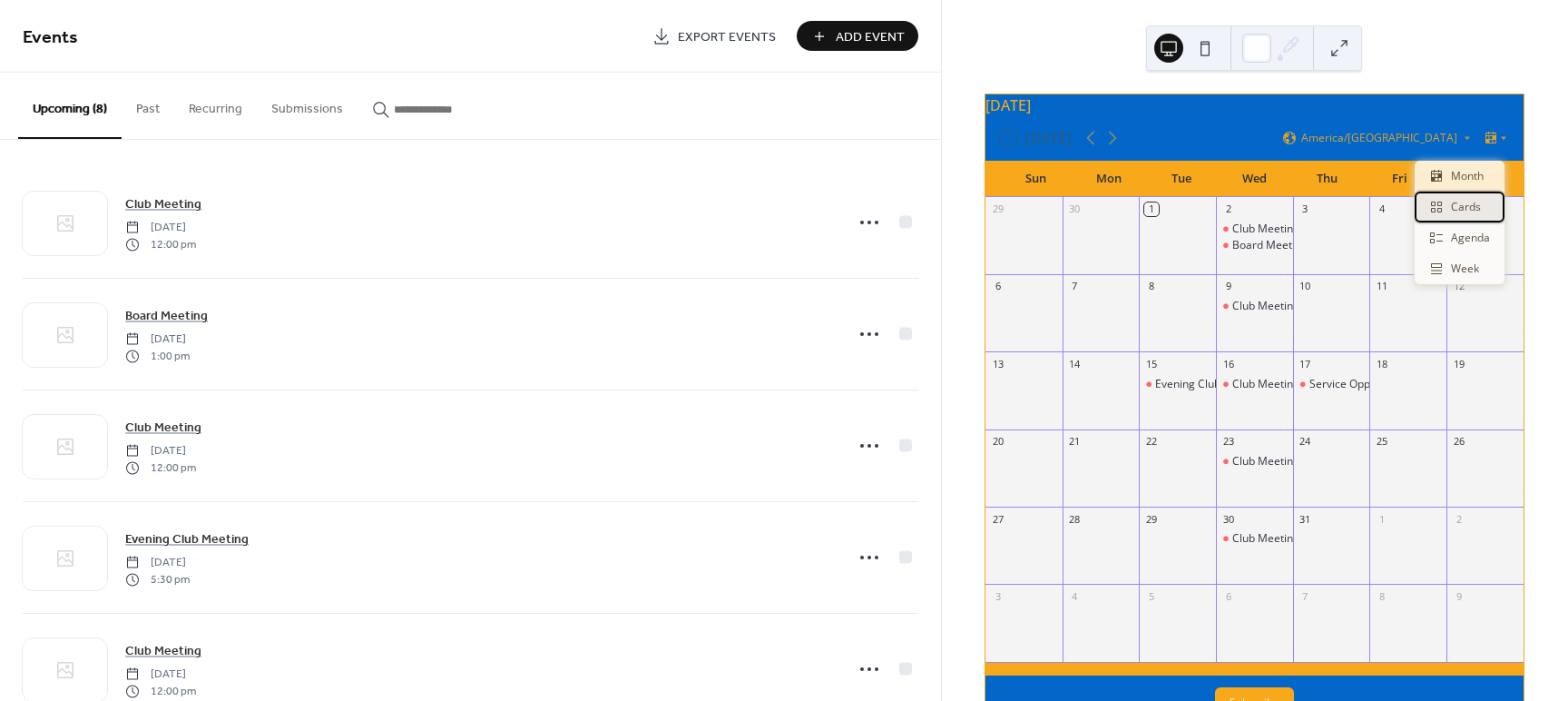 click on "Cards" at bounding box center [1465, 207] 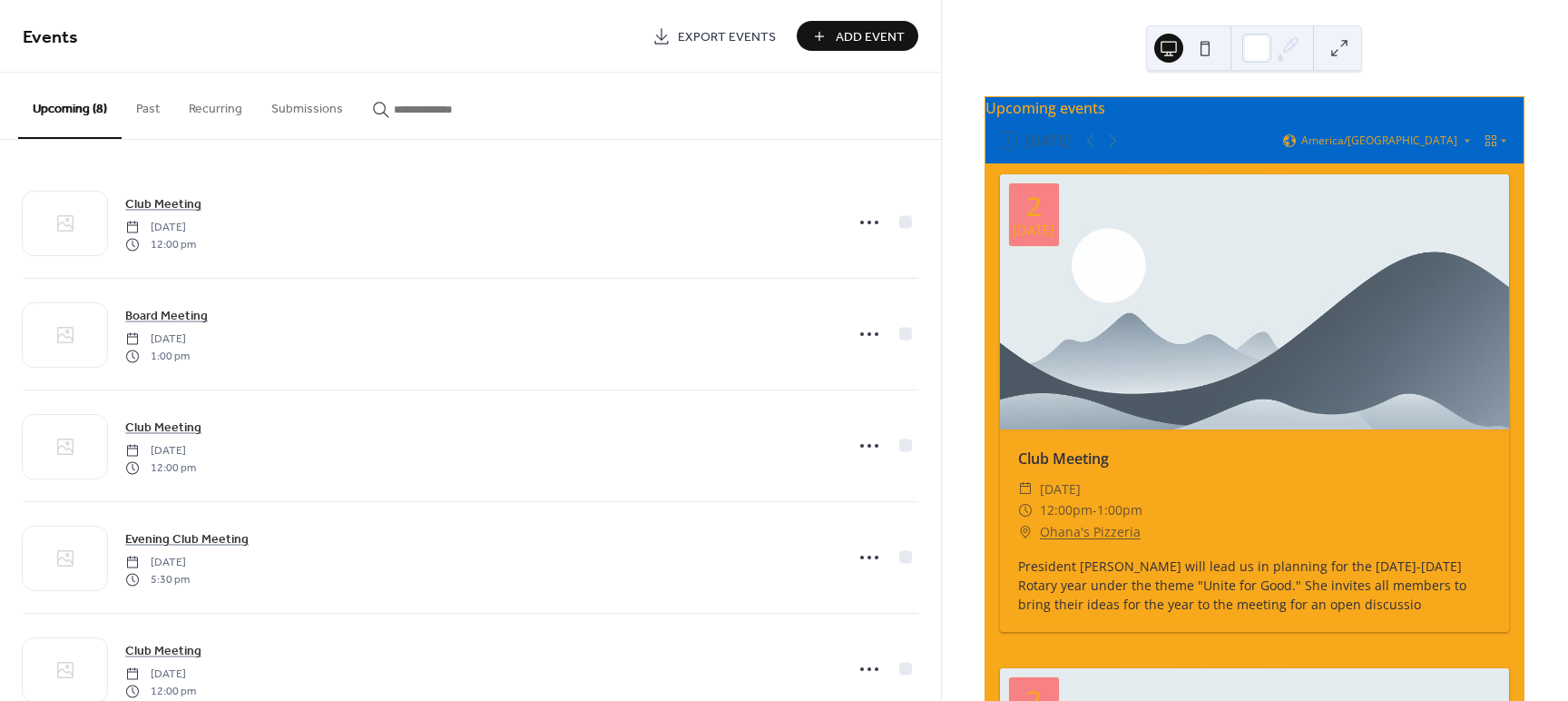 scroll, scrollTop: 0, scrollLeft: 0, axis: both 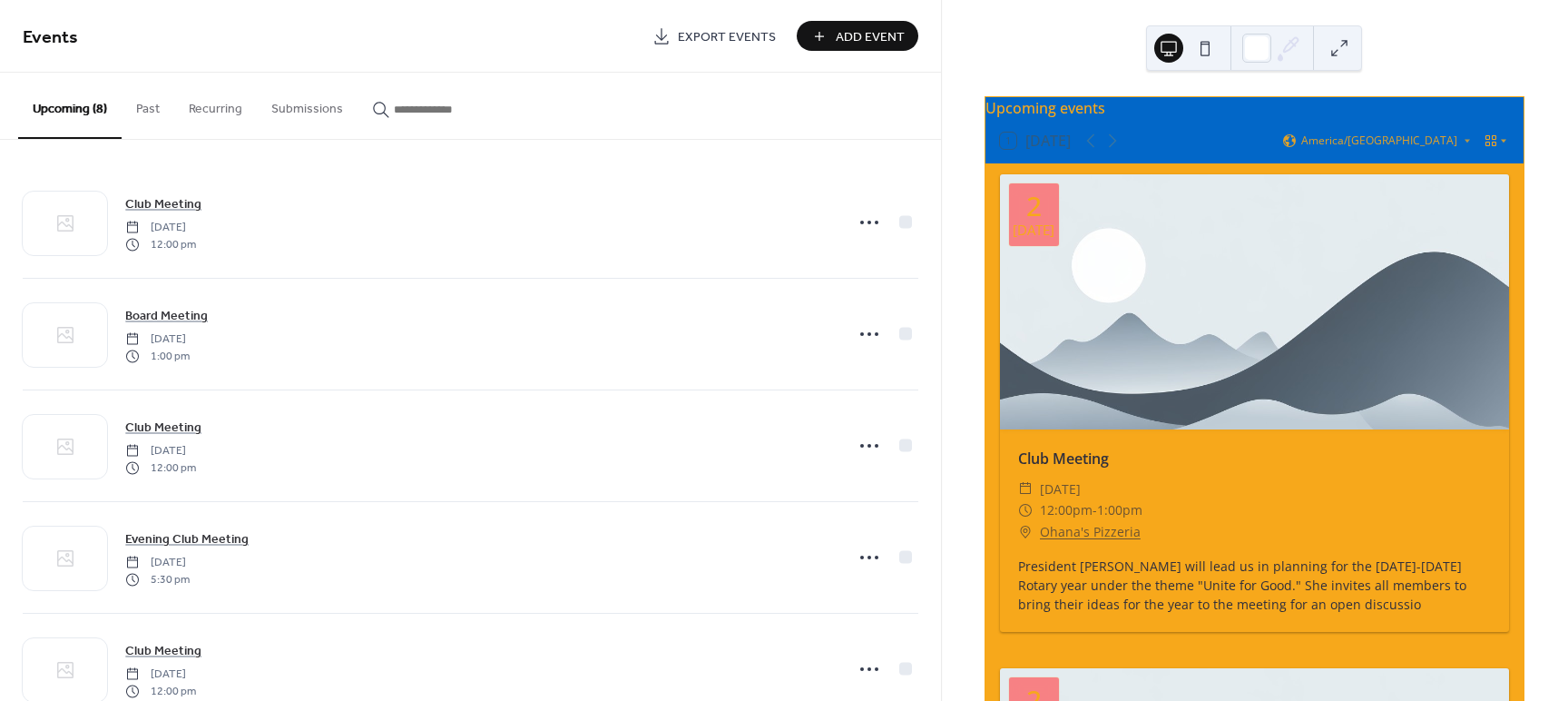 click 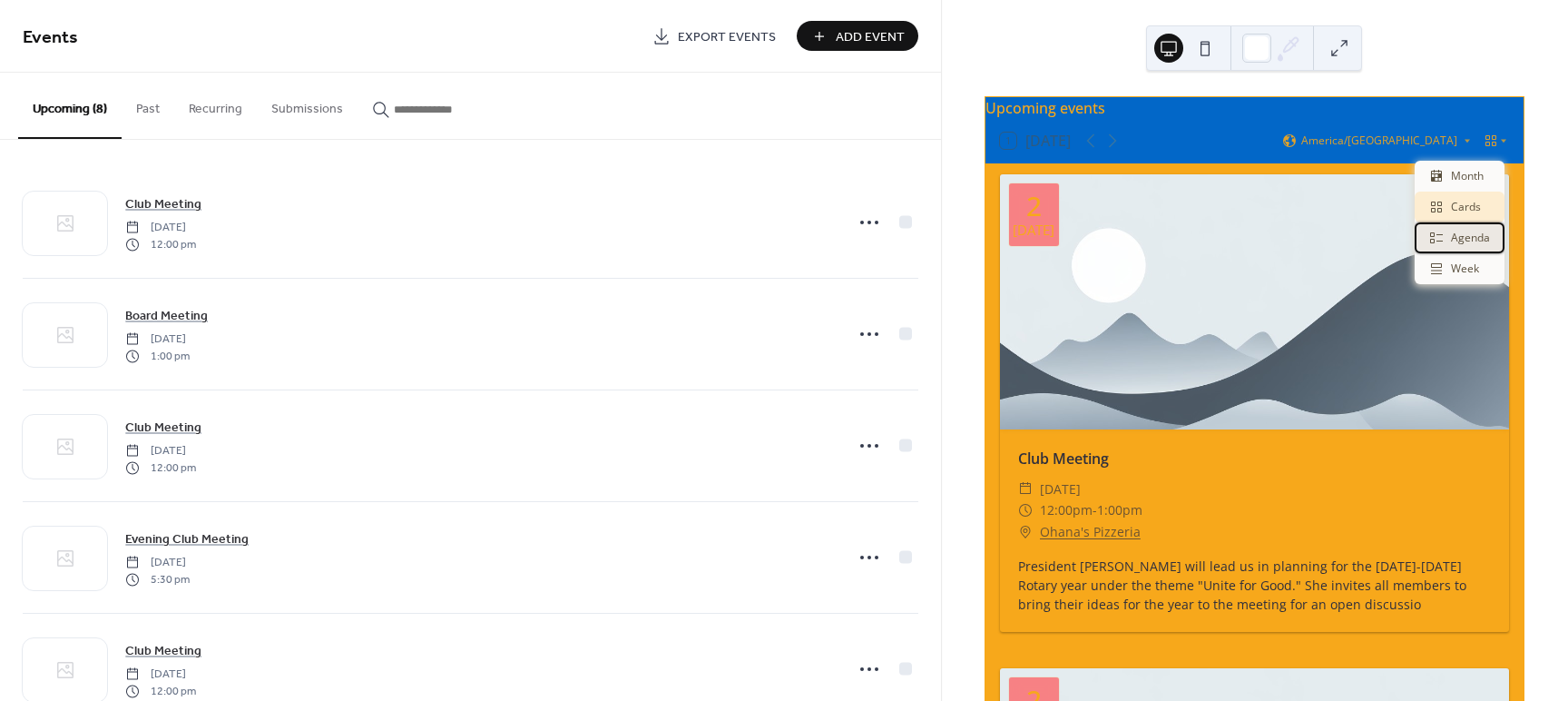 click on "Agenda" at bounding box center [1470, 238] 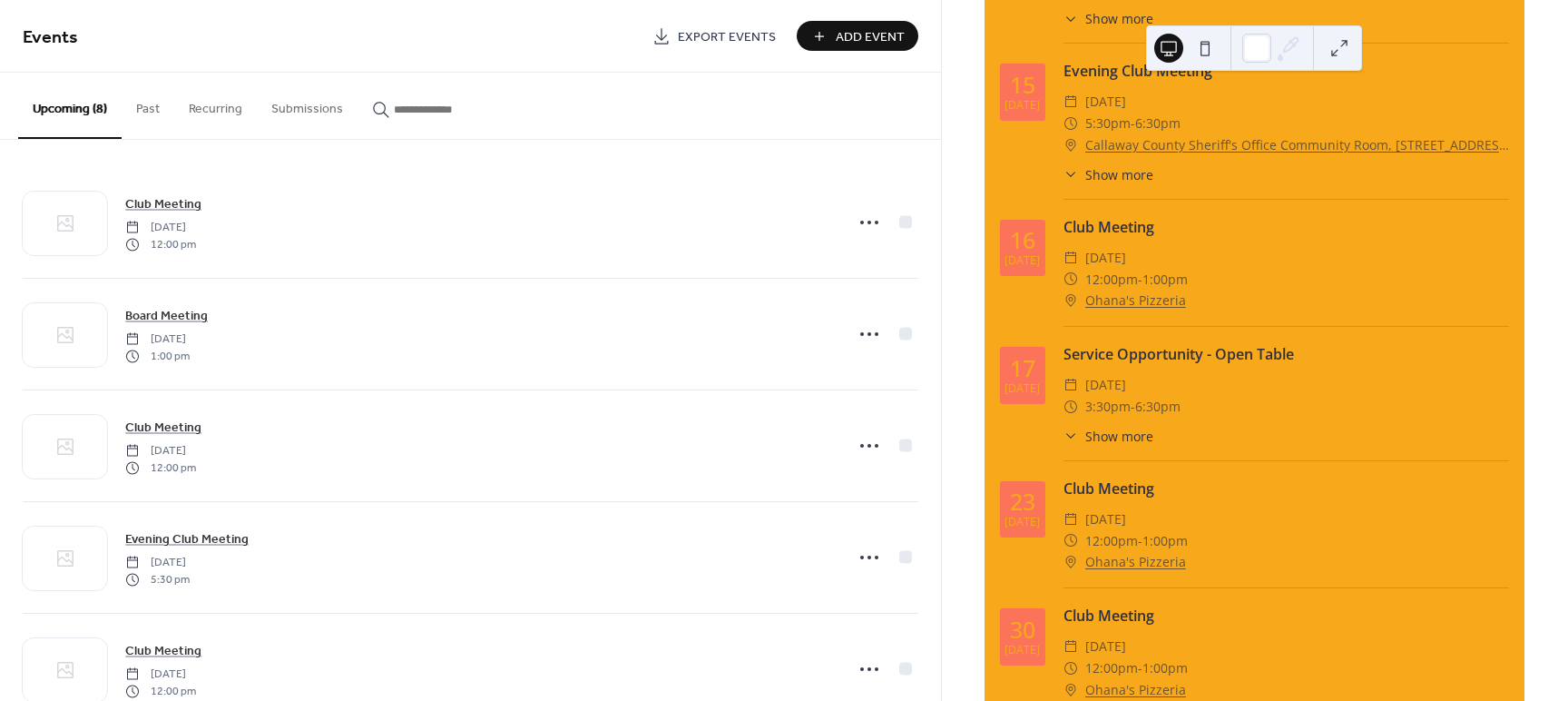 scroll, scrollTop: 547, scrollLeft: 0, axis: vertical 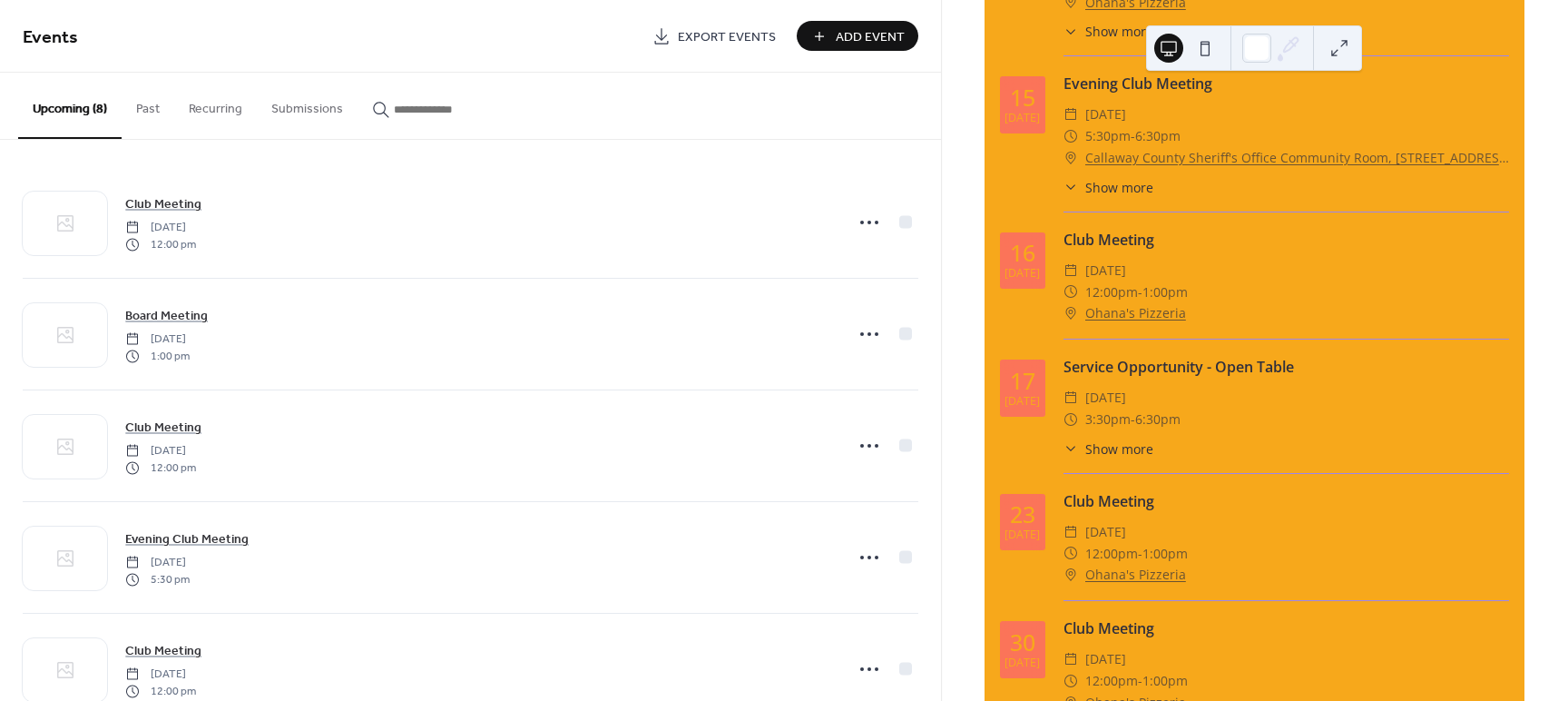 click on "Callaway County Sheriff's Office Community Room, 1205 State Road O, Fulton, MO, 65251" at bounding box center (1297, 158) 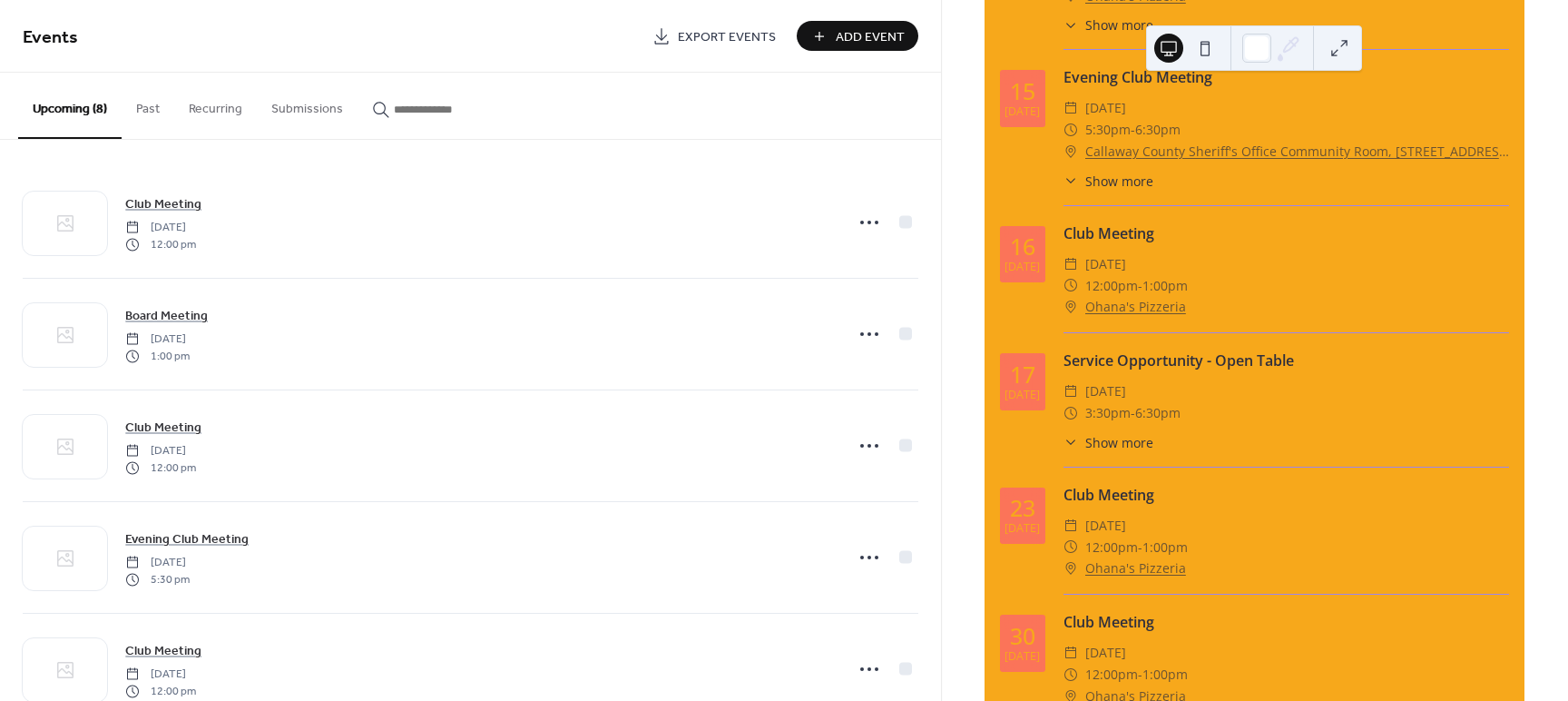scroll, scrollTop: 556, scrollLeft: 0, axis: vertical 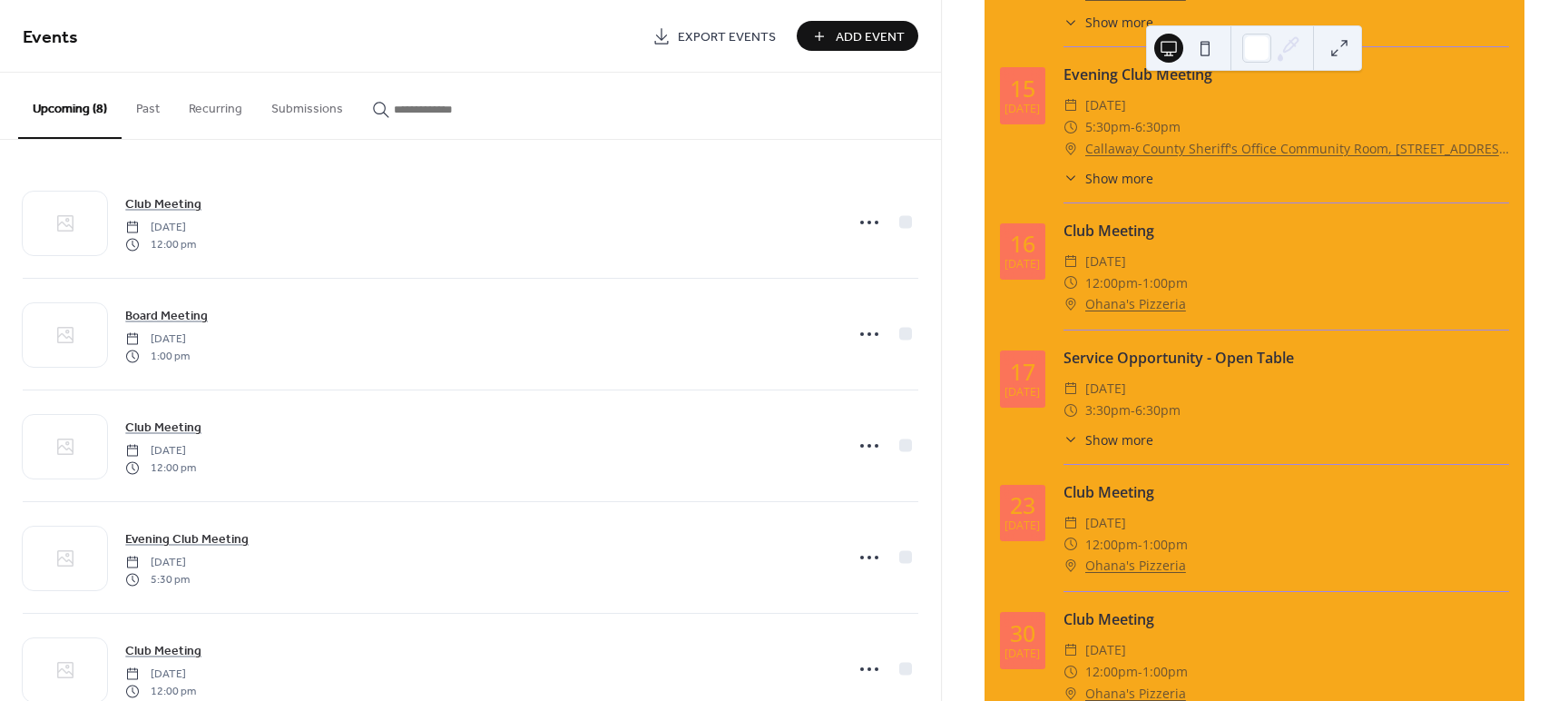 click on "Ohana's Pizzeria" at bounding box center (1135, 304) 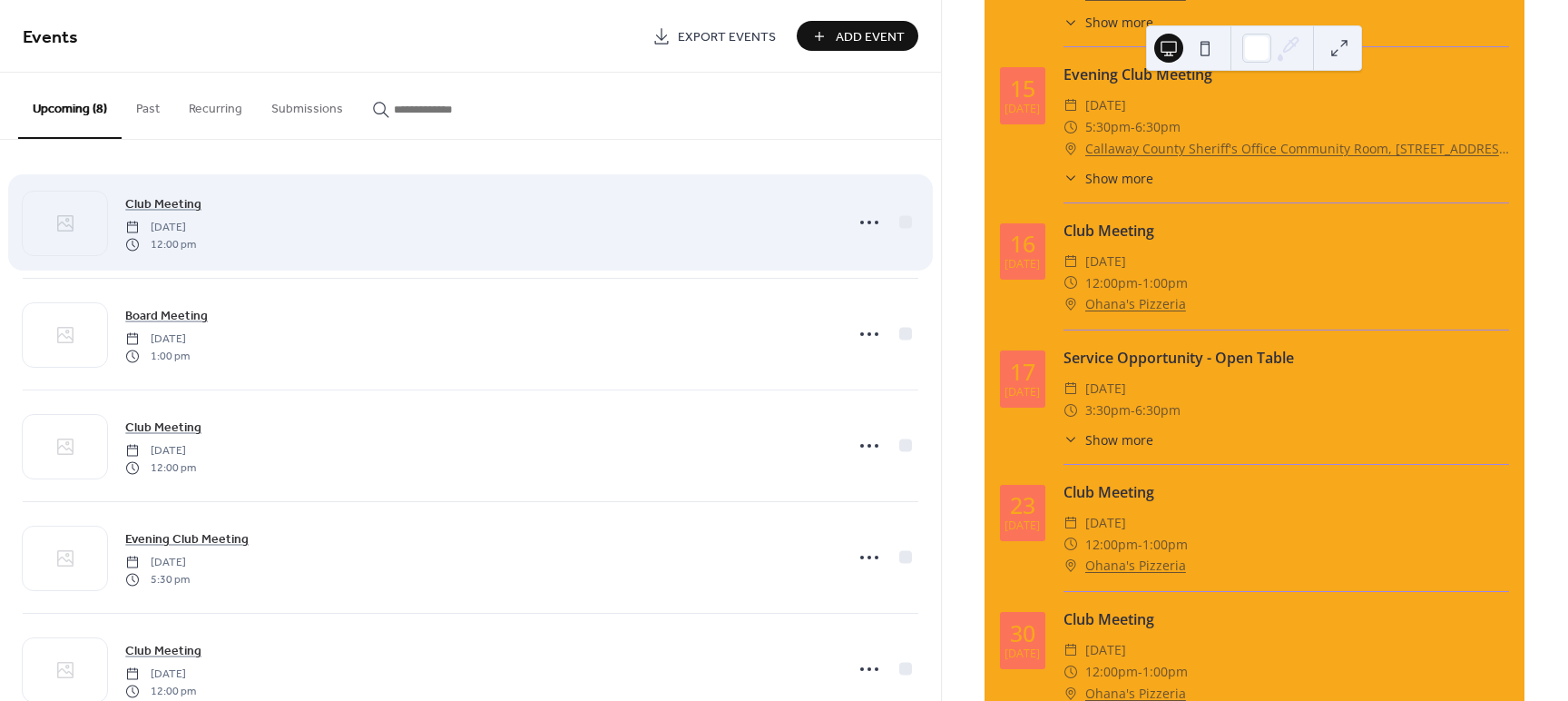 scroll, scrollTop: 386, scrollLeft: 0, axis: vertical 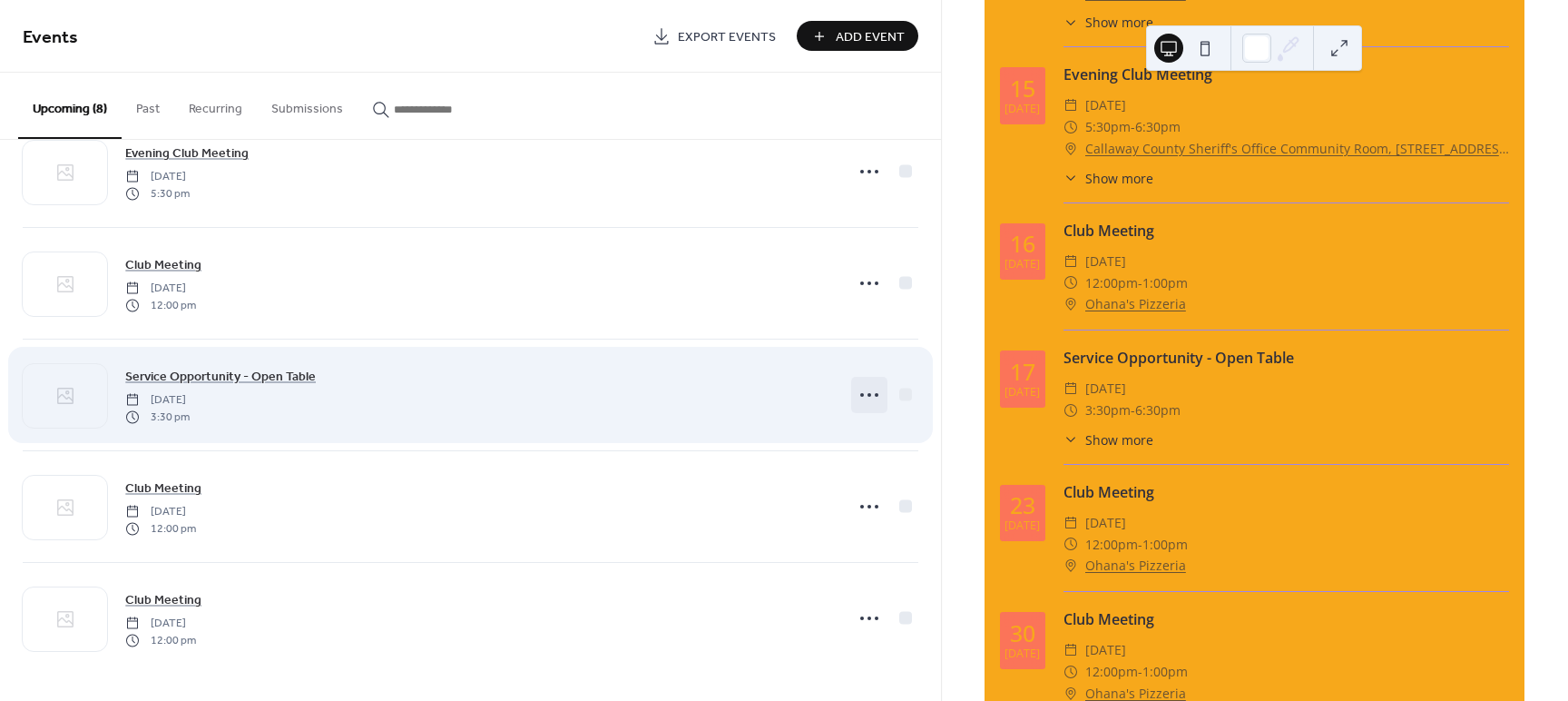 click 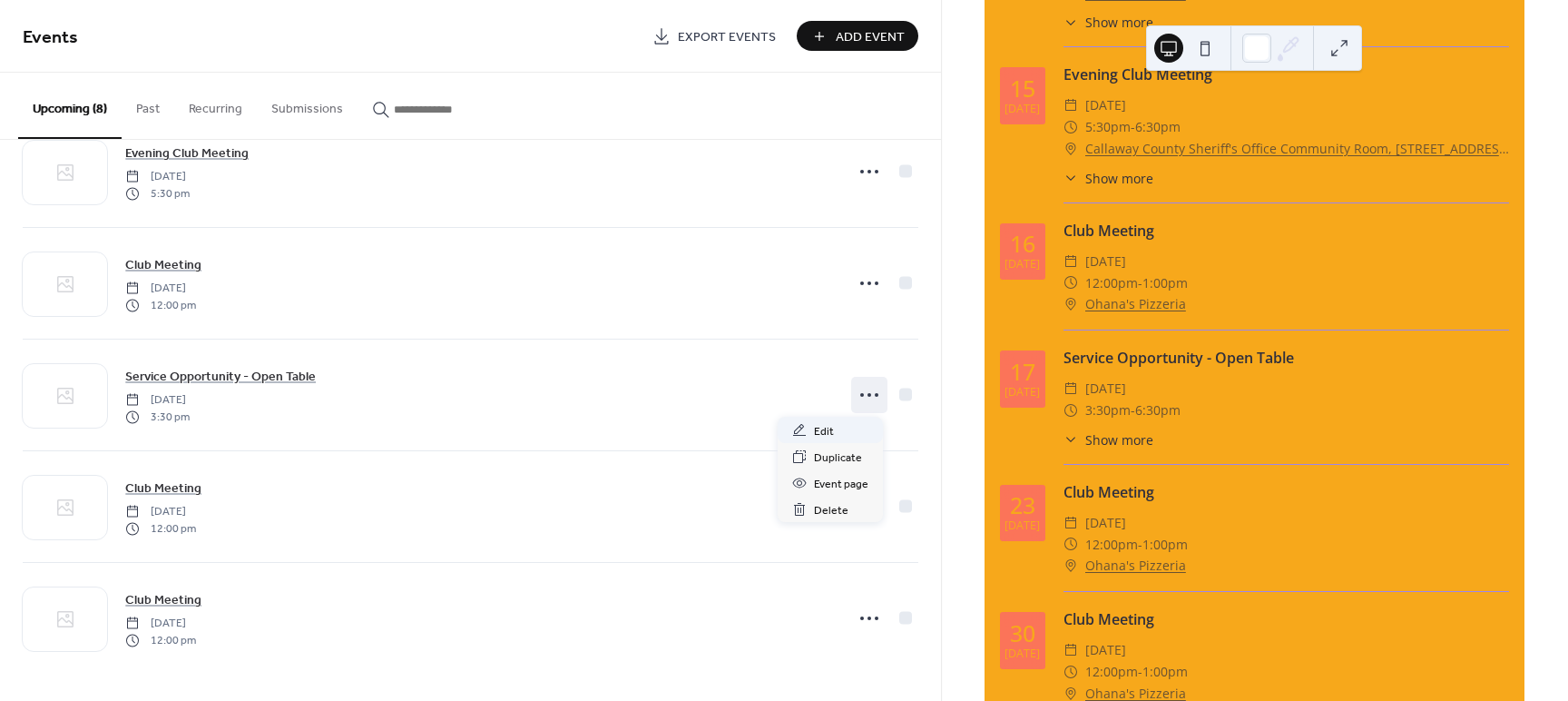 scroll, scrollTop: 383, scrollLeft: 0, axis: vertical 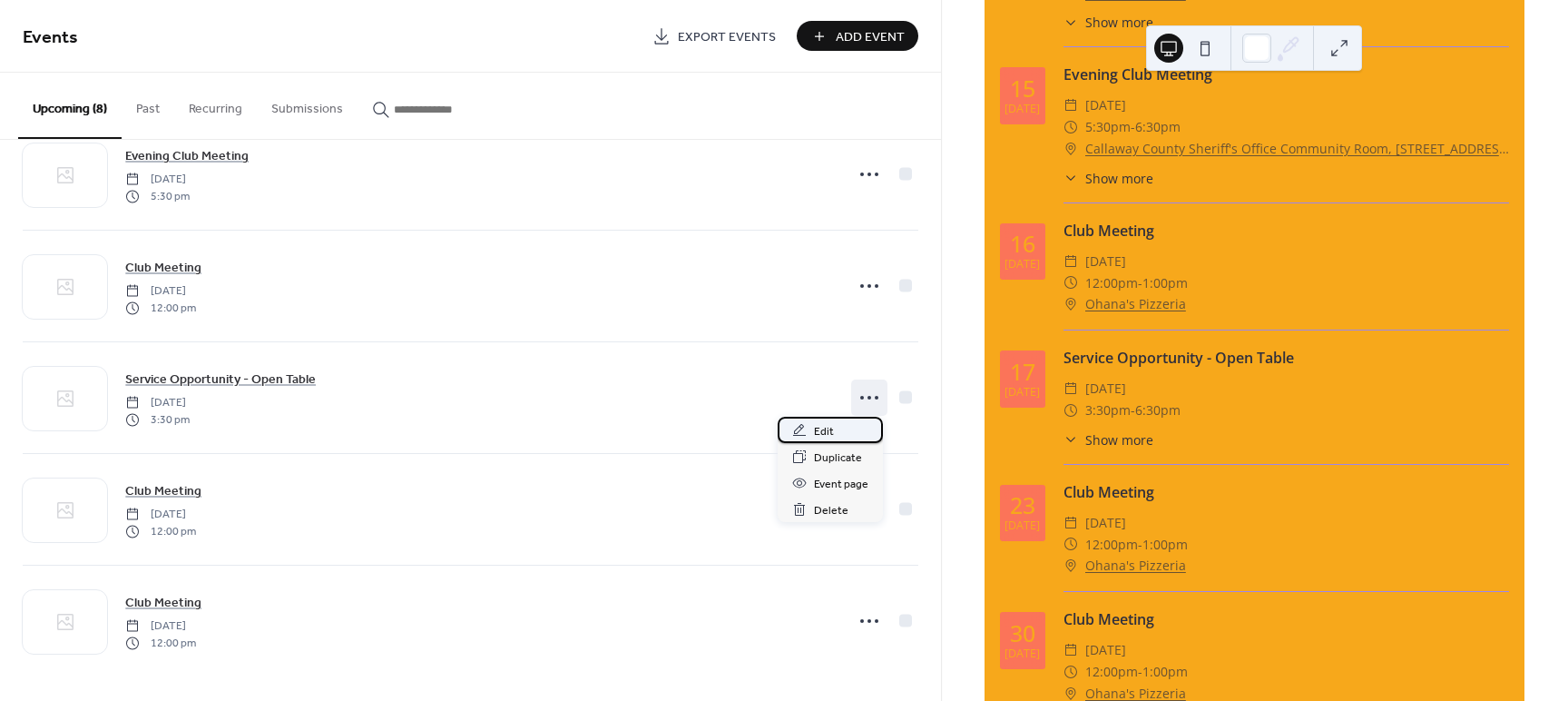 click on "Edit" at bounding box center (824, 431) 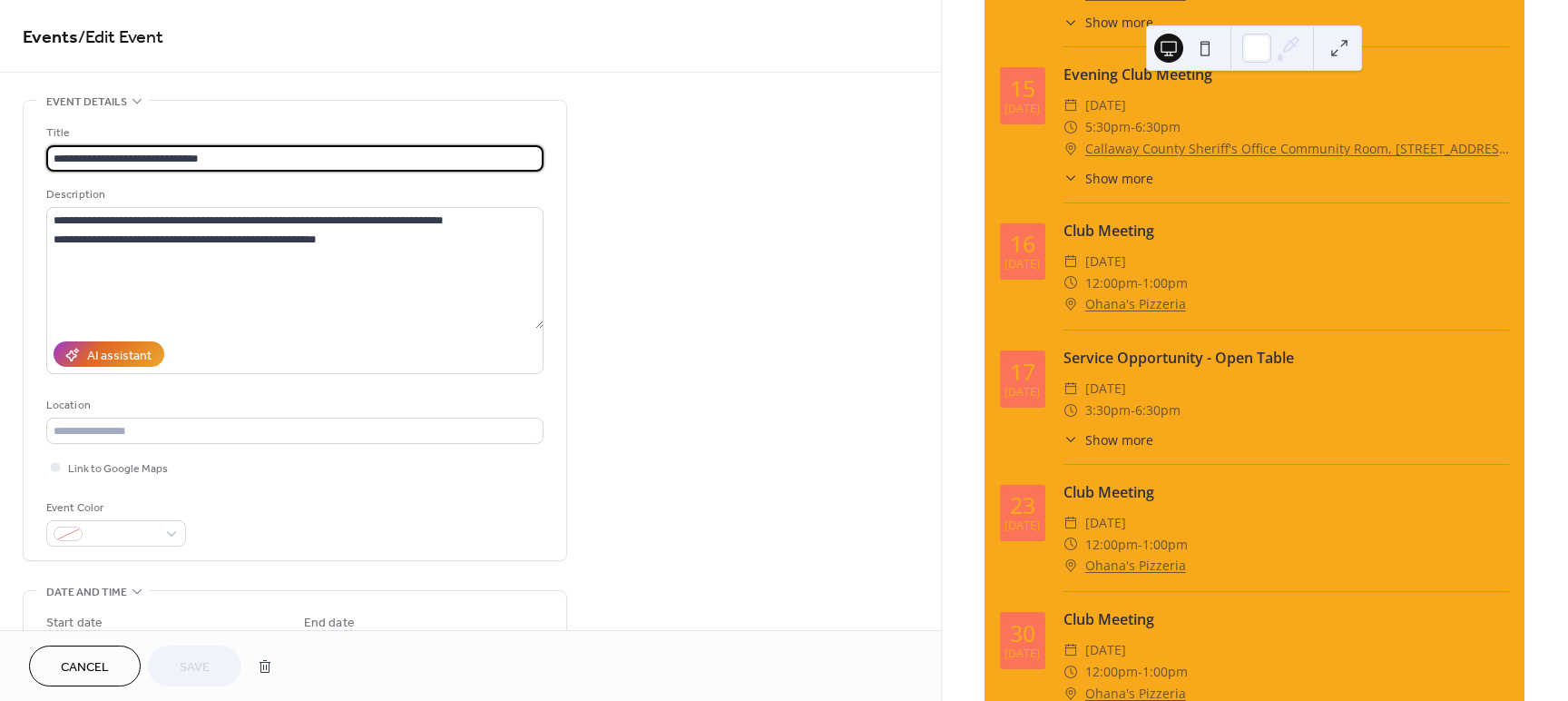scroll, scrollTop: 0, scrollLeft: 0, axis: both 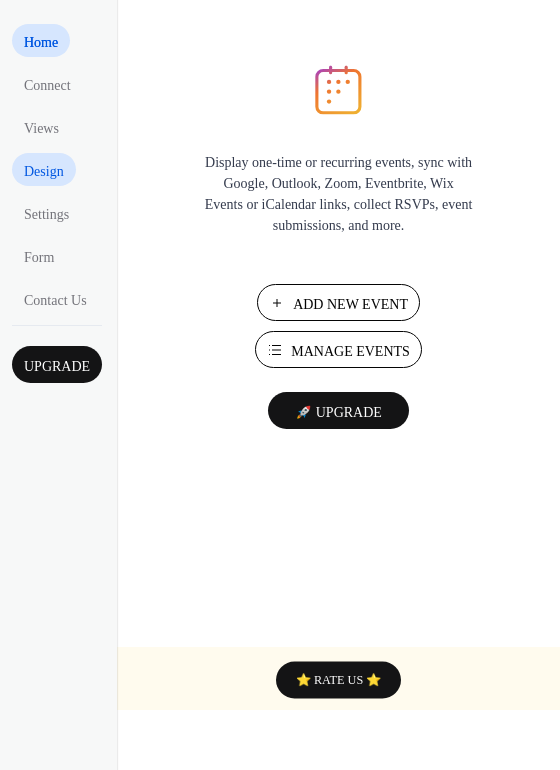 click on "Design" at bounding box center [44, 171] 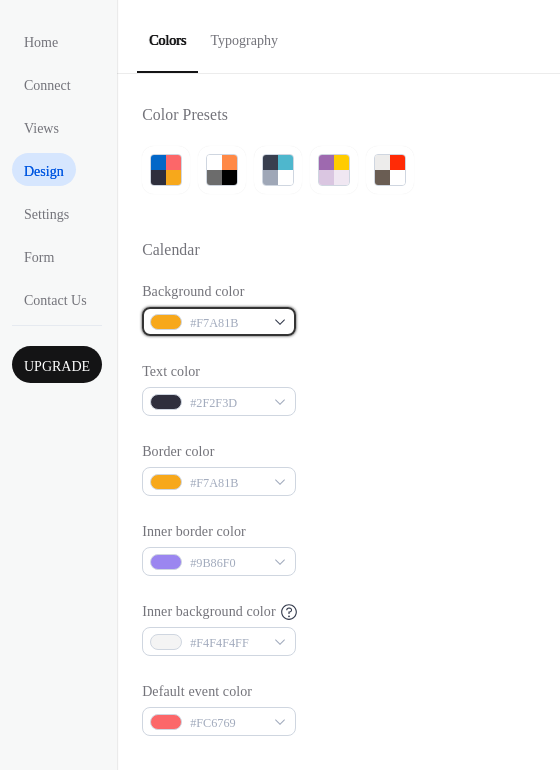 click on "#F7A81B" at bounding box center (219, 321) 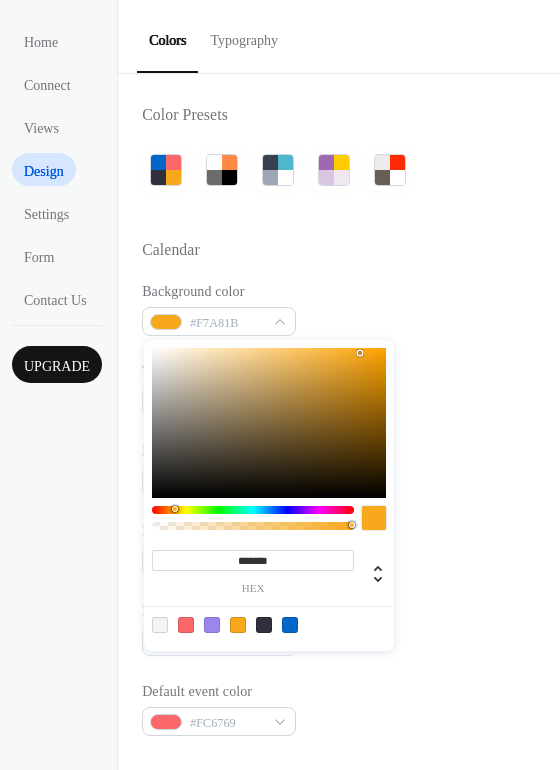 click at bounding box center (269, 624) 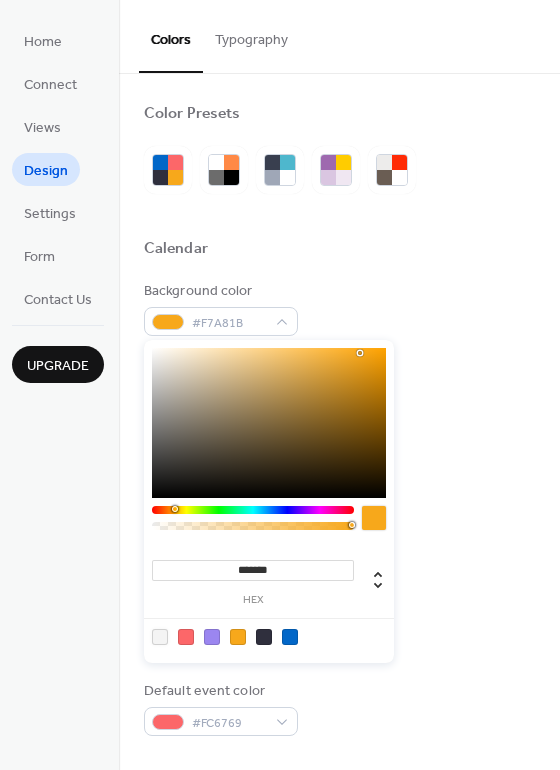 click at bounding box center (160, 637) 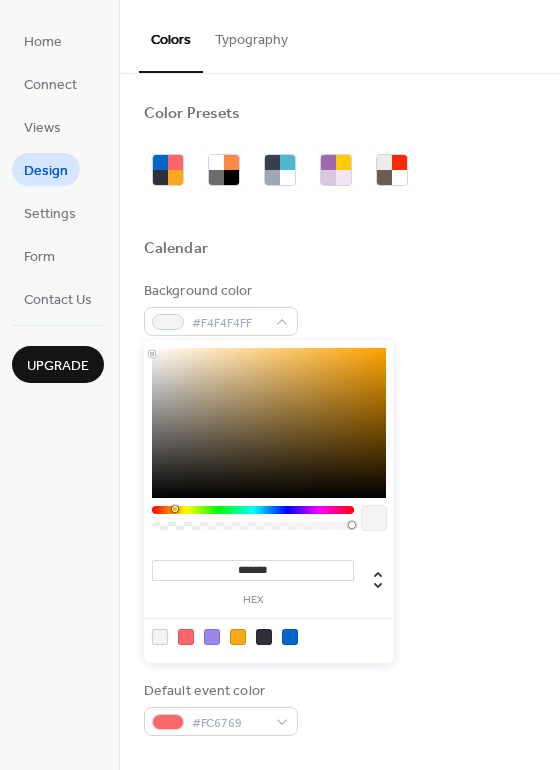 click at bounding box center [160, 637] 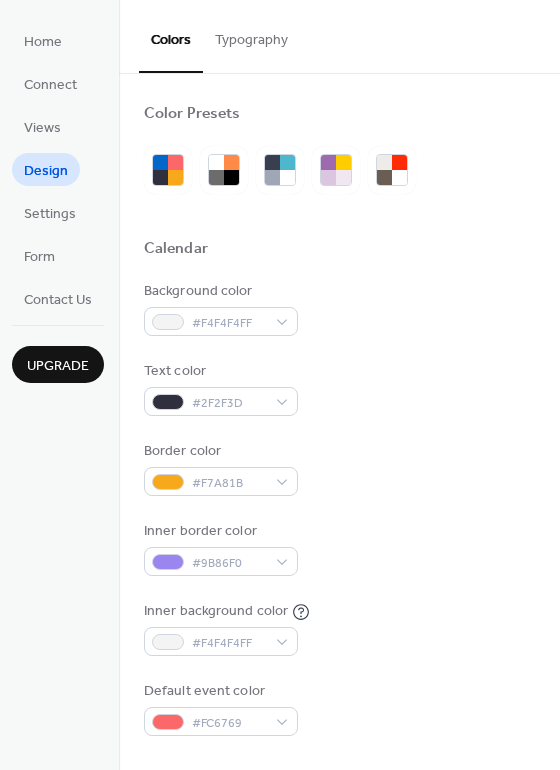 scroll, scrollTop: 1, scrollLeft: 0, axis: vertical 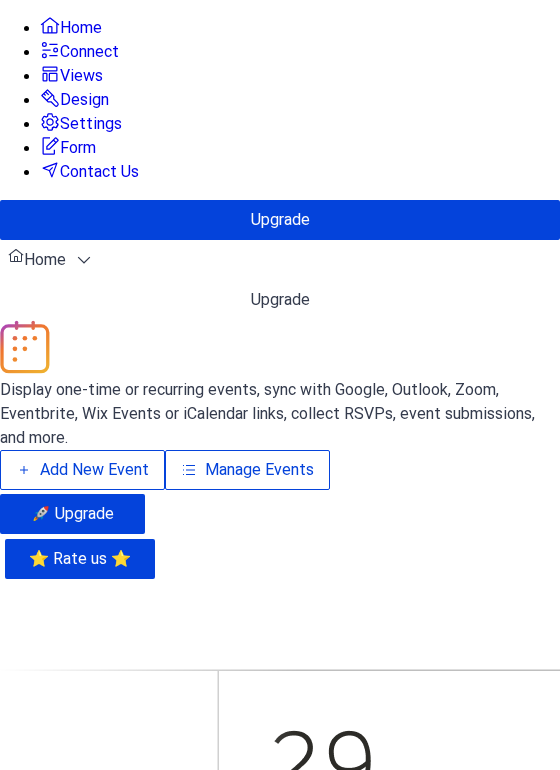 click on "Design" at bounding box center [84, 100] 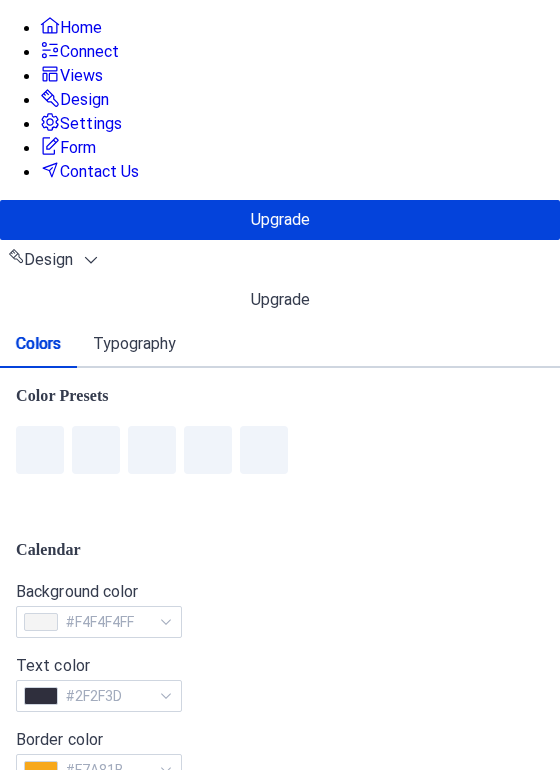 scroll, scrollTop: 364, scrollLeft: 0, axis: vertical 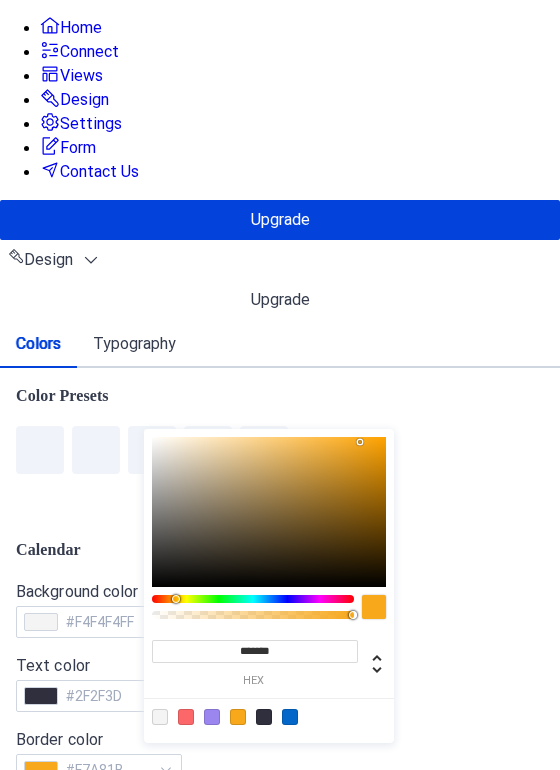 click on "#F7A81B" at bounding box center (108, 1230) 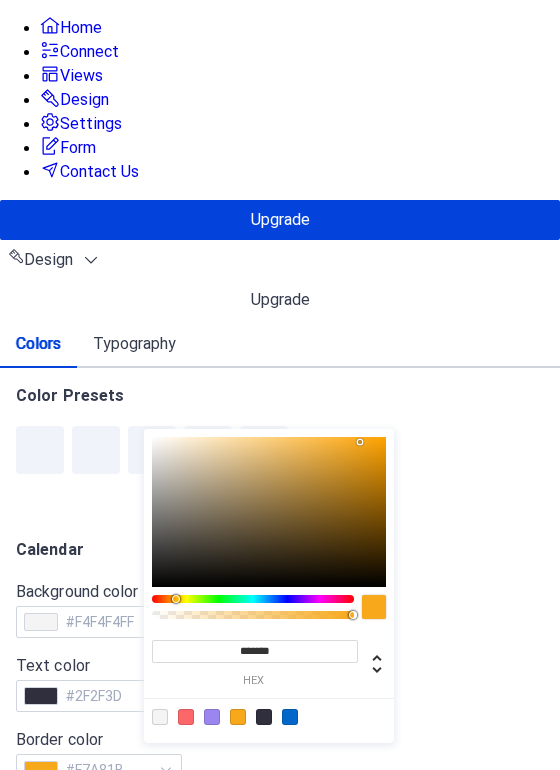 click at bounding box center [160, 714] 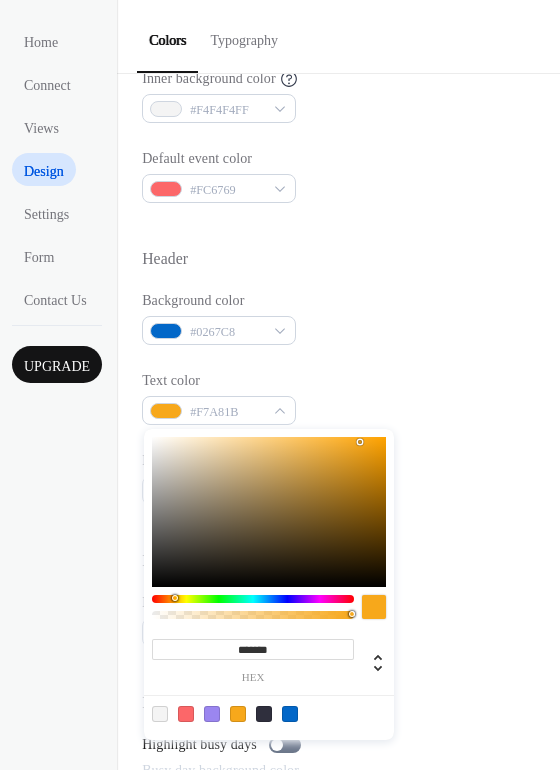 type on "*******" 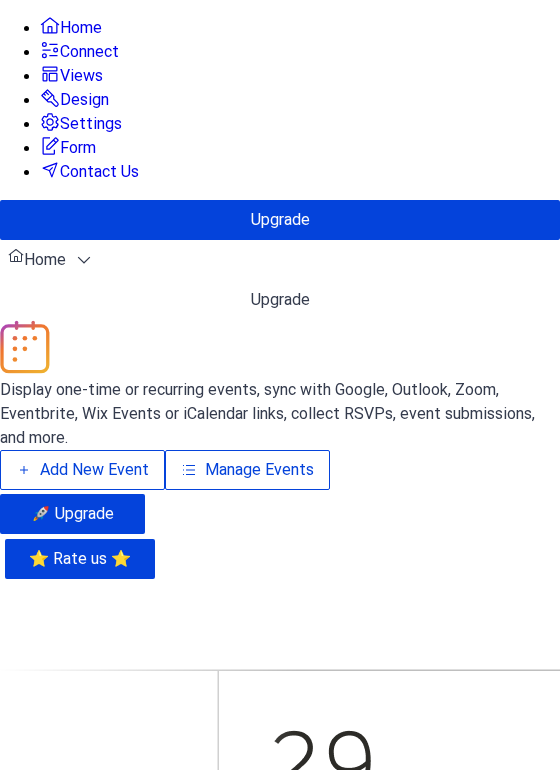 scroll, scrollTop: 0, scrollLeft: 0, axis: both 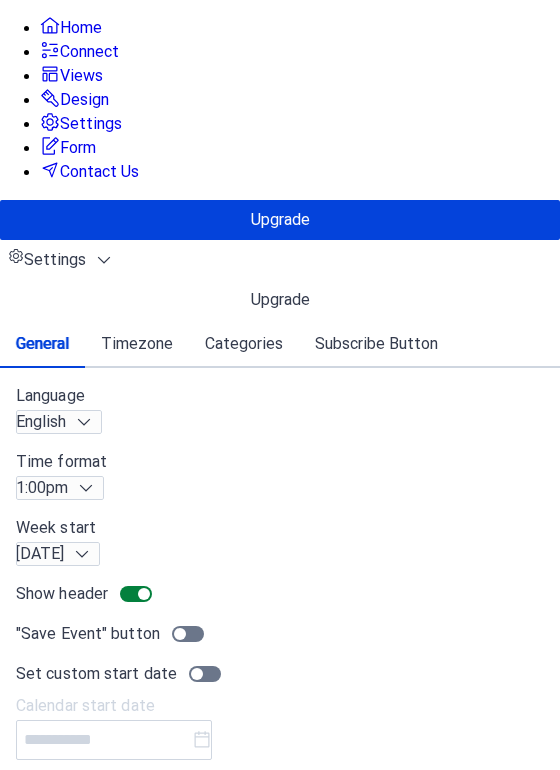 click on "Design" at bounding box center [84, 100] 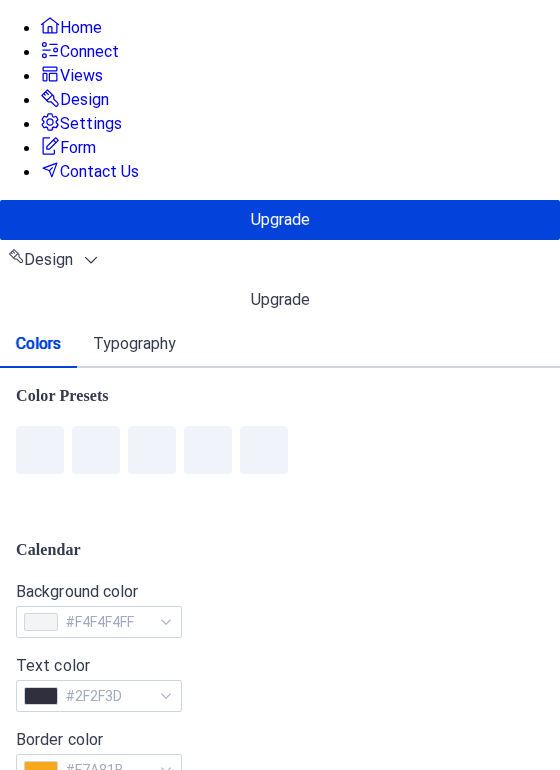 scroll, scrollTop: 632, scrollLeft: 0, axis: vertical 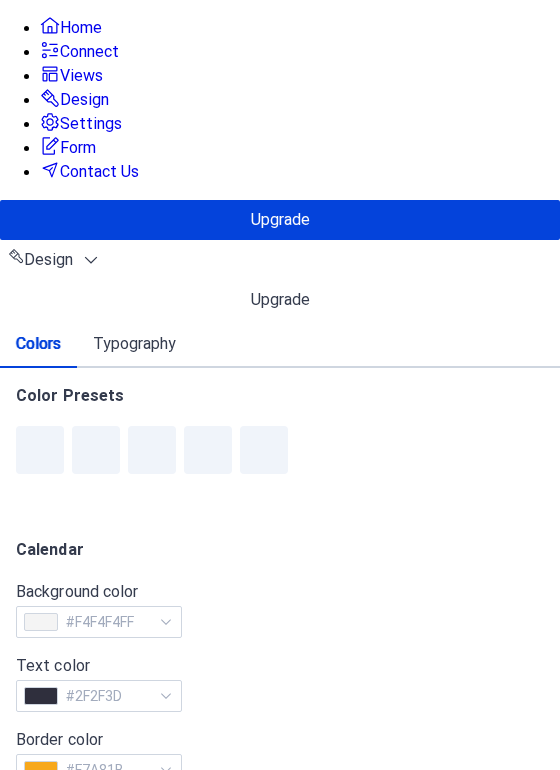 click on "#F4F4F4FF" at bounding box center [99, 1230] 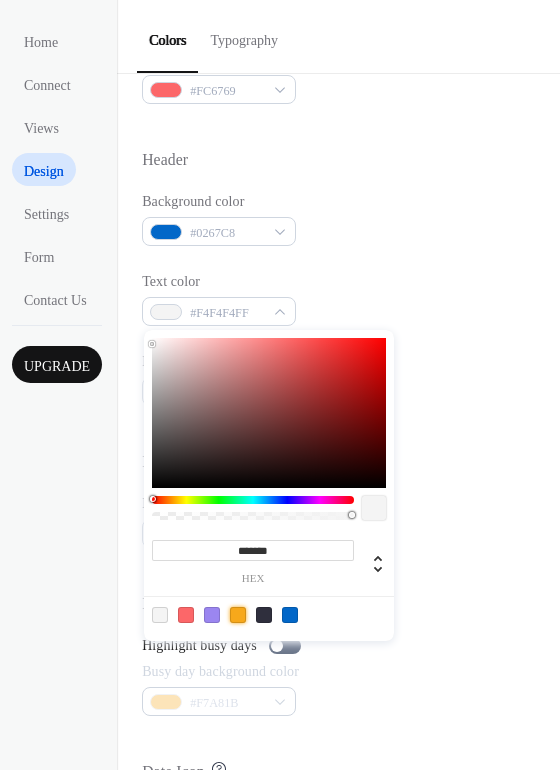 click at bounding box center [238, 615] 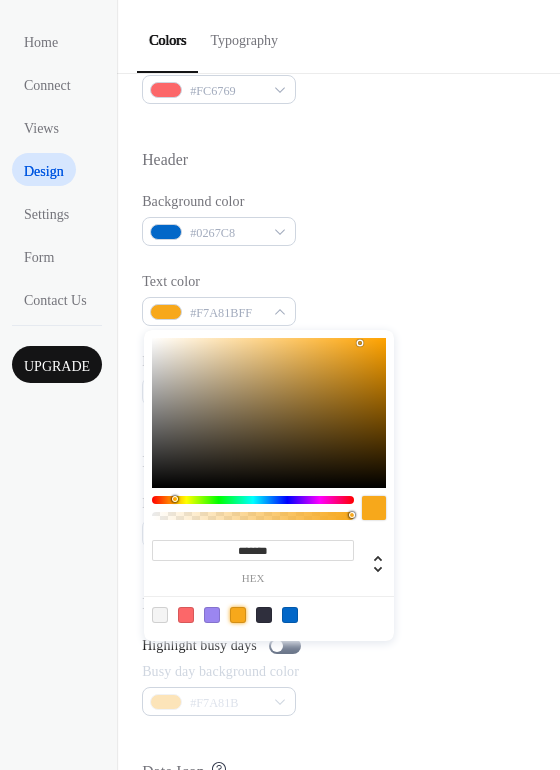 click at bounding box center [238, 615] 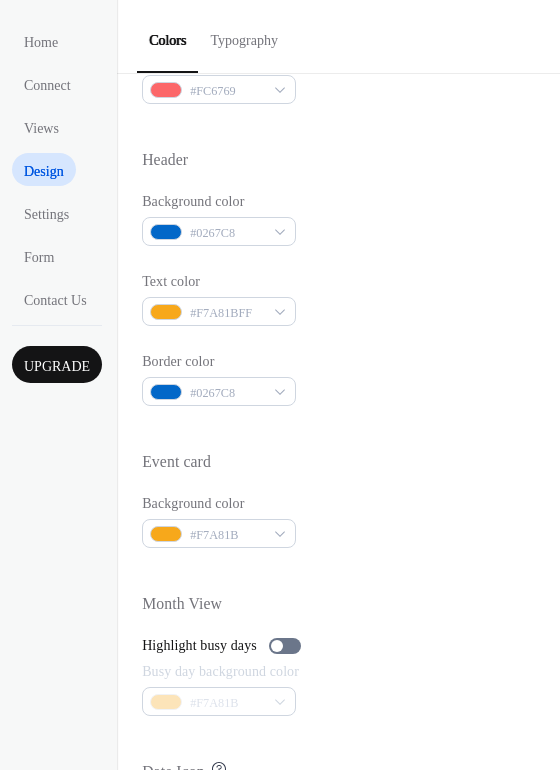 click at bounding box center [338, 627] 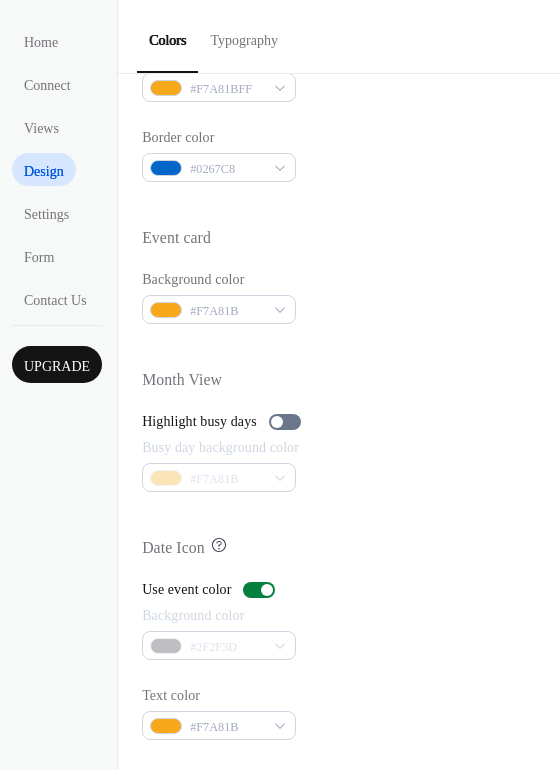 scroll, scrollTop: 856, scrollLeft: 0, axis: vertical 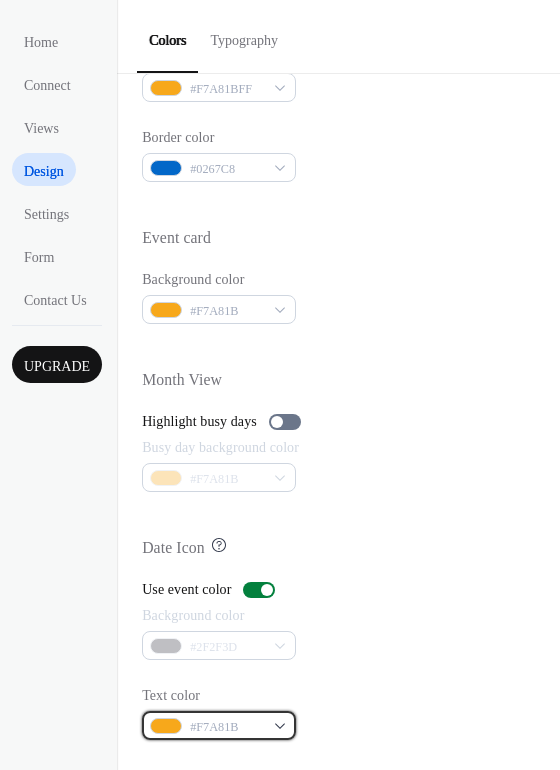 click on "#F7A81B" at bounding box center (219, 725) 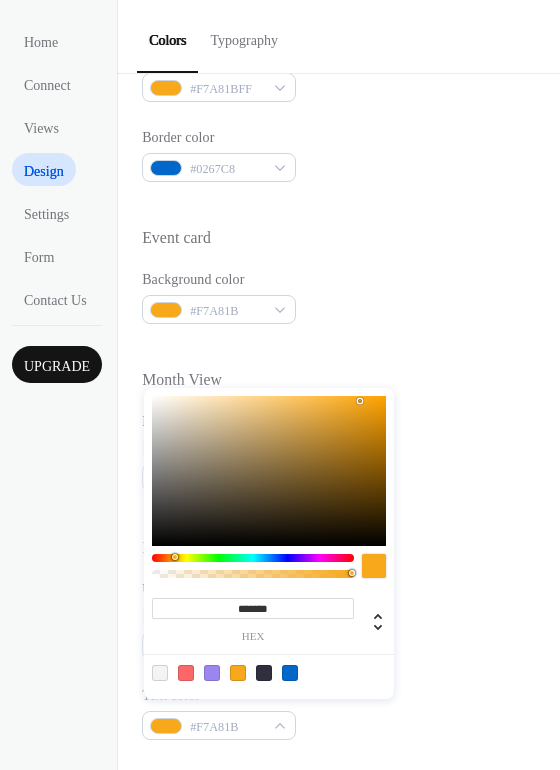 drag, startPoint x: 161, startPoint y: 681, endPoint x: 285, endPoint y: 633, distance: 132.96616 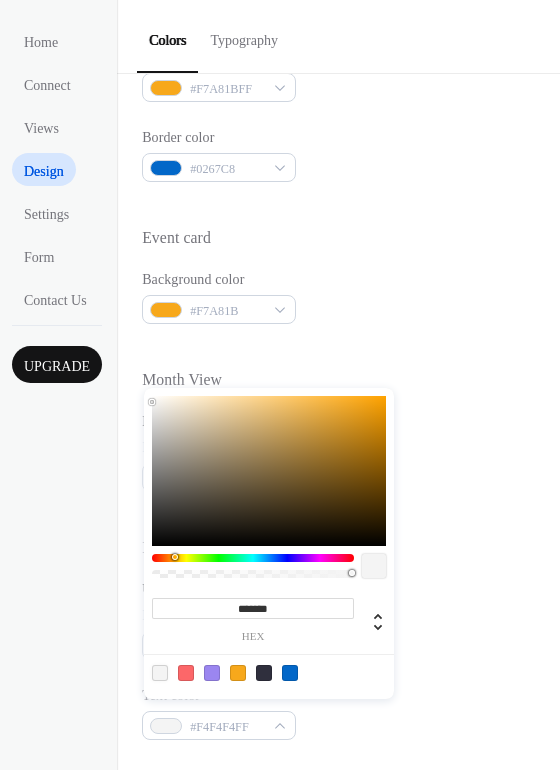 click on "Background color #2F2F3D" at bounding box center (339, 632) 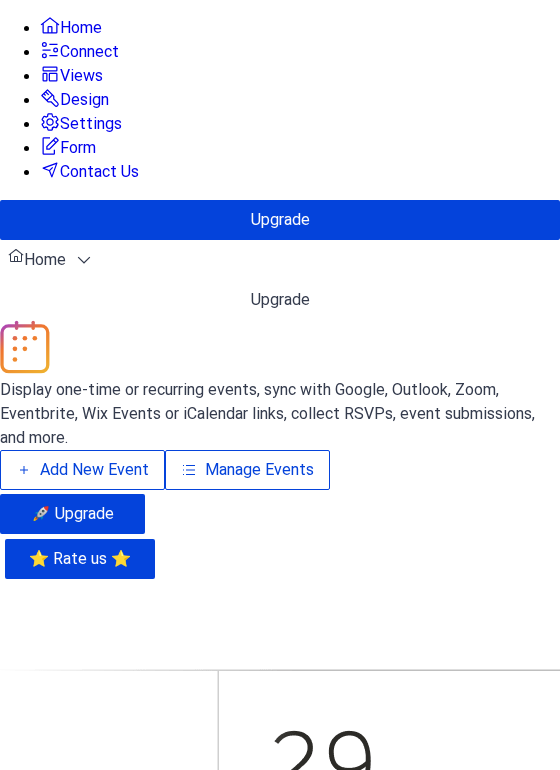 scroll, scrollTop: 0, scrollLeft: 0, axis: both 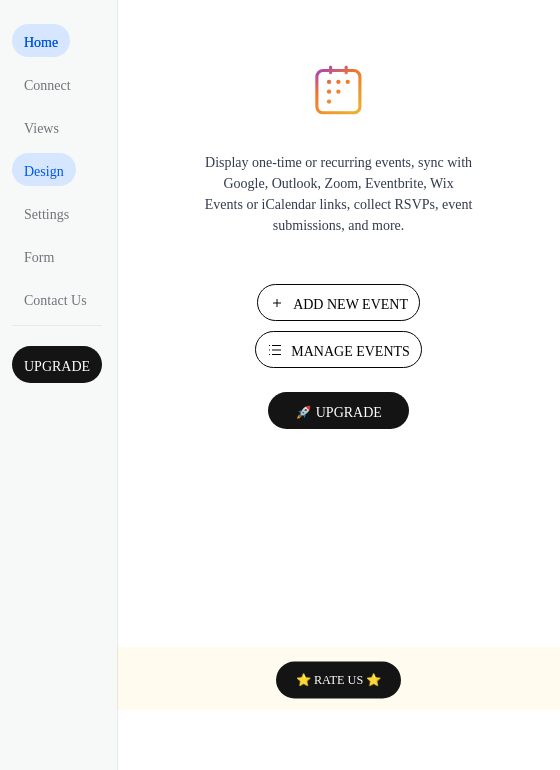 click on "Design" at bounding box center (44, 171) 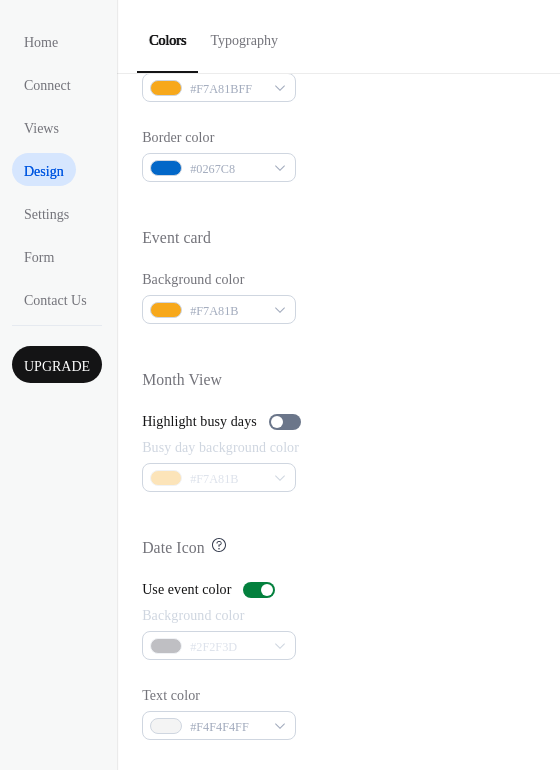 scroll, scrollTop: 856, scrollLeft: 0, axis: vertical 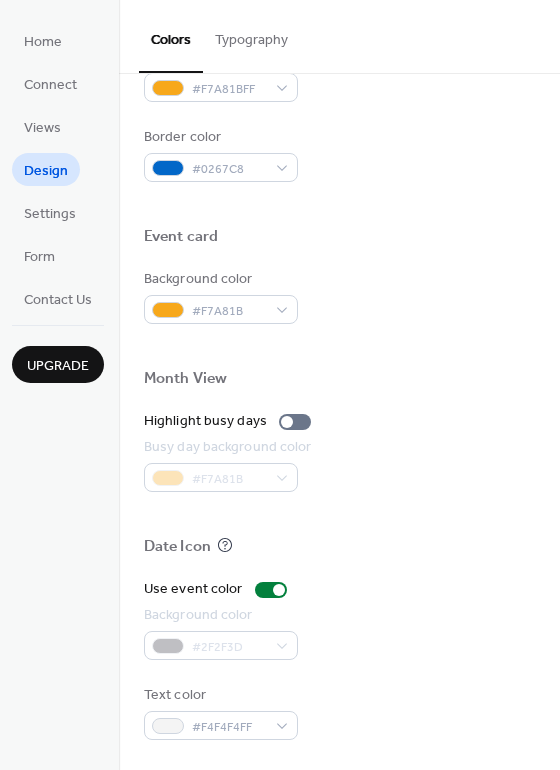click on "#2F2F3D" at bounding box center (221, 645) 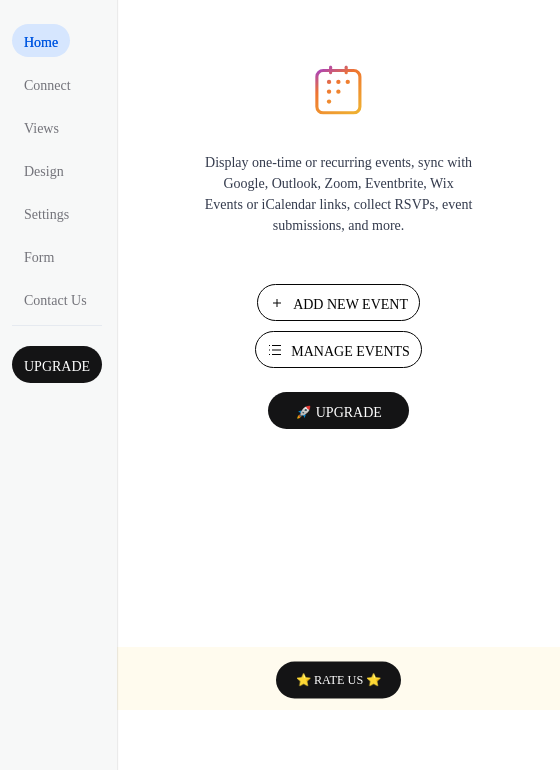 scroll, scrollTop: 0, scrollLeft: 0, axis: both 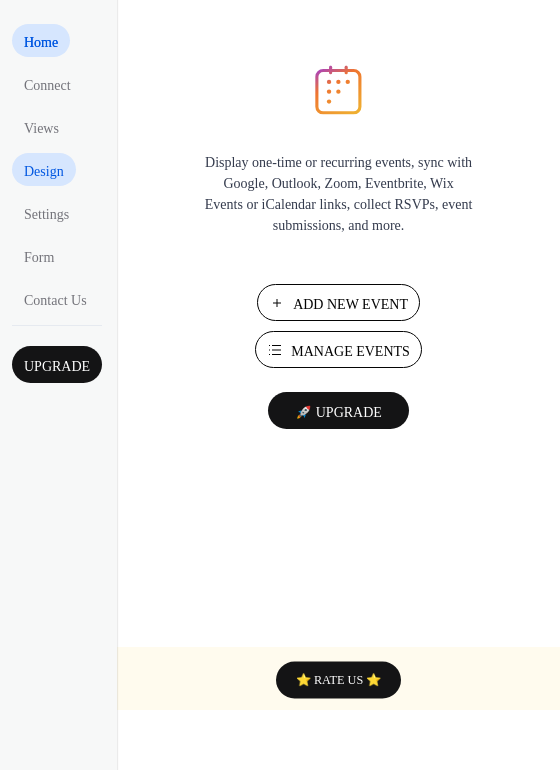 click on "Design" at bounding box center (44, 171) 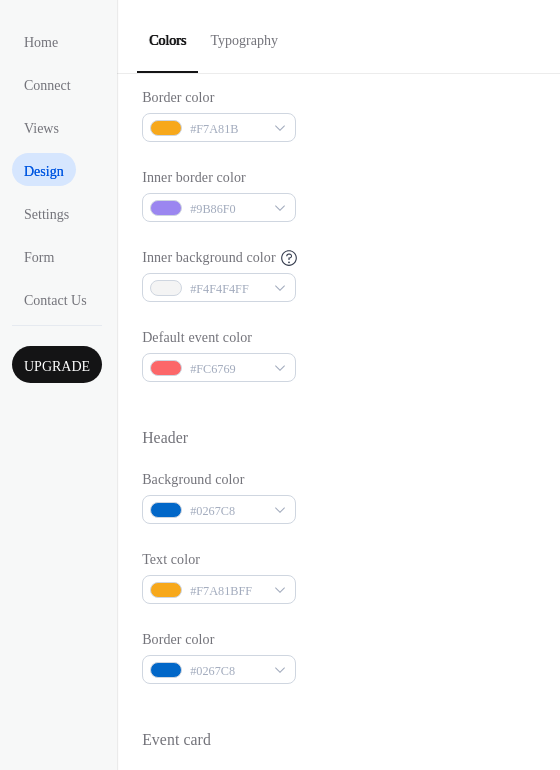 scroll, scrollTop: 208, scrollLeft: 0, axis: vertical 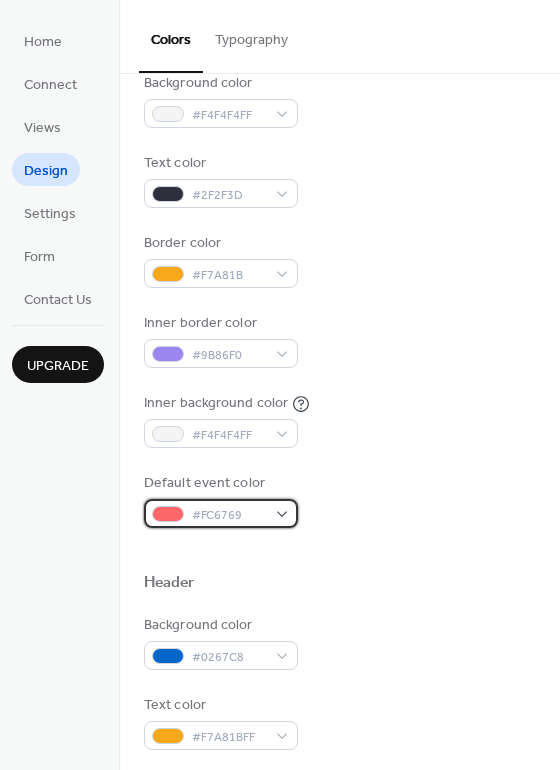 click on "#FC6769" at bounding box center (221, 513) 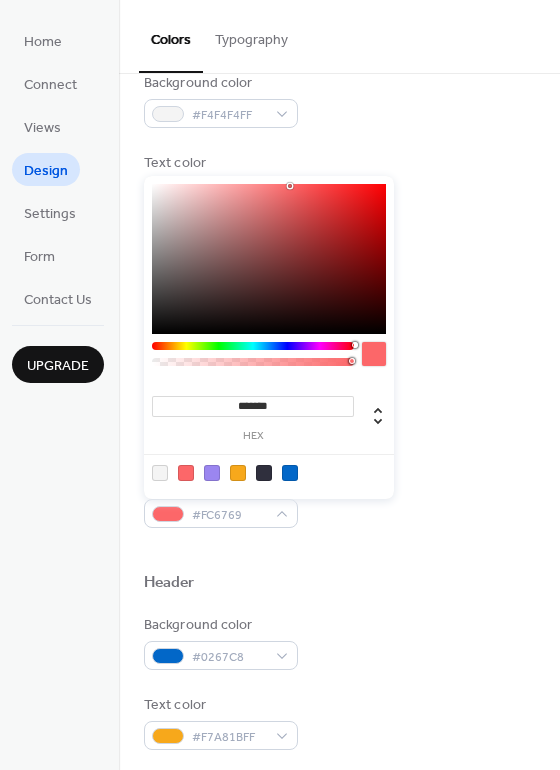 click at bounding box center (238, 473) 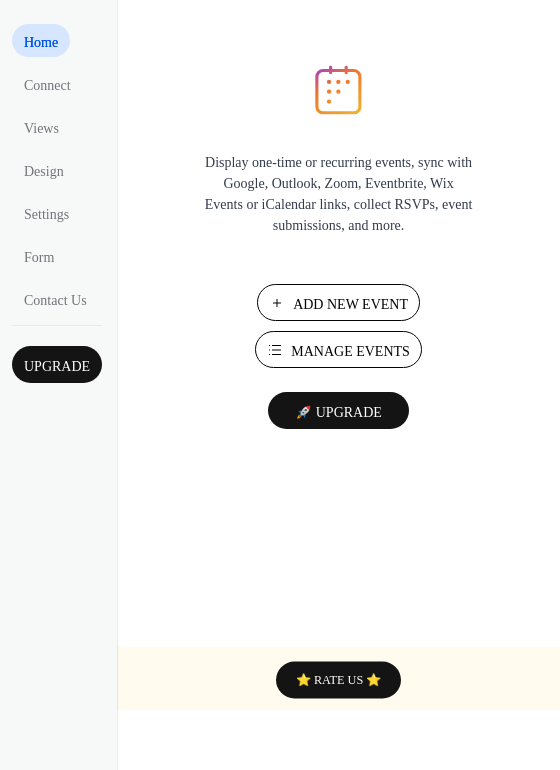scroll, scrollTop: 0, scrollLeft: 0, axis: both 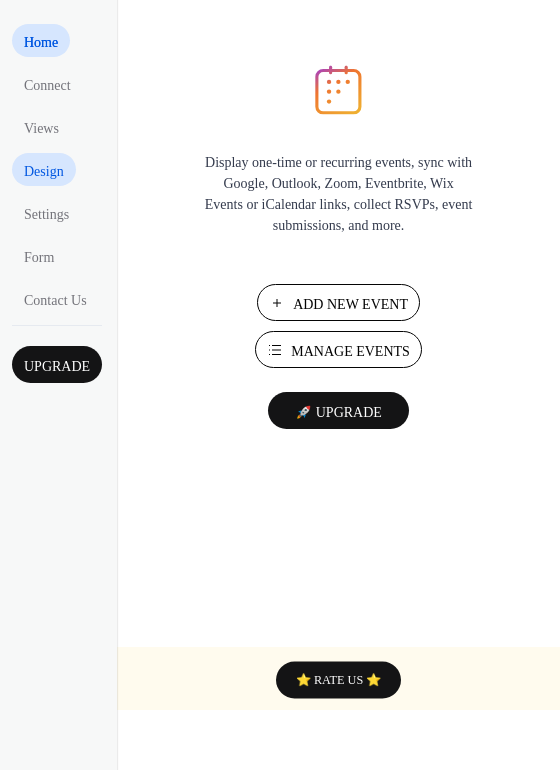 click on "Design" at bounding box center [44, 171] 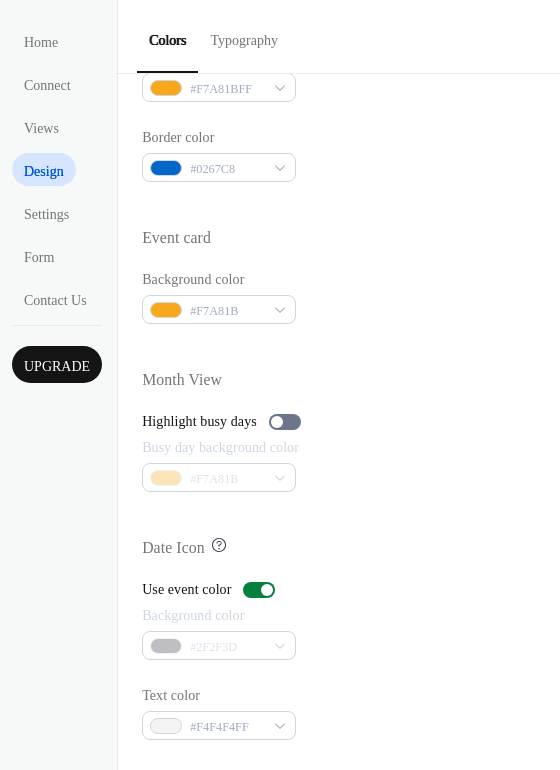 scroll, scrollTop: 856, scrollLeft: 0, axis: vertical 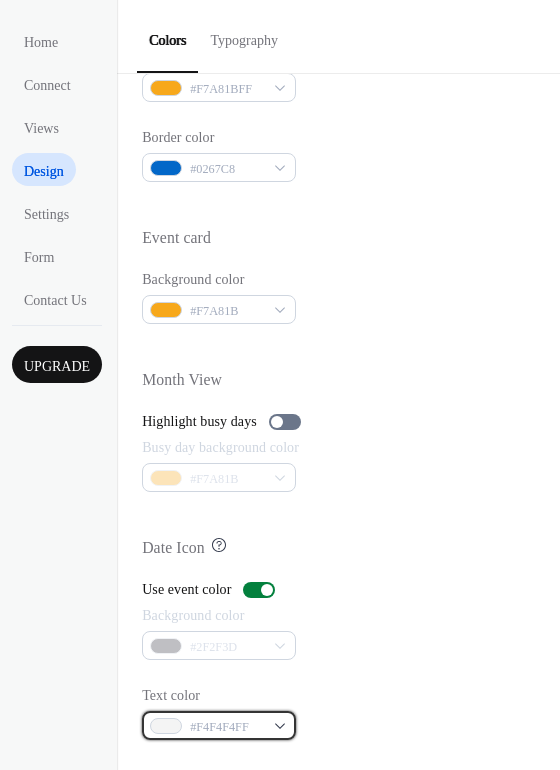click on "#F4F4F4FF" at bounding box center (227, 727) 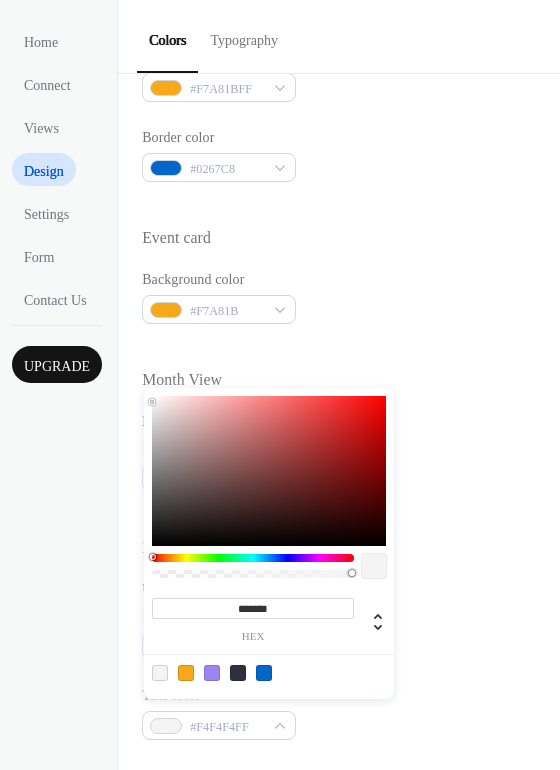 click at bounding box center [238, 673] 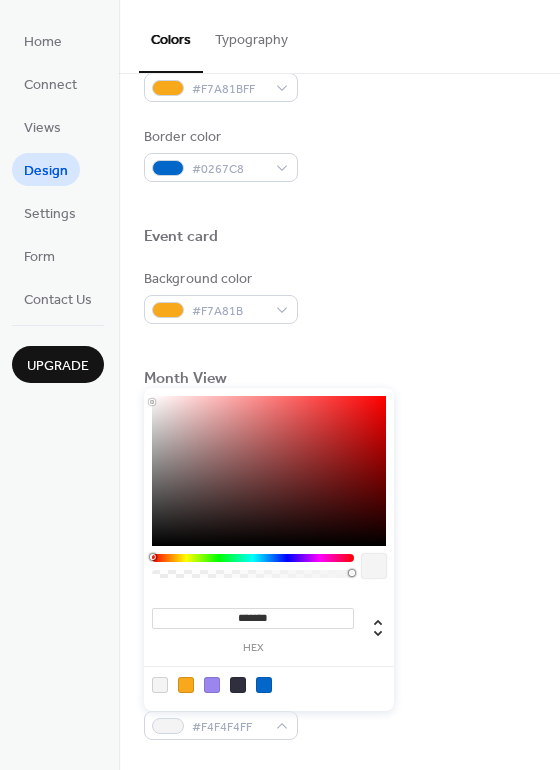 type on "*******" 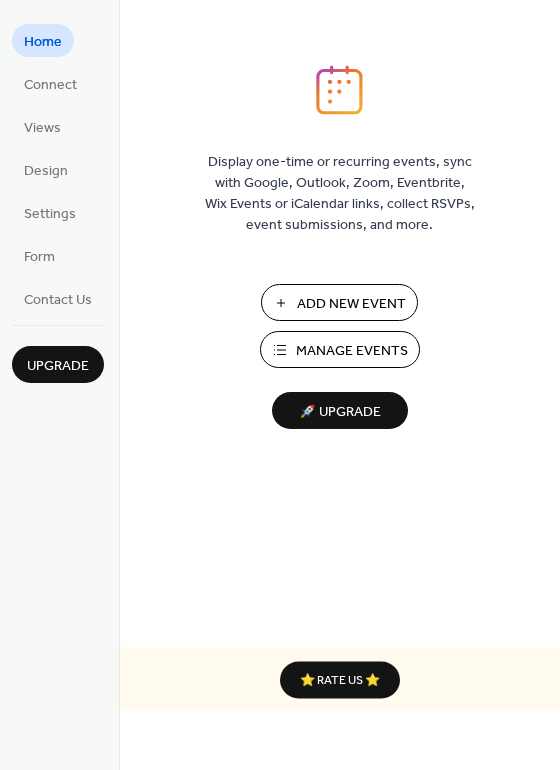 scroll, scrollTop: 0, scrollLeft: 0, axis: both 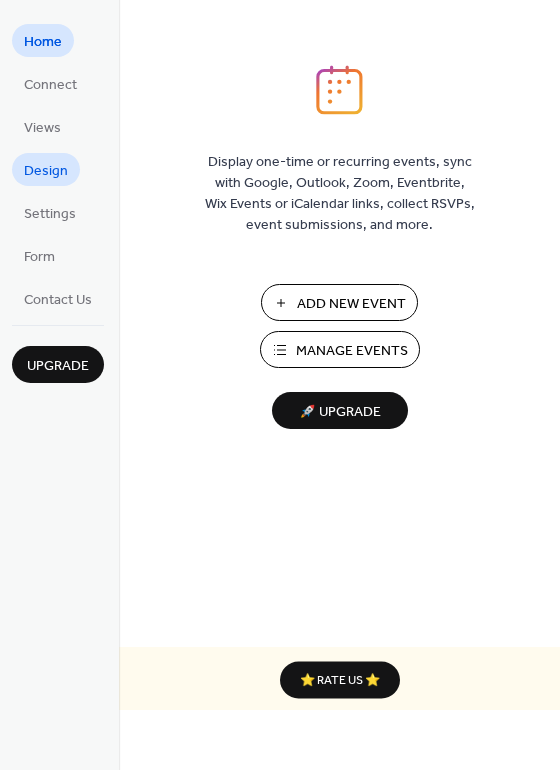 click on "Design" at bounding box center (46, 171) 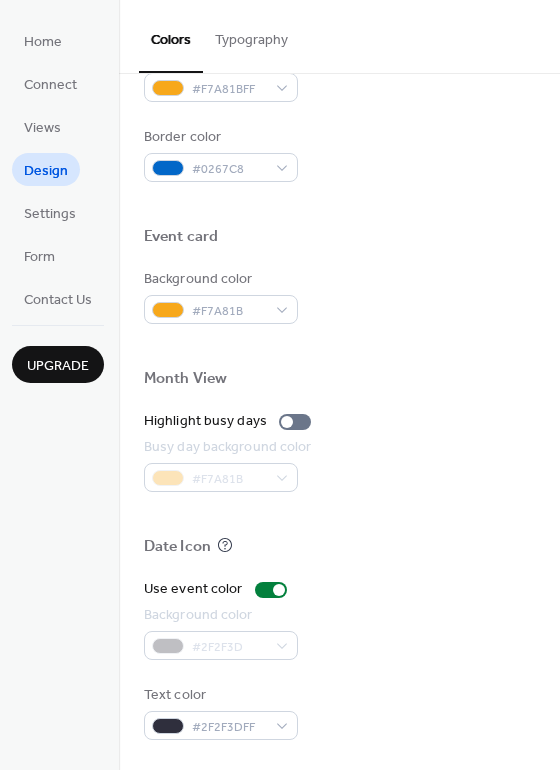 scroll, scrollTop: 856, scrollLeft: 0, axis: vertical 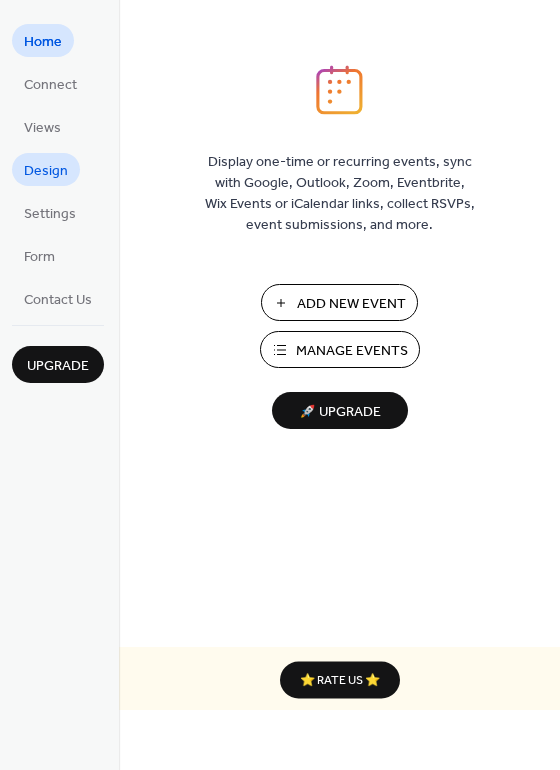 click on "Design" at bounding box center (46, 171) 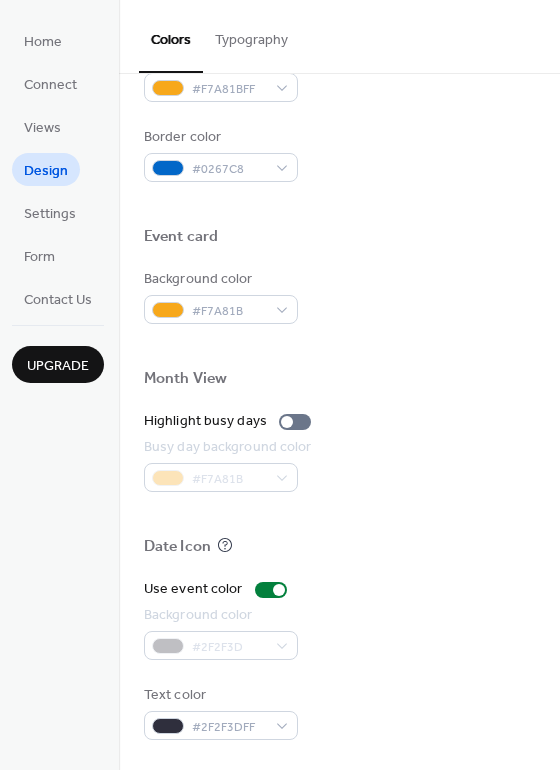 scroll, scrollTop: 856, scrollLeft: 0, axis: vertical 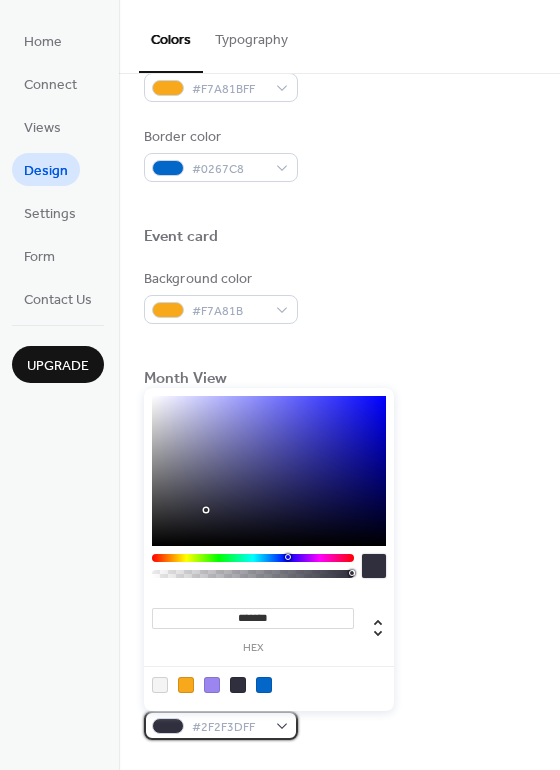 click on "#2F2F3DFF" at bounding box center (221, 725) 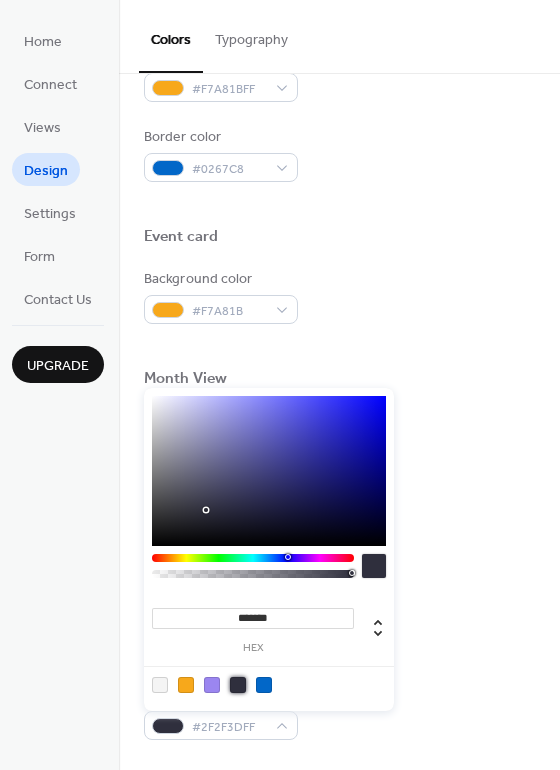 click at bounding box center [238, 685] 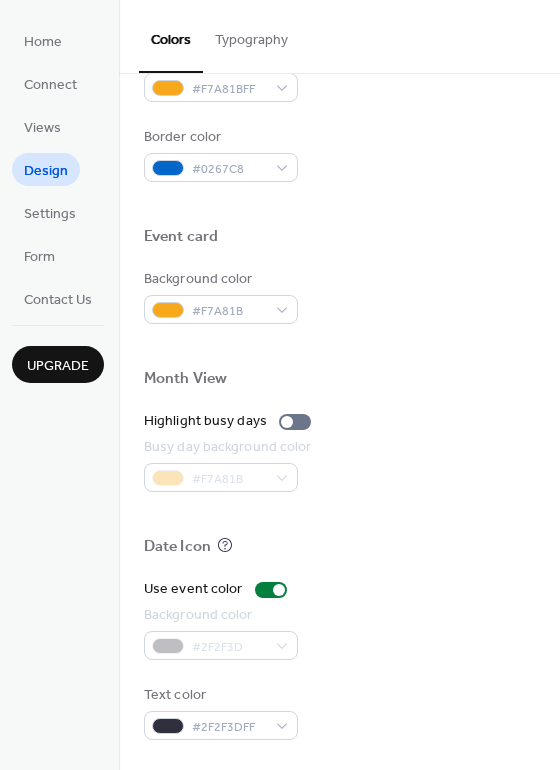 scroll, scrollTop: 856, scrollLeft: 0, axis: vertical 